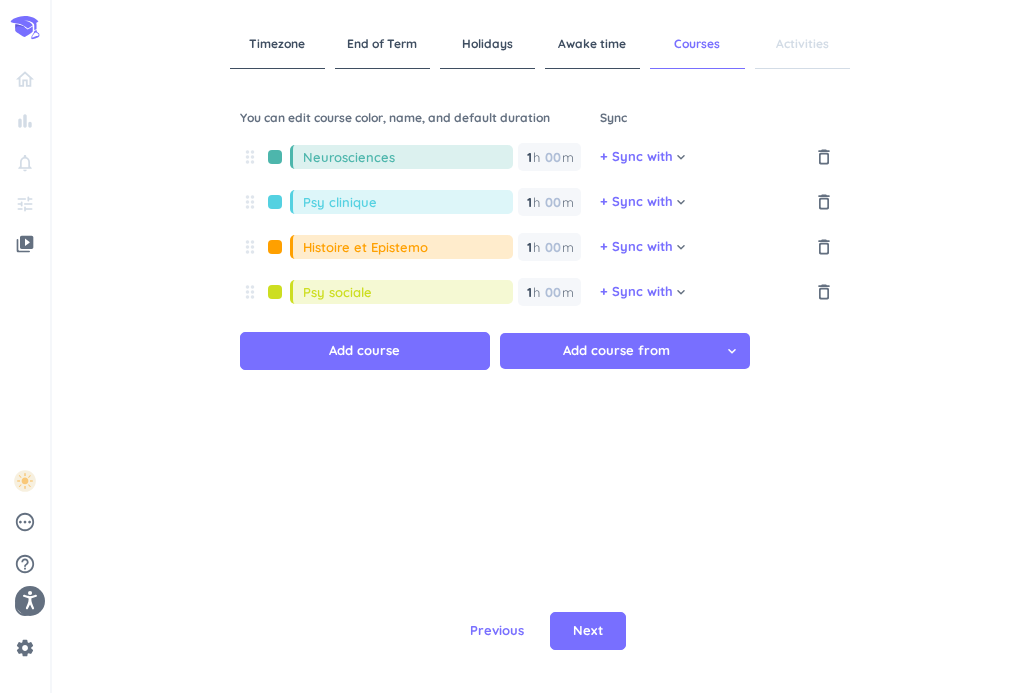scroll, scrollTop: 0, scrollLeft: 0, axis: both 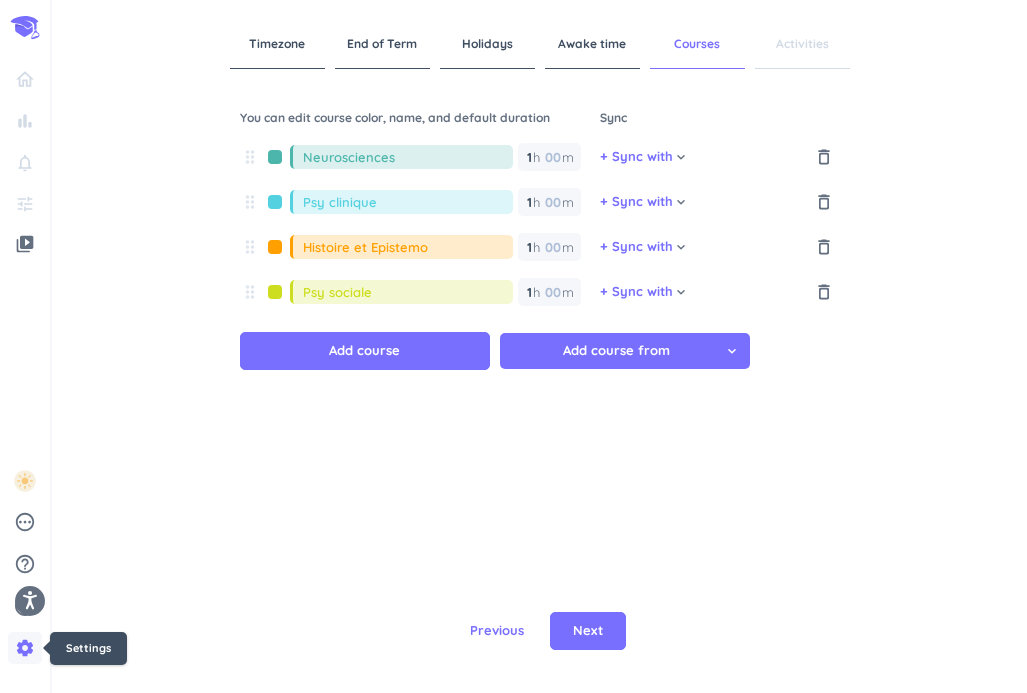 click on "settings" at bounding box center (25, 648) 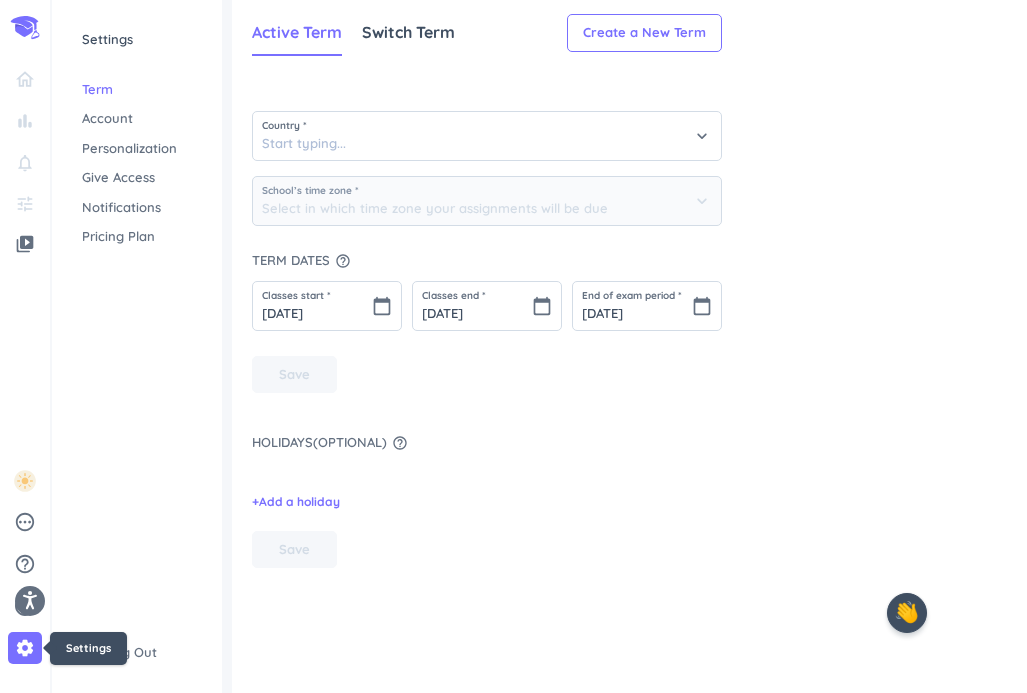 type on "(GMT+02:00) Paris" 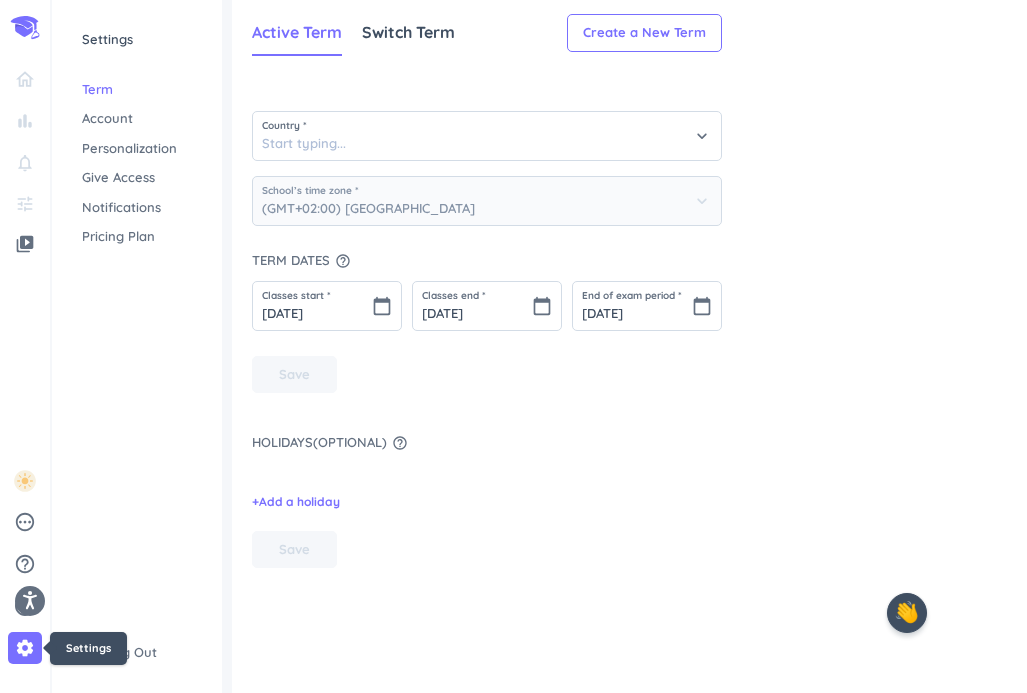 type on "France" 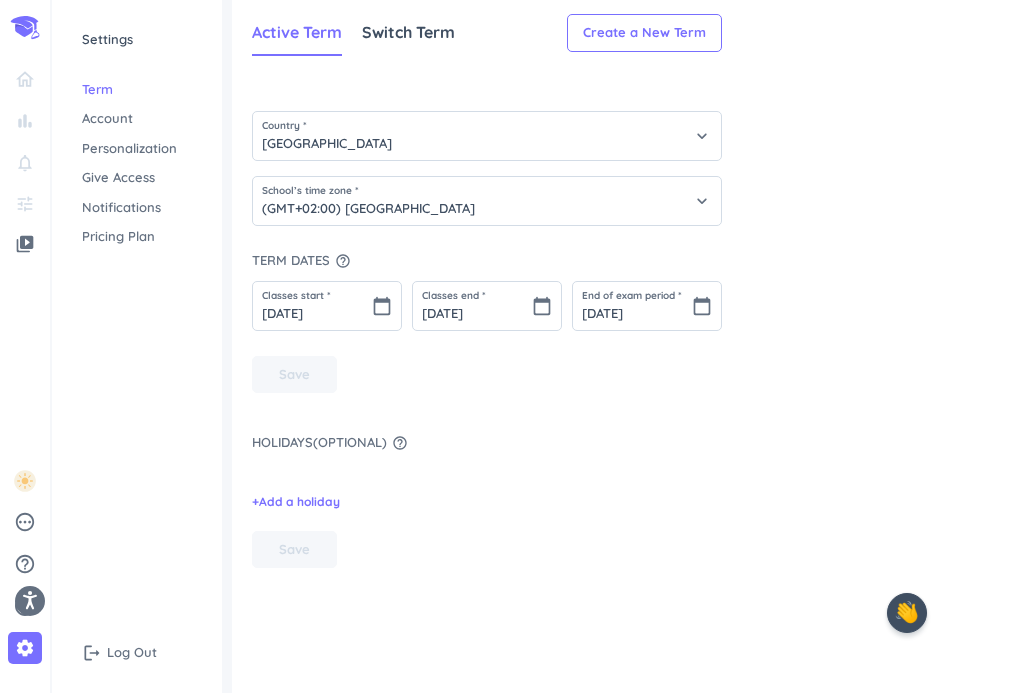click on "Account" at bounding box center [137, 119] 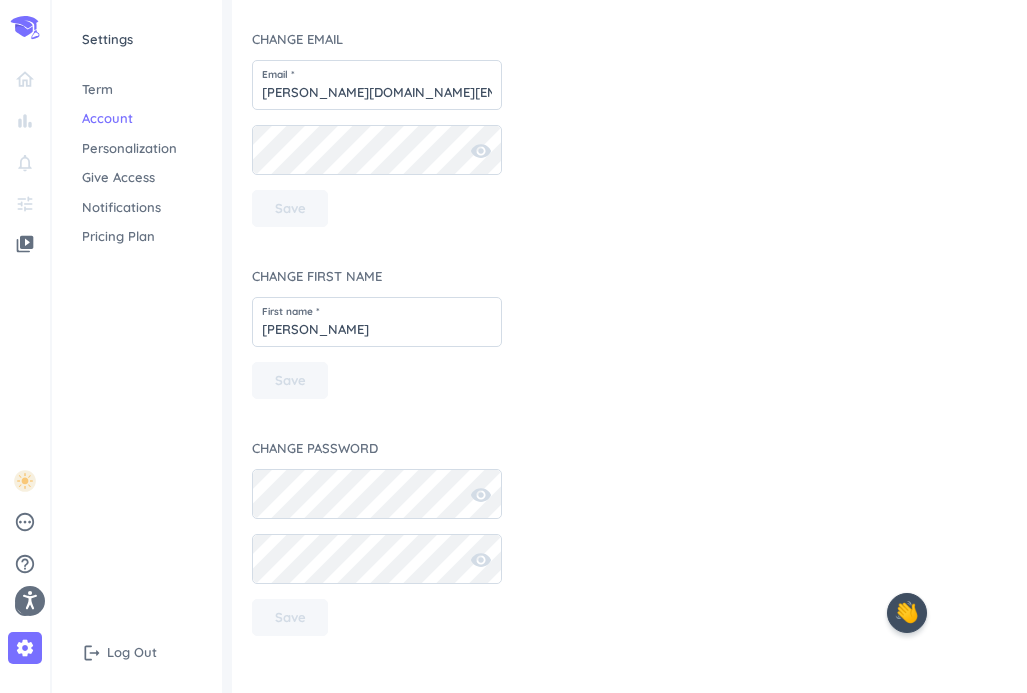 click on "Term" at bounding box center [137, 90] 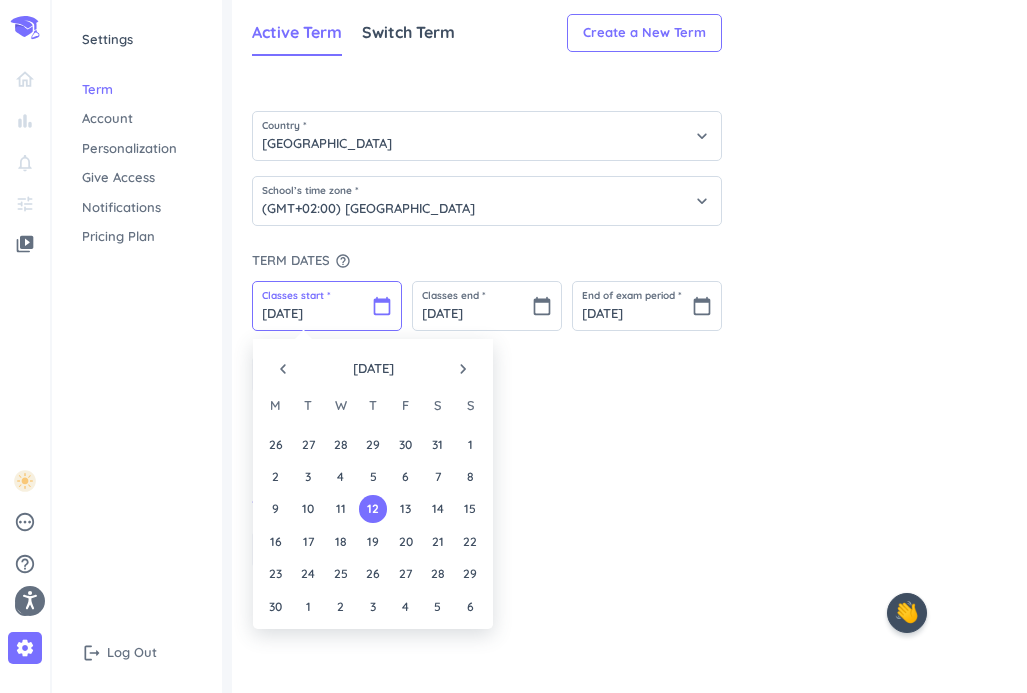 click on "12 Jun 2025" at bounding box center (327, 306) 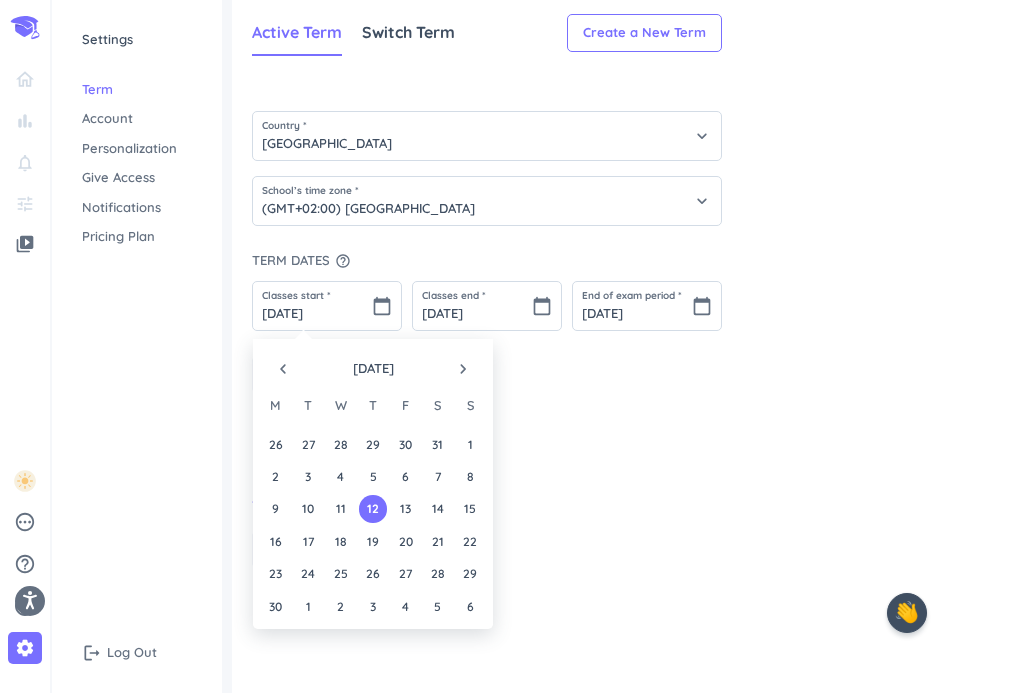 click on "navigate_next" at bounding box center (463, 369) 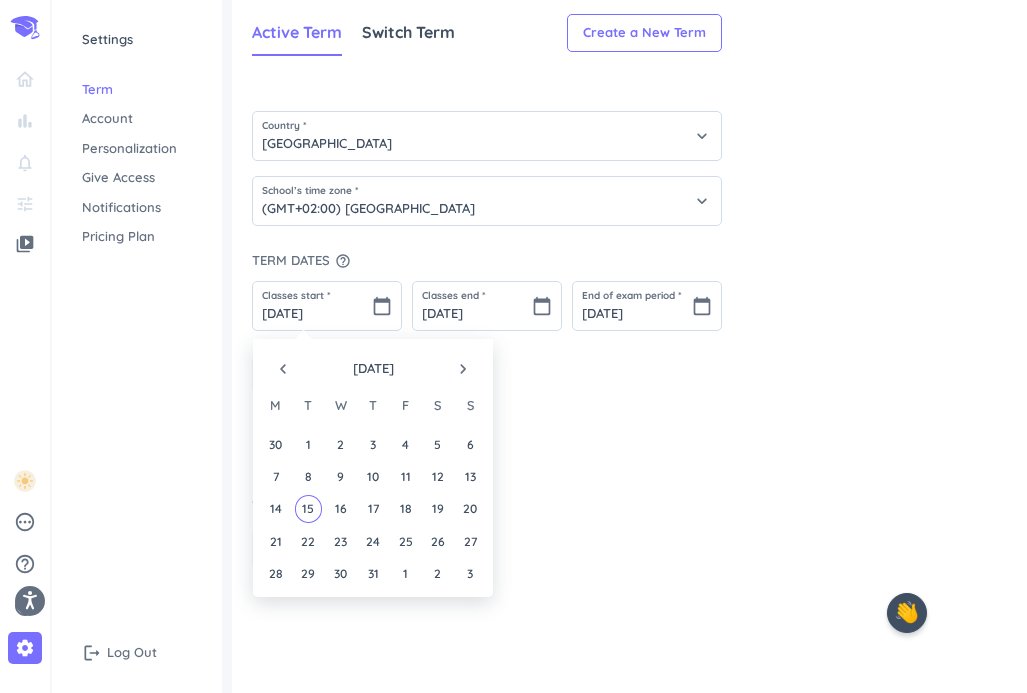 click on "navigate_next" at bounding box center (463, 369) 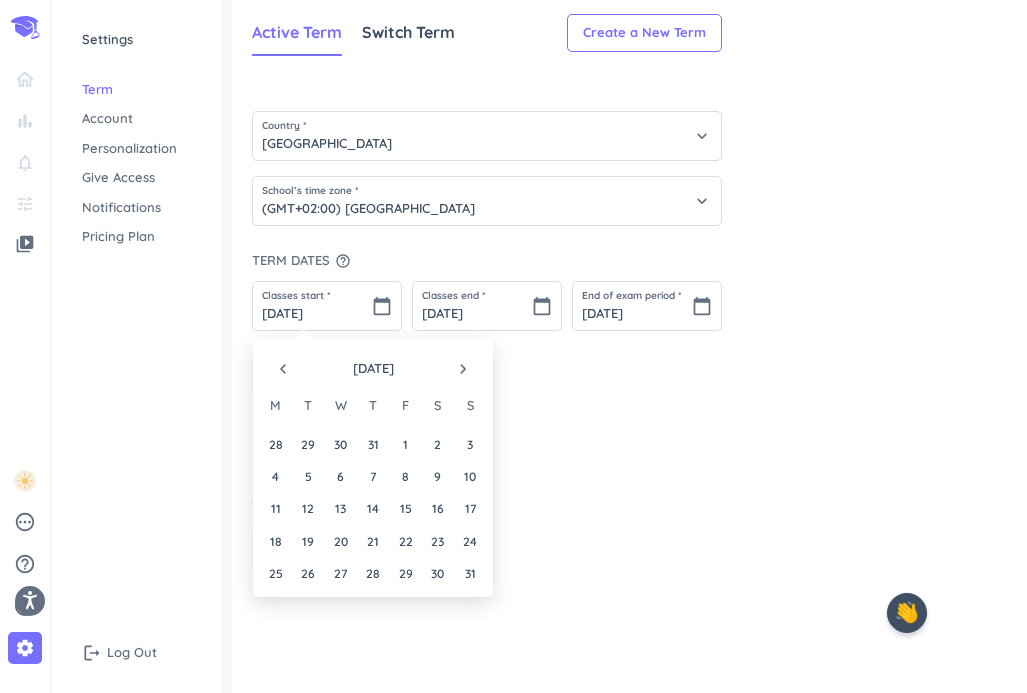 click on "navigate_next" at bounding box center (463, 369) 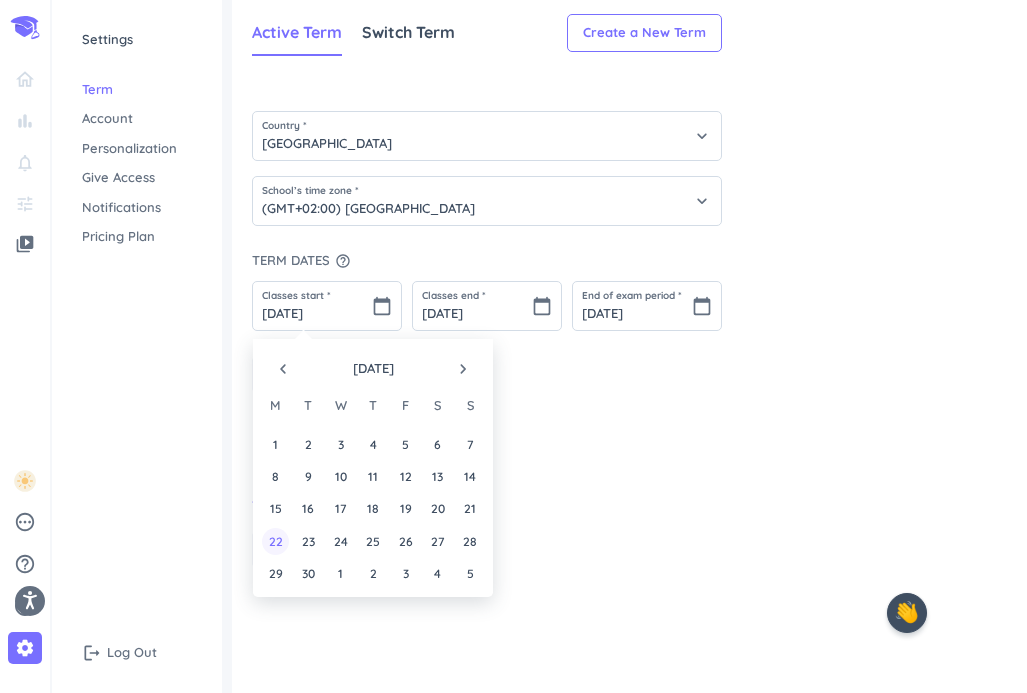 click on "22" at bounding box center [275, 541] 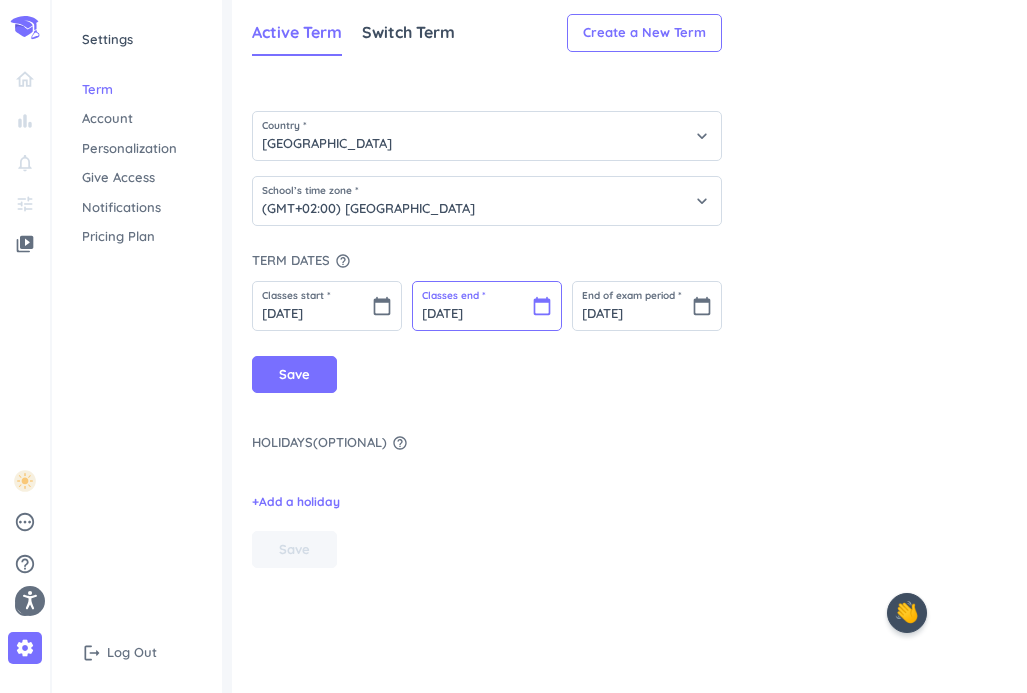 click on "22 Sep 2025" at bounding box center [487, 306] 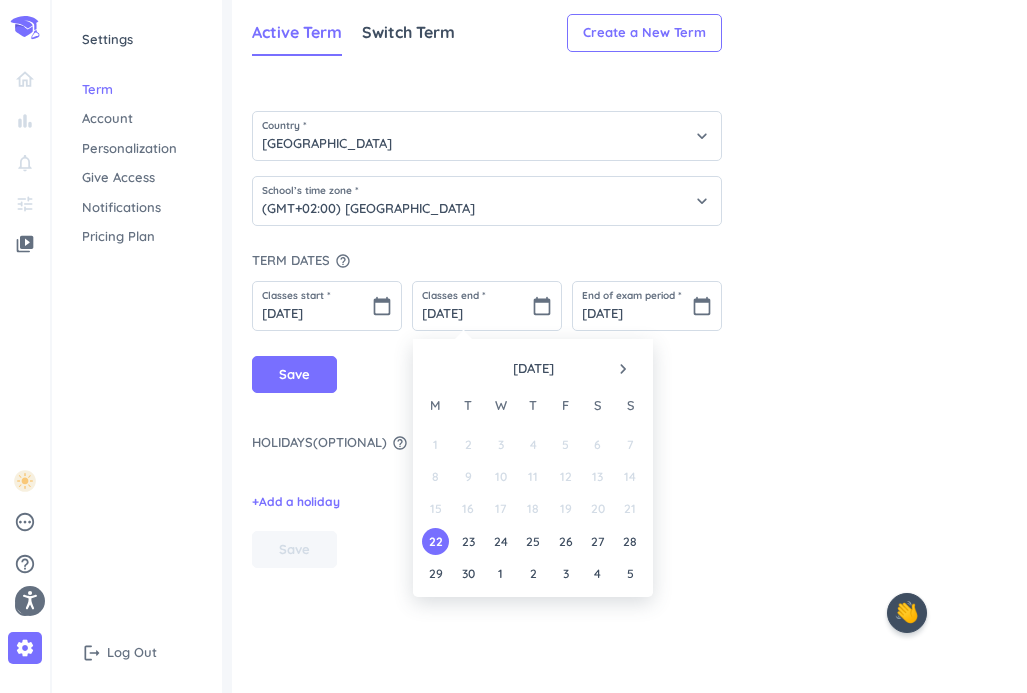 click on "navigate_next" at bounding box center (623, 369) 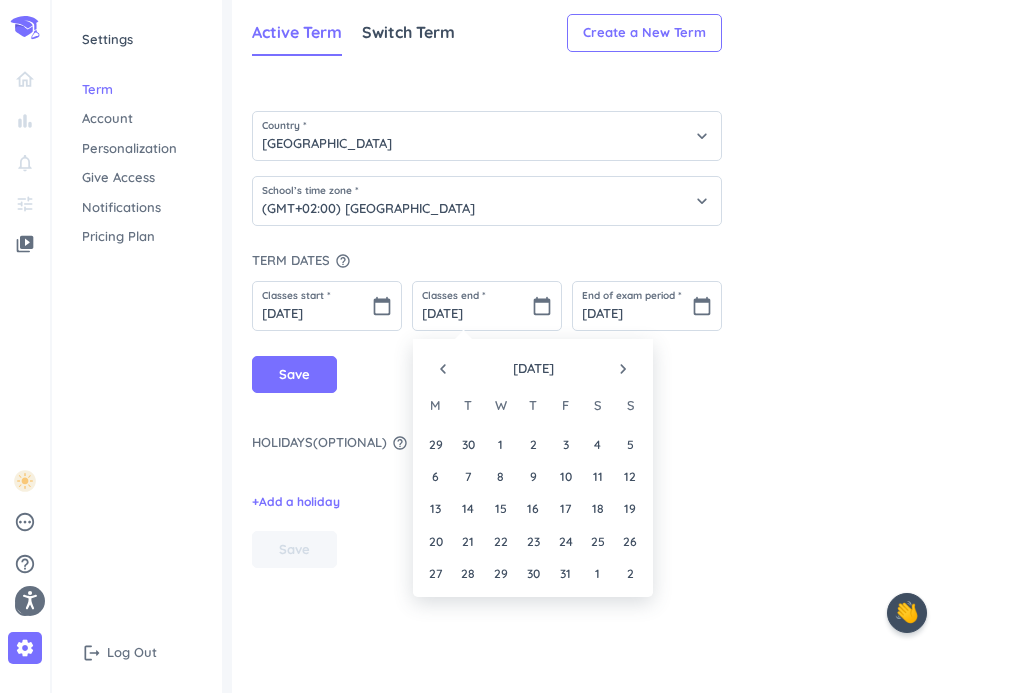 click on "navigate_next" at bounding box center [623, 369] 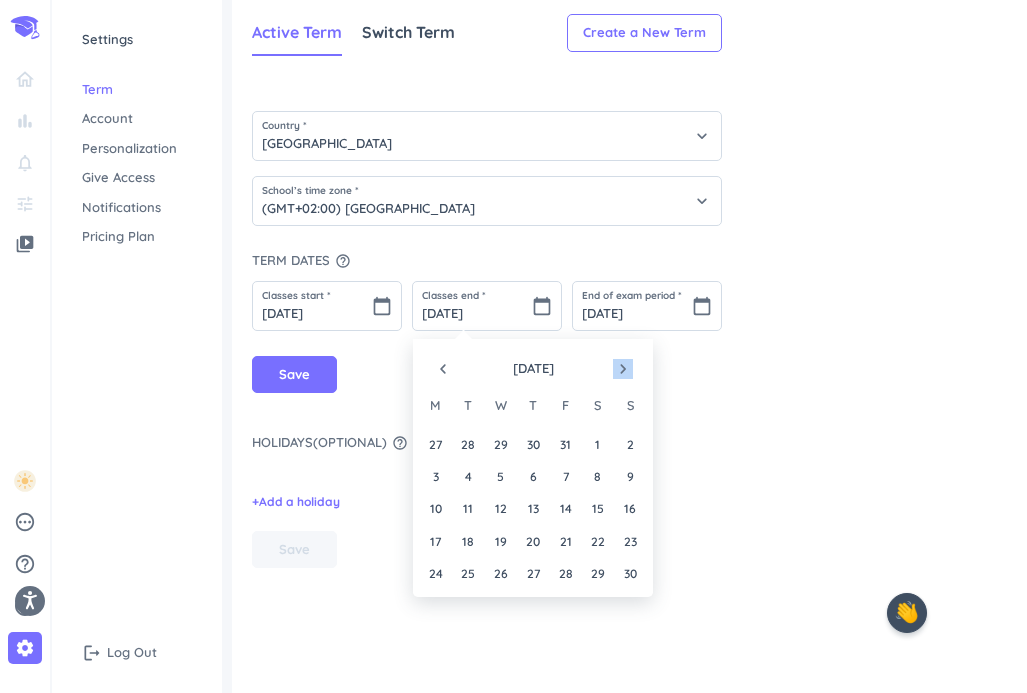 click on "navigate_next" at bounding box center [623, 369] 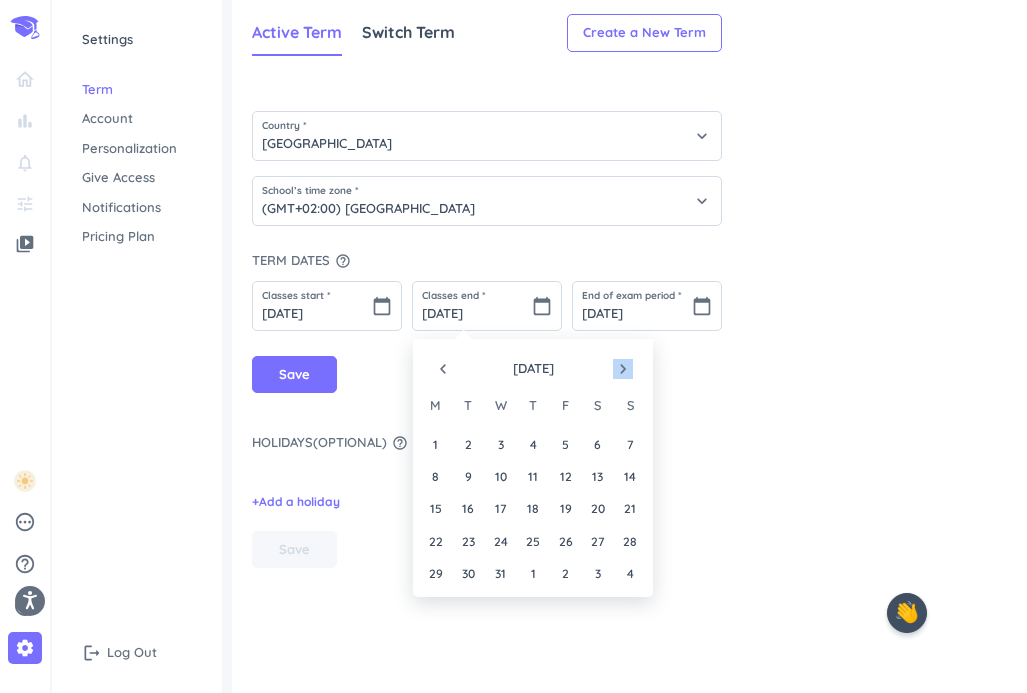 click on "navigate_next" at bounding box center [623, 369] 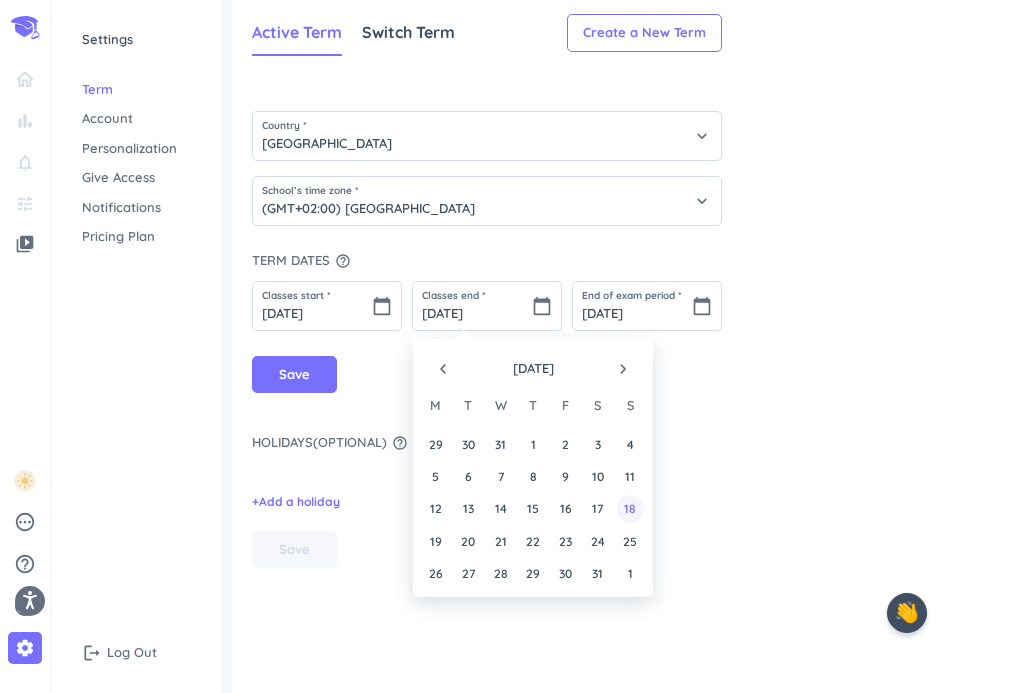 click on "18" at bounding box center [630, 508] 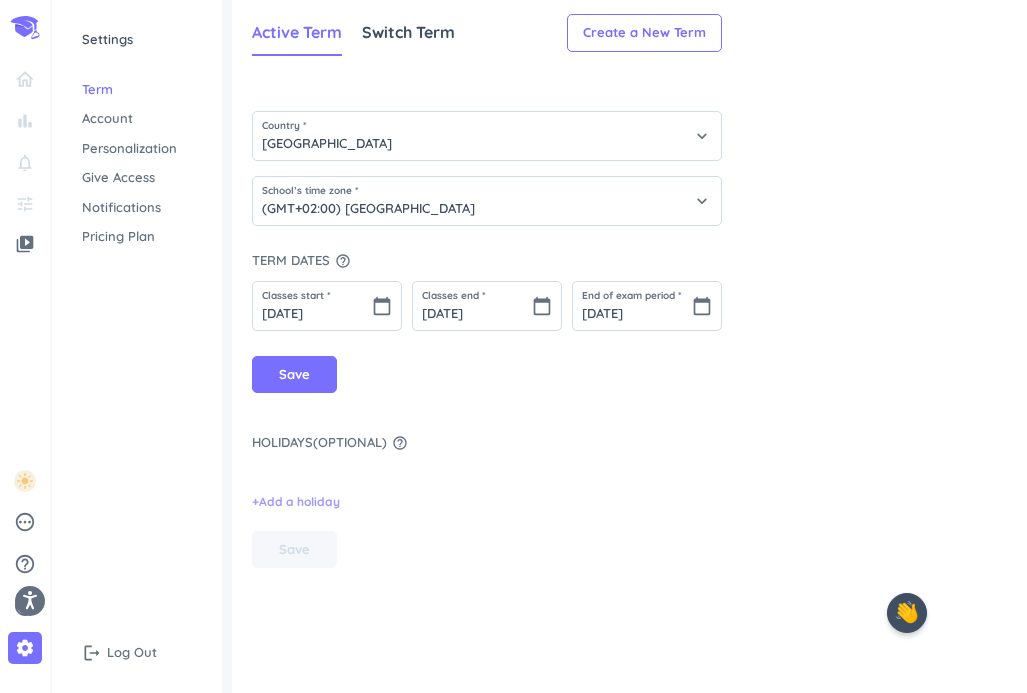 click on "+  Add a holiday" at bounding box center [296, 502] 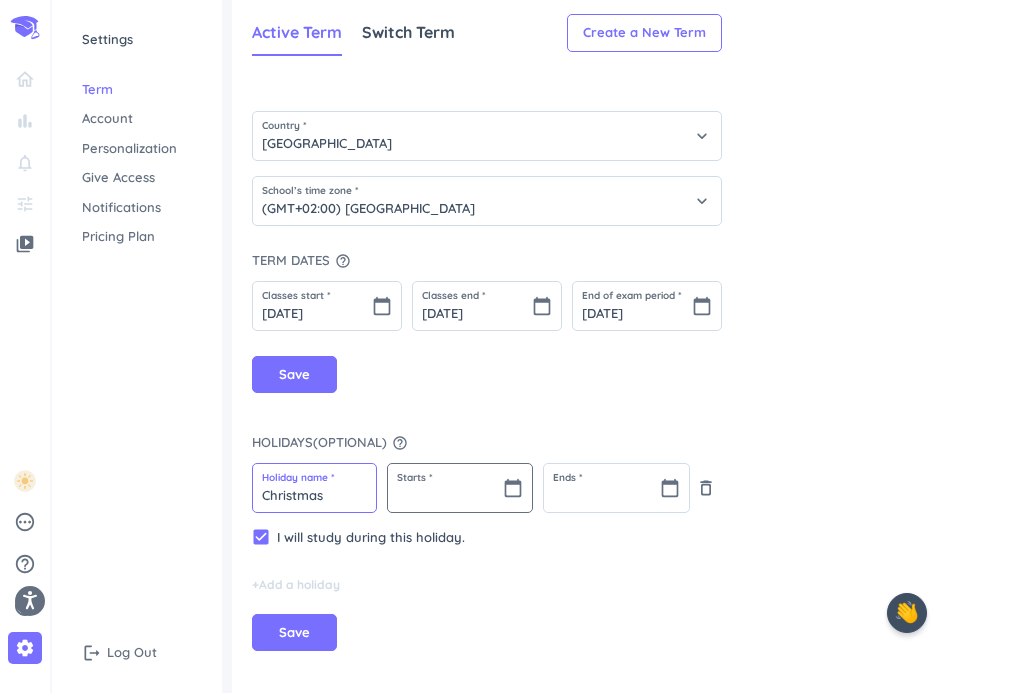 type on "Christmas" 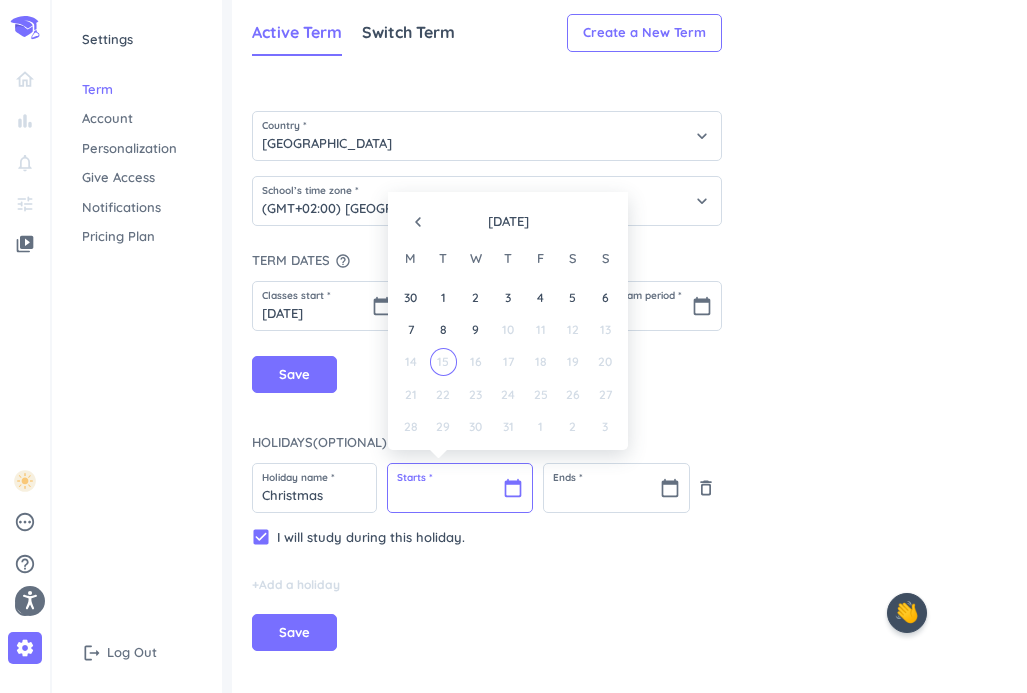 click at bounding box center [460, 488] 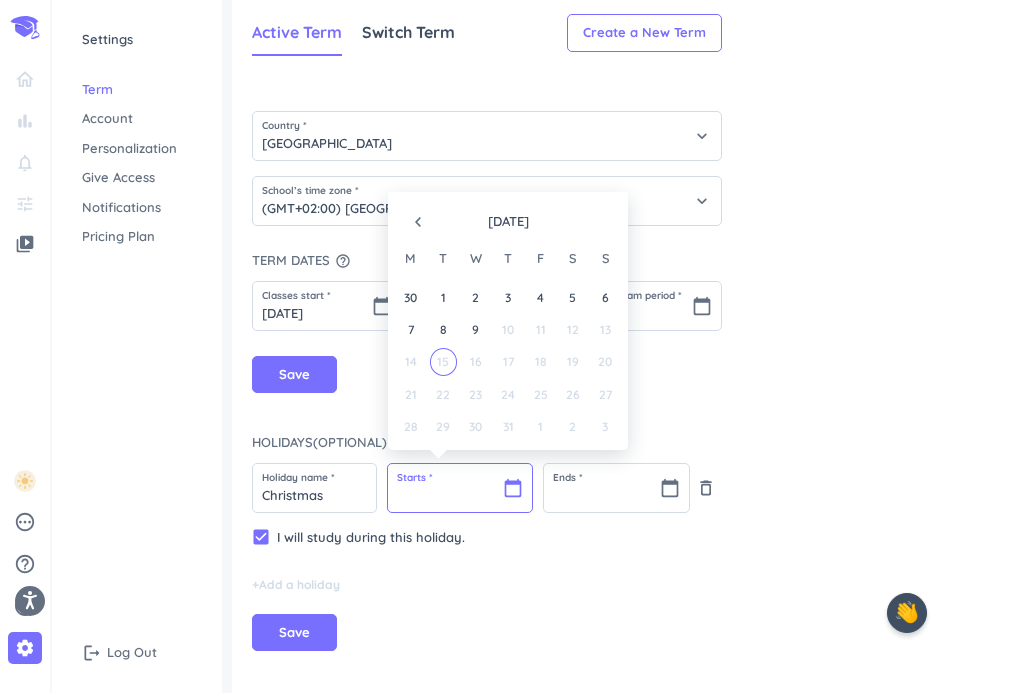 click at bounding box center [460, 488] 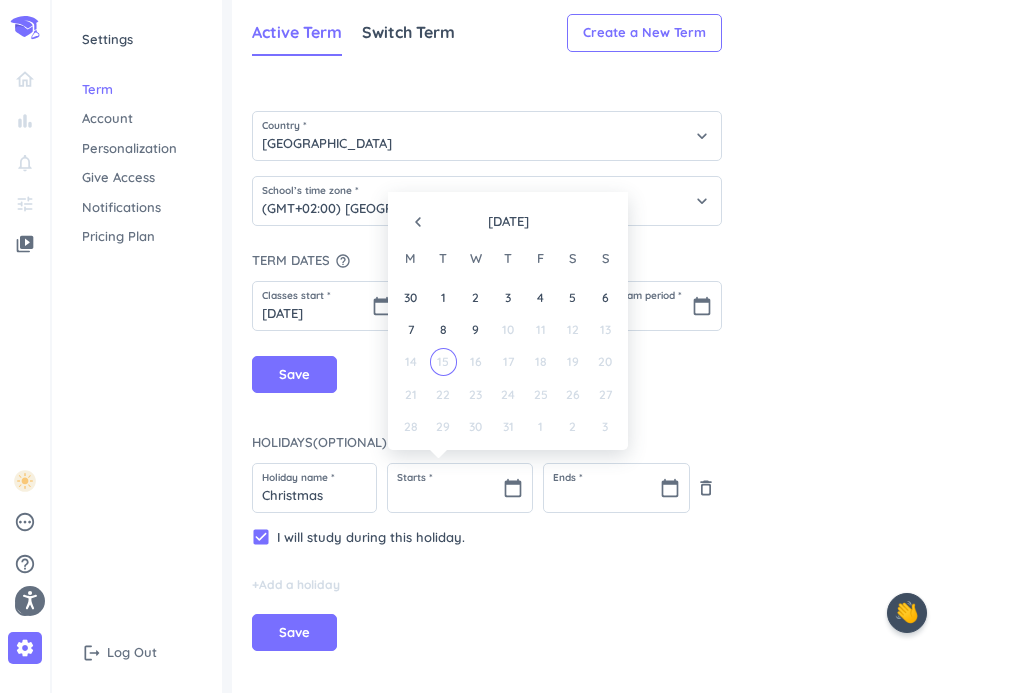 click on "navigate_before" at bounding box center [418, 222] 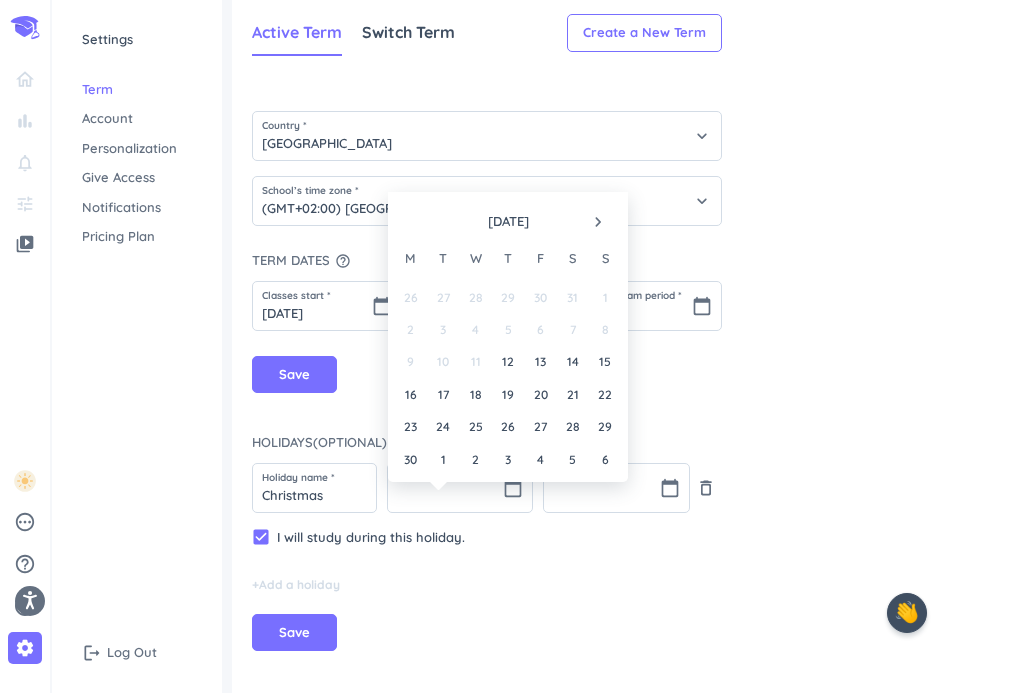 click on "navigate_next" at bounding box center [598, 222] 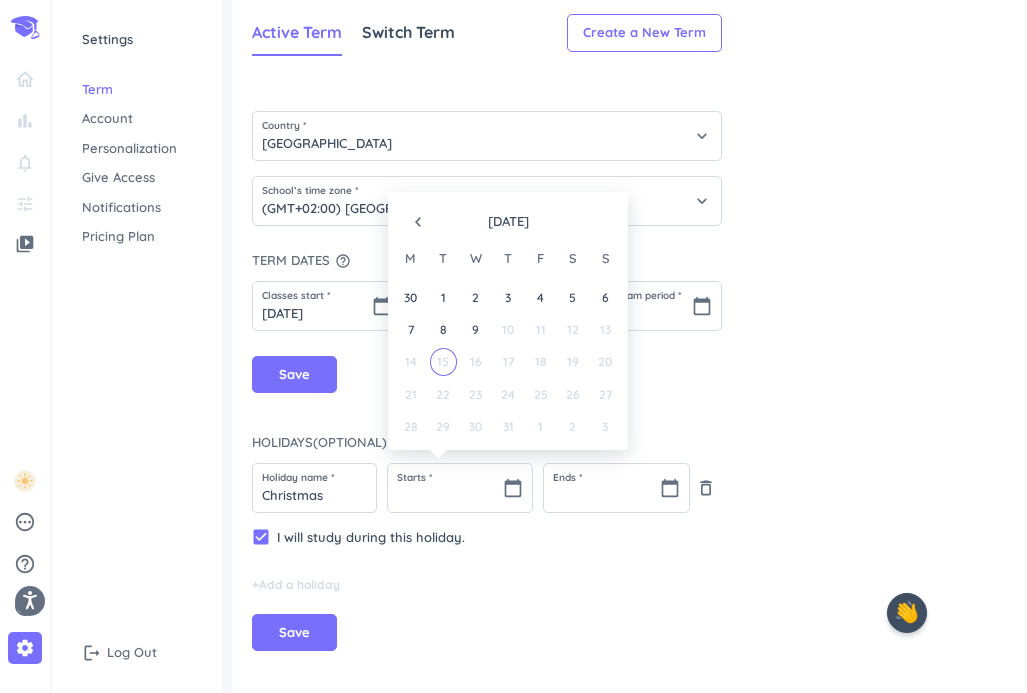 click at bounding box center (598, 222) 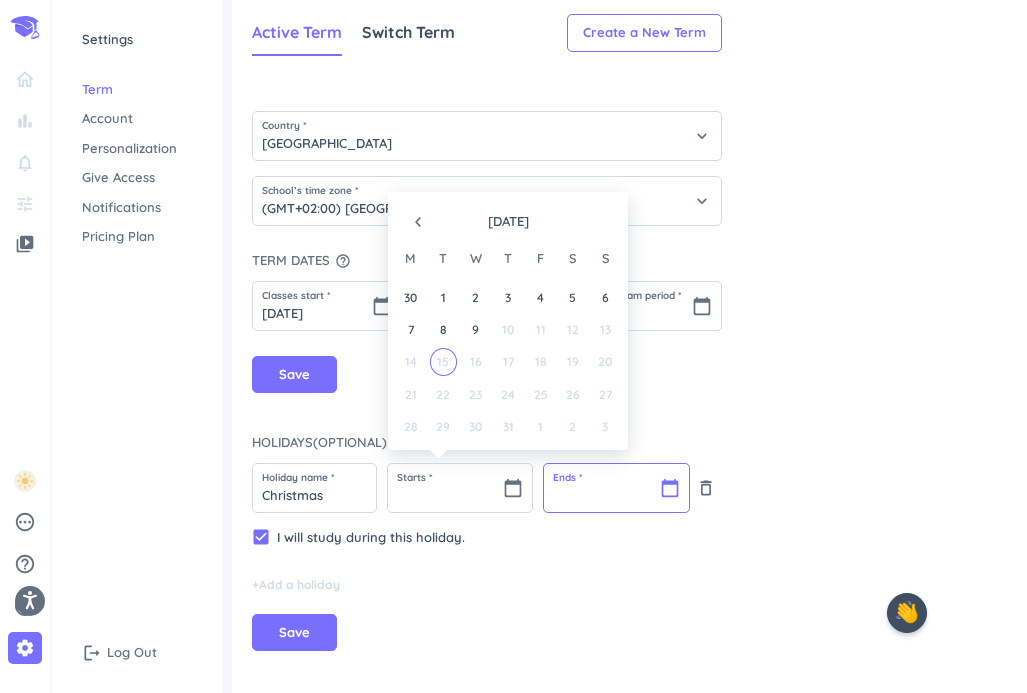 click at bounding box center [616, 488] 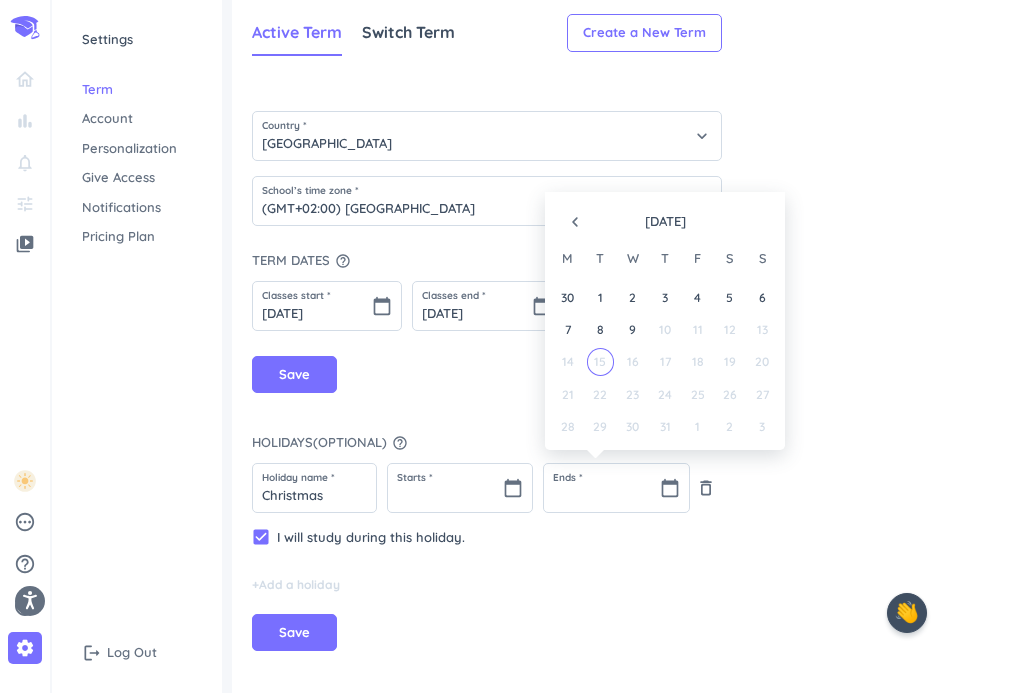 click on "S" at bounding box center [762, 258] 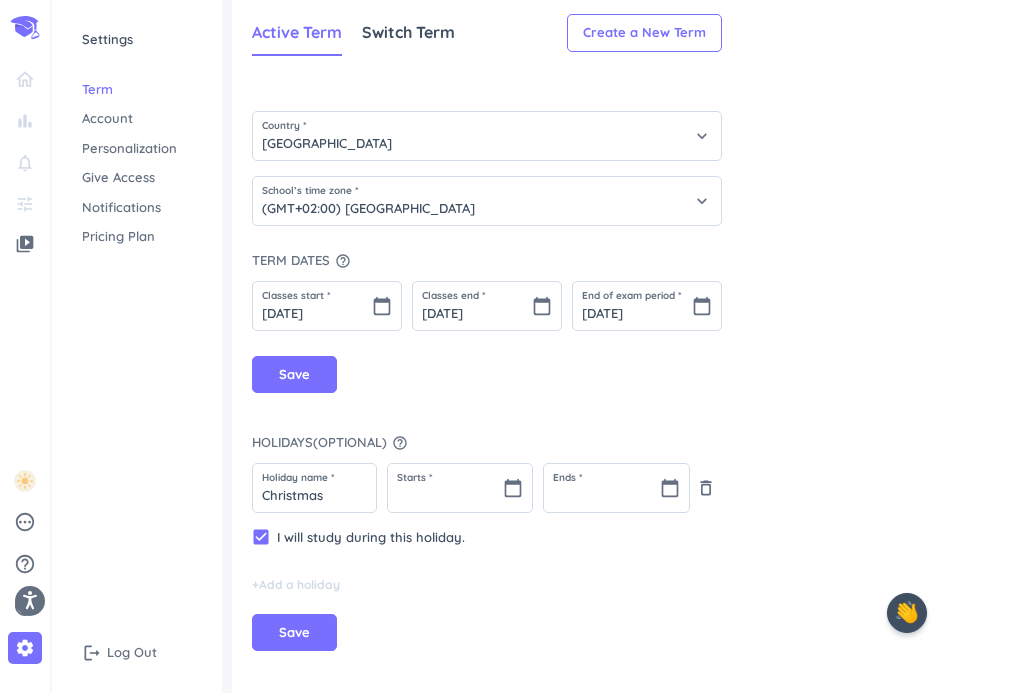click on "Country * France keyboard_arrow_down School’s time zone * (GMT+02:00) Paris keyboard_arrow_down Term dates help_outline Classes start * 22 Sep 2025 calendar_today Classes end * 18 Jan 2026 calendar_today End of exam period * 18 Jan 2026 calendar_today Save Holidays  ( optional ) help_outline Holiday name * Christmas Starts * calendar_today Ends * calendar_today delete_outline check_box I will study during this holiday. +  Add a holiday Save" at bounding box center (629, 376) 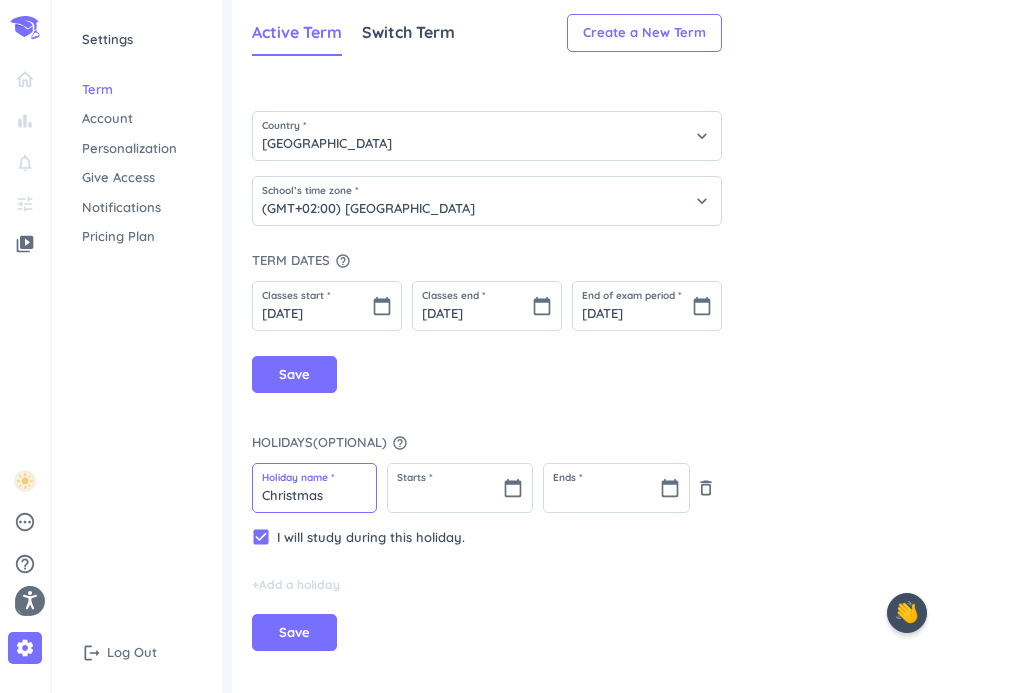 click on "Christmas" at bounding box center [314, 488] 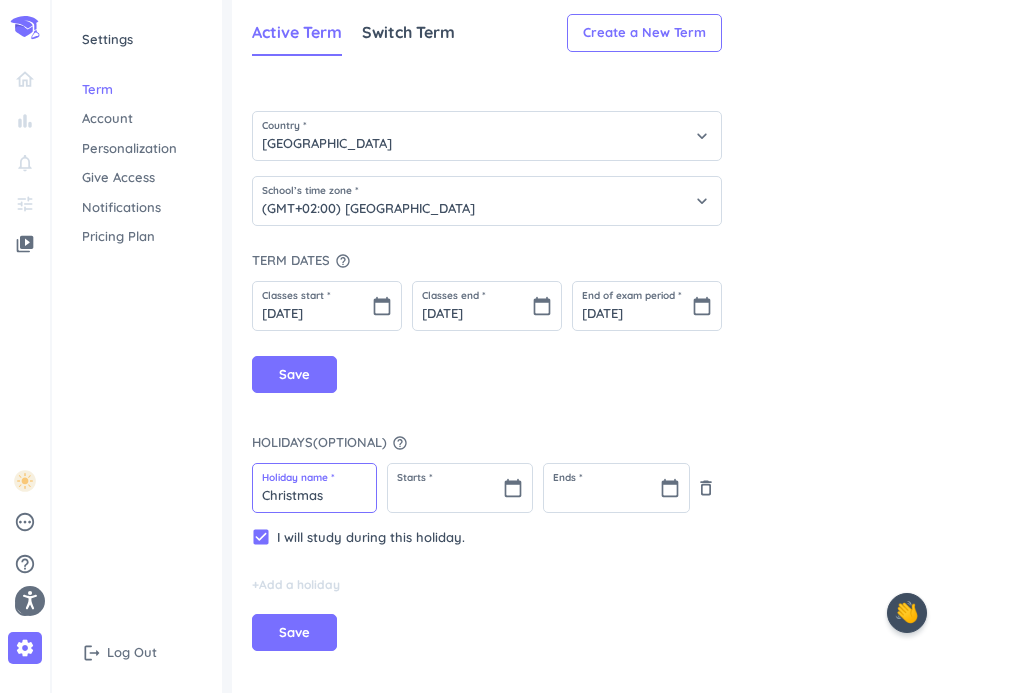 click on "Christmas" at bounding box center [314, 488] 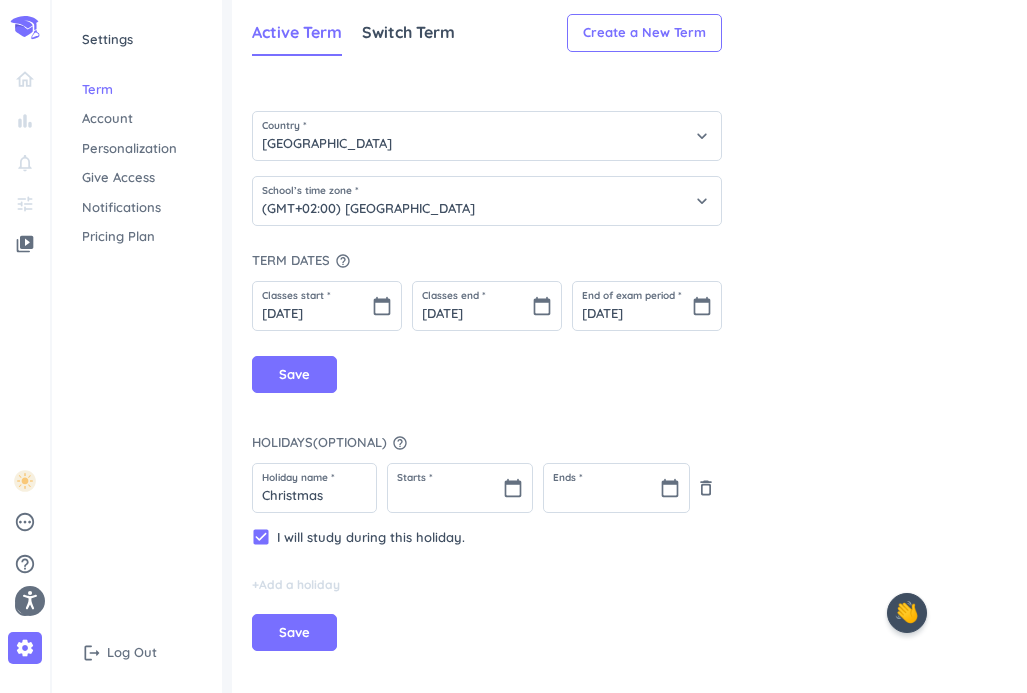 click on "Country * France keyboard_arrow_down School’s time zone * (GMT+02:00) Paris keyboard_arrow_down Term dates help_outline Classes start * 22 Sep 2025 calendar_today Classes end * 18 Jan 2026 calendar_today End of exam period * 18 Jan 2026 calendar_today Save Holidays  ( optional ) help_outline Holiday name * Christmas Starts * calendar_today Ends * calendar_today delete_outline check_box I will study during this holiday. +  Add a holiday Save" at bounding box center (487, 366) 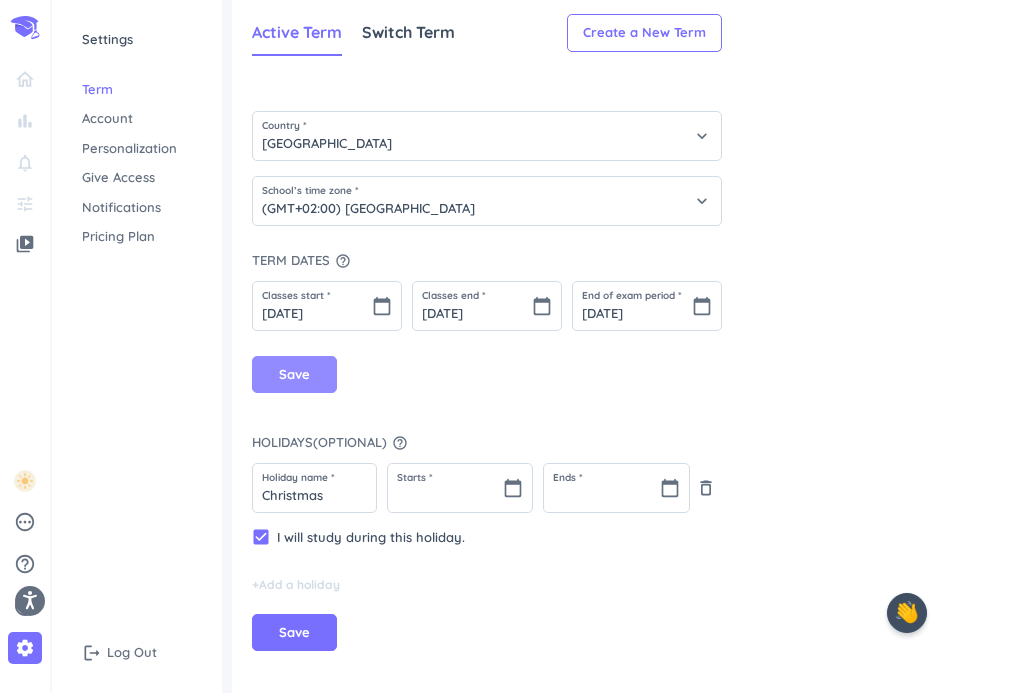 click on "Save" at bounding box center (294, 375) 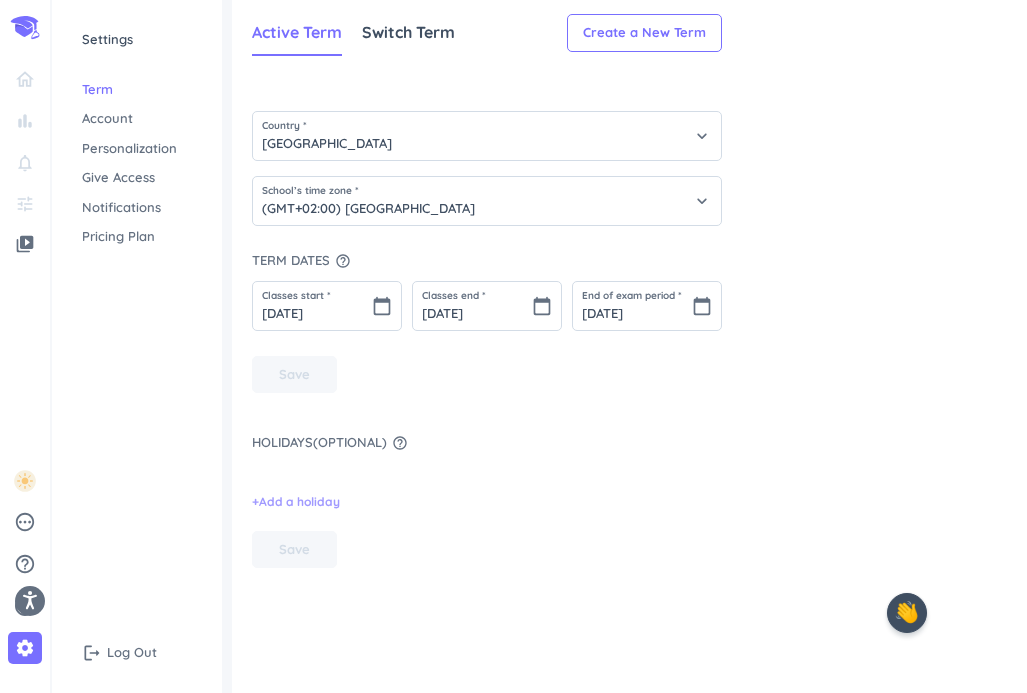 click on "+  Add a holiday" at bounding box center (296, 502) 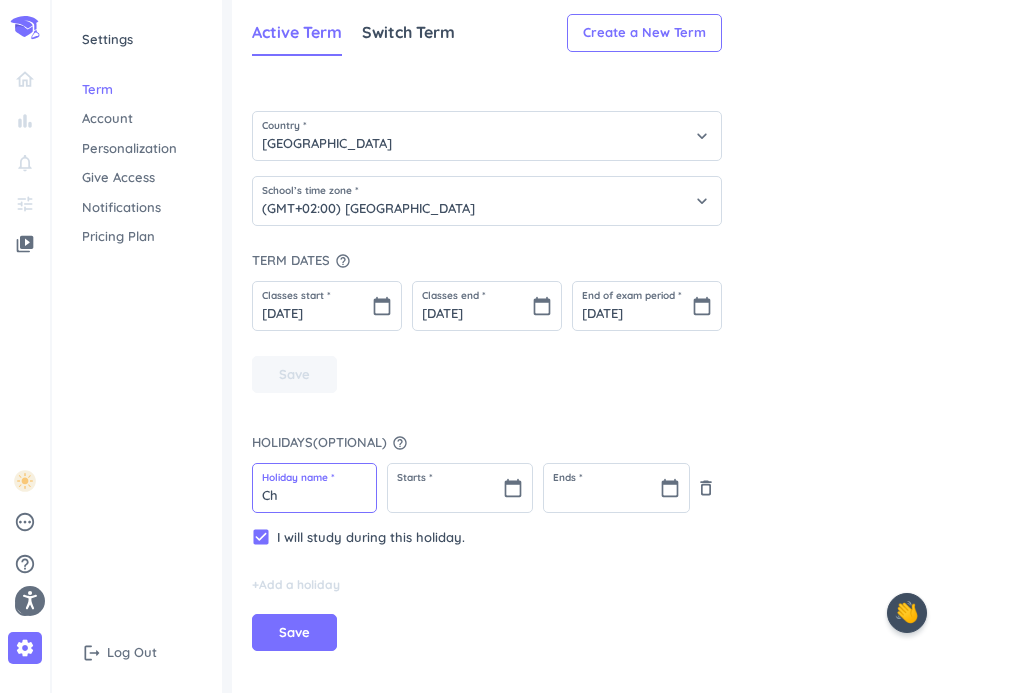 type on "C" 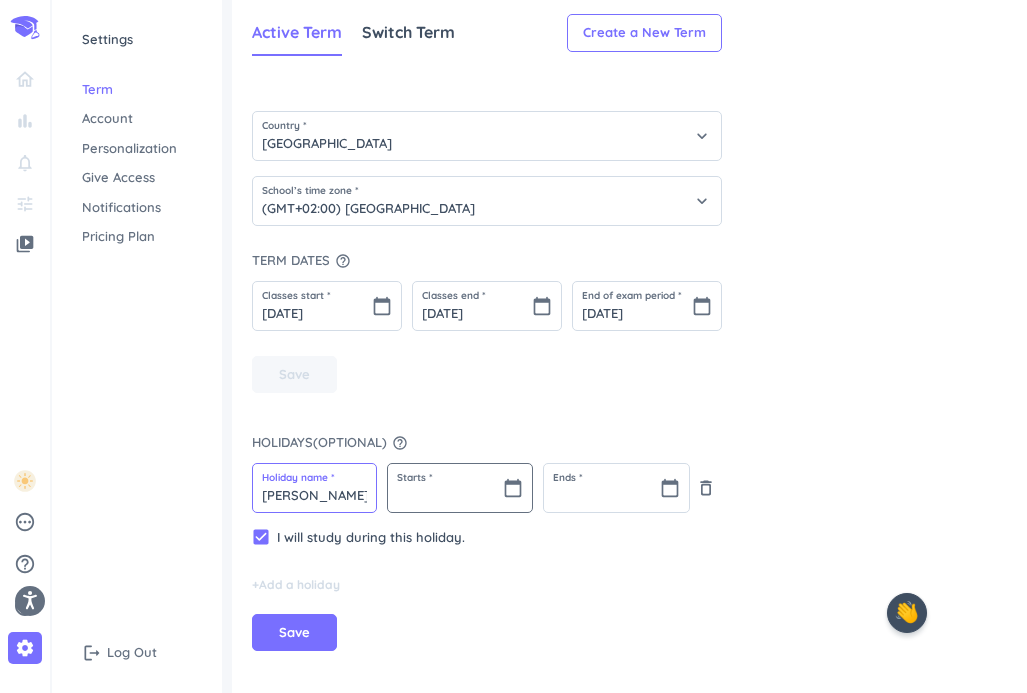 type on "[PERSON_NAME]" 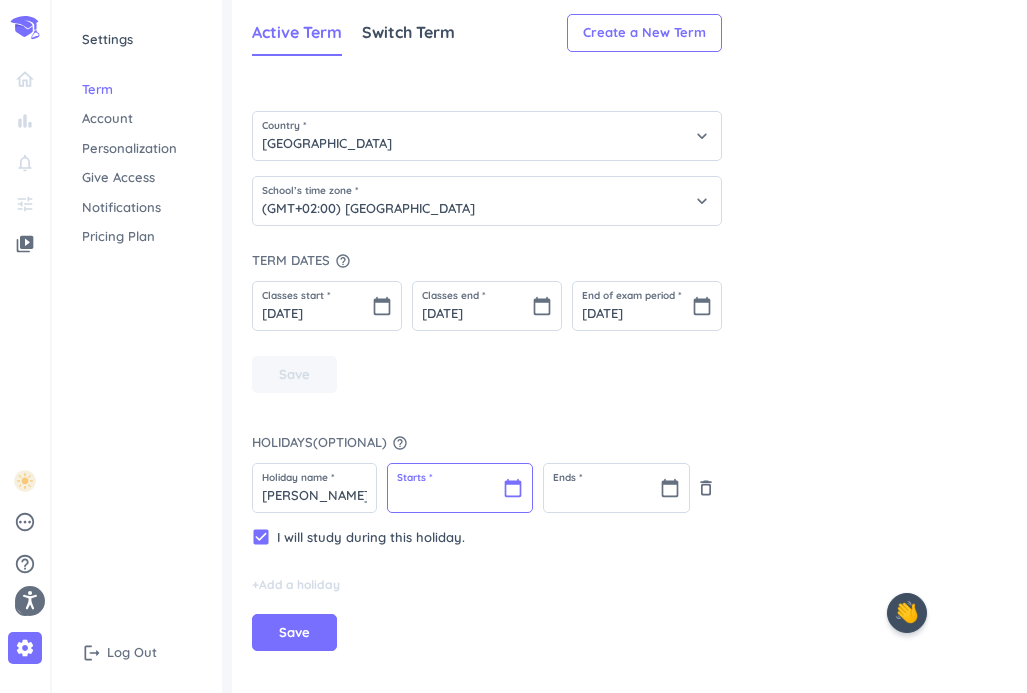 click at bounding box center [460, 488] 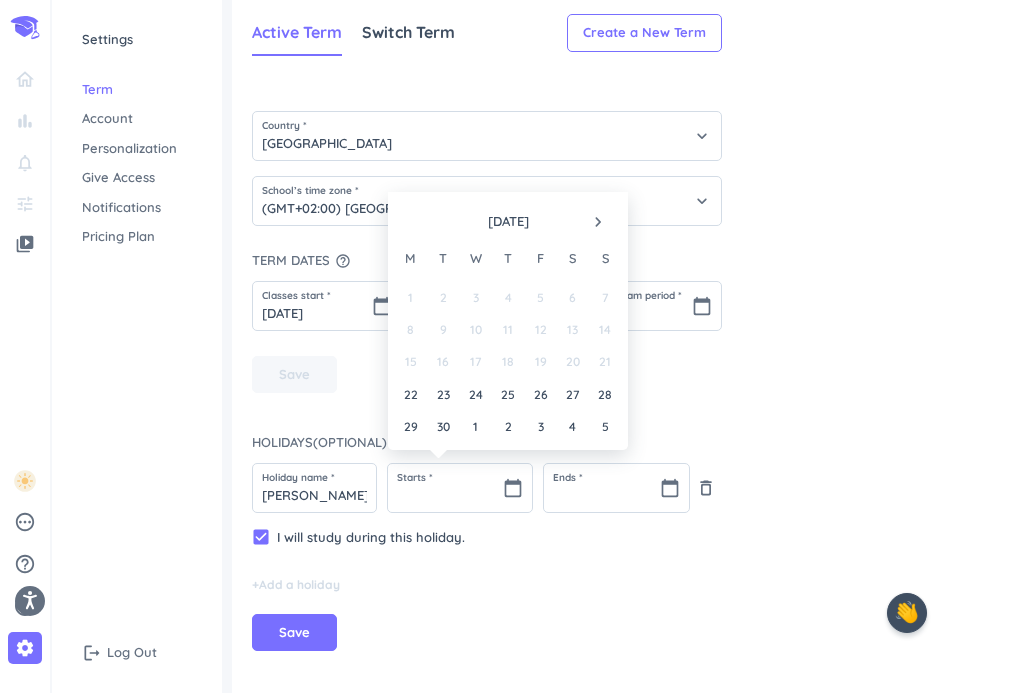 click on "navigate_next" at bounding box center (598, 222) 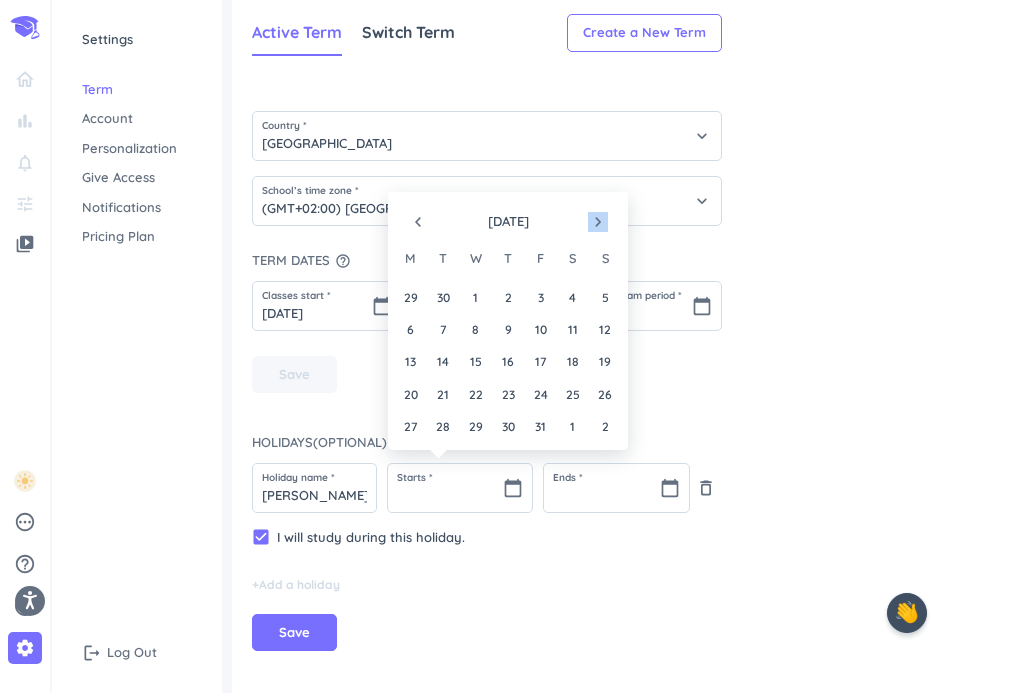 click on "navigate_next" at bounding box center [598, 222] 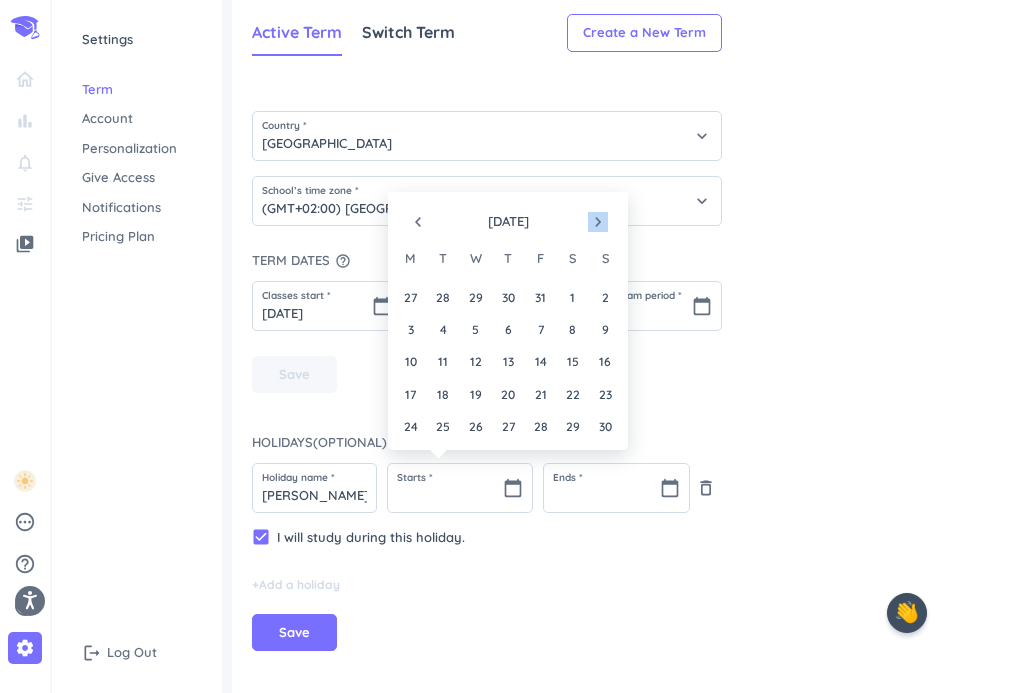 click on "navigate_next" at bounding box center [598, 222] 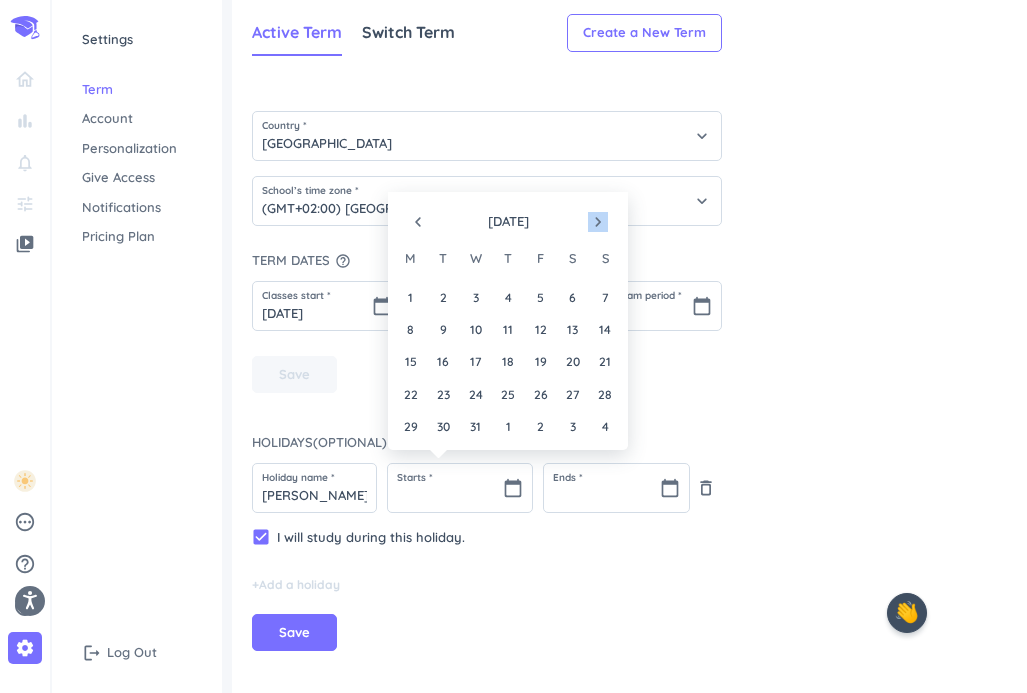 click on "navigate_next" at bounding box center (598, 222) 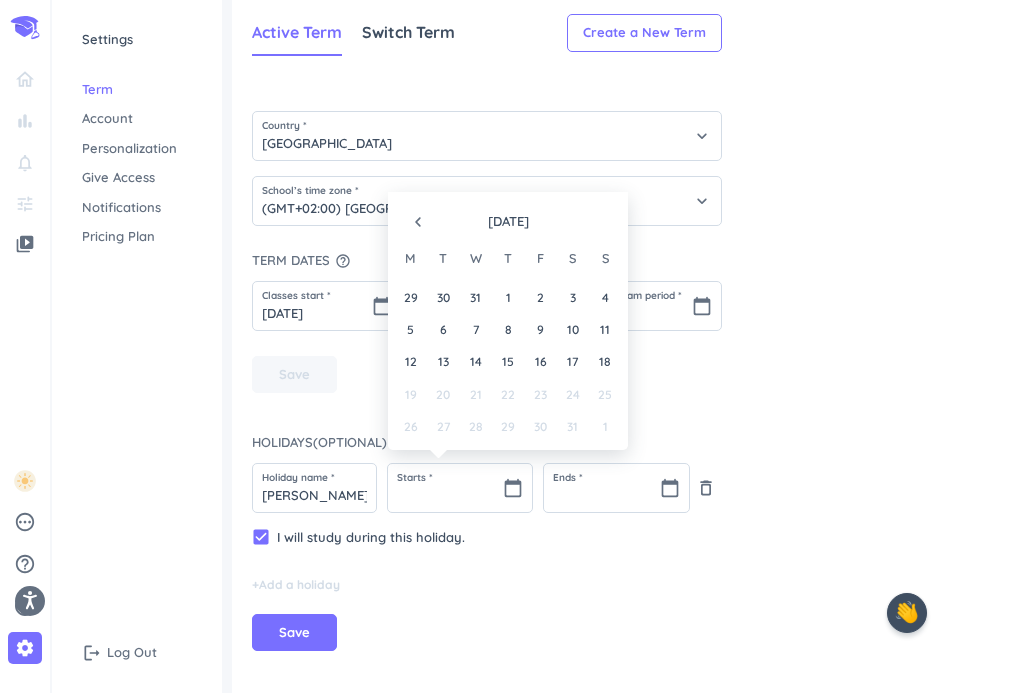click on "navigate_before" at bounding box center [418, 222] 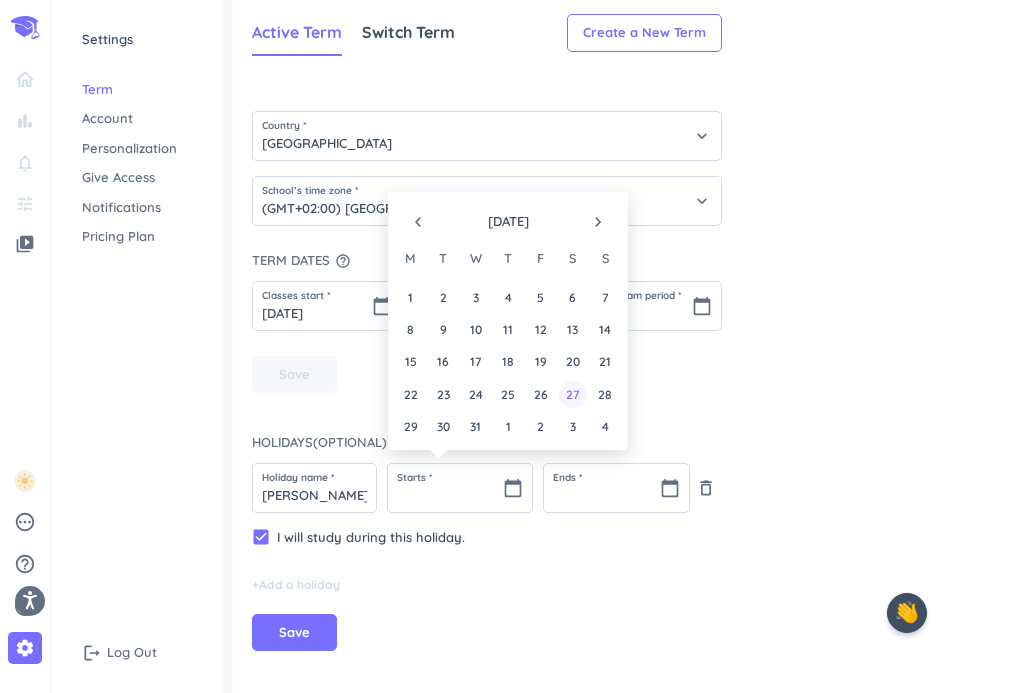 click on "27" at bounding box center (572, 394) 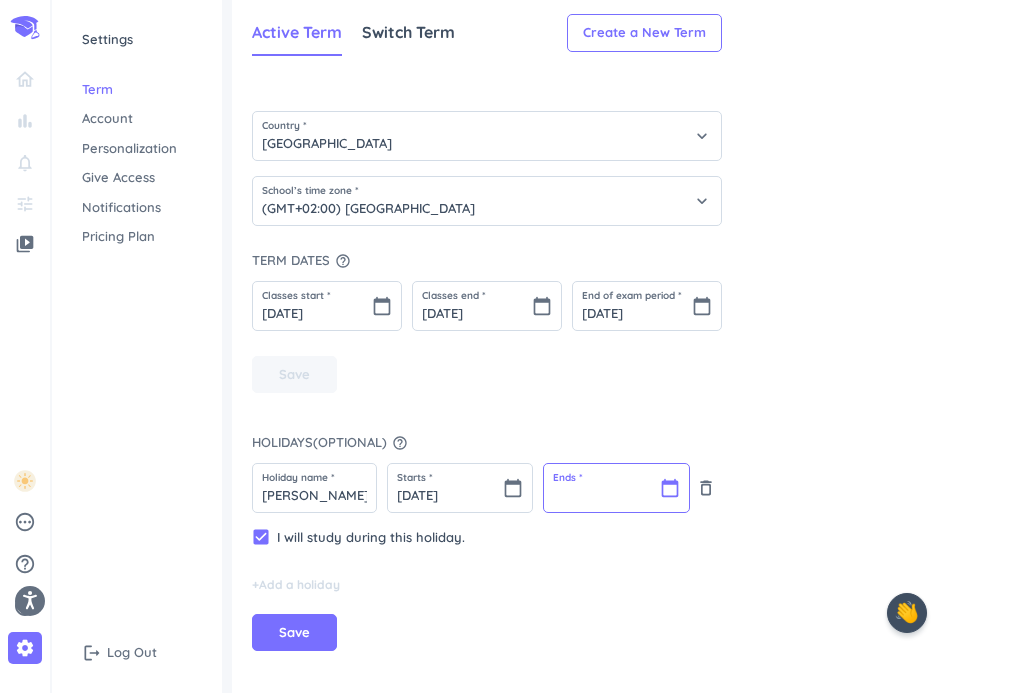 click at bounding box center (616, 488) 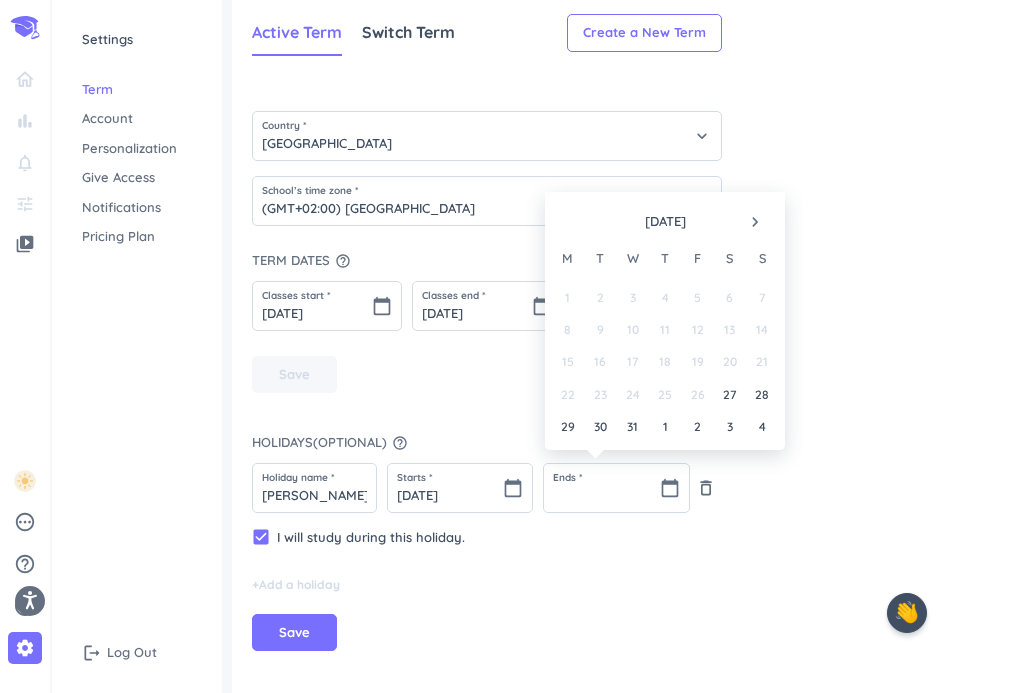 click on "navigate_next" at bounding box center (755, 222) 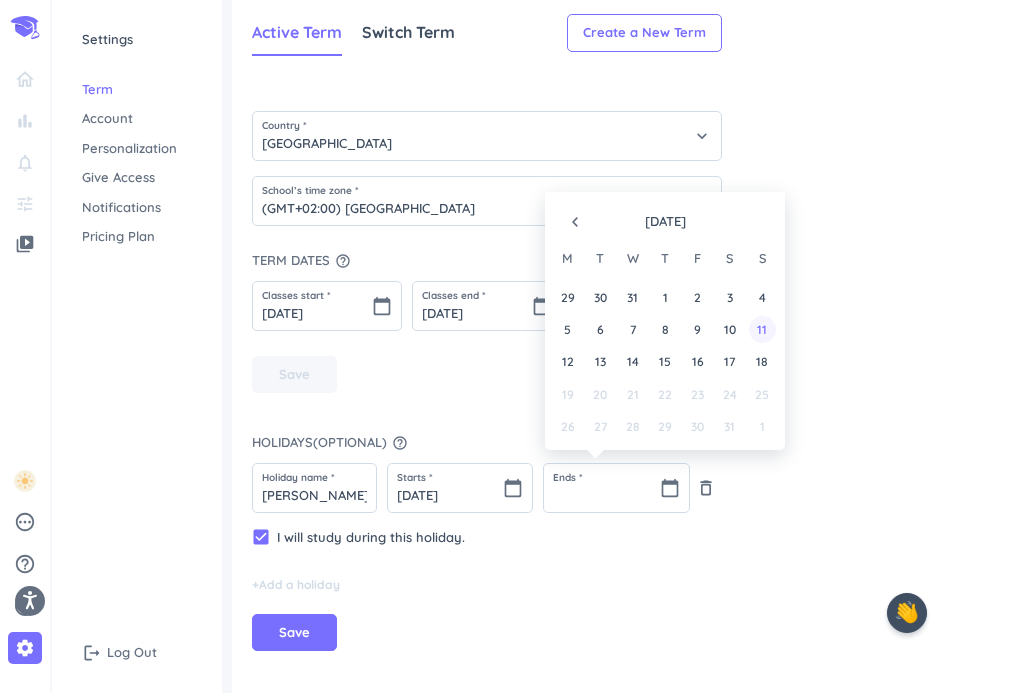 click on "11" at bounding box center (762, 329) 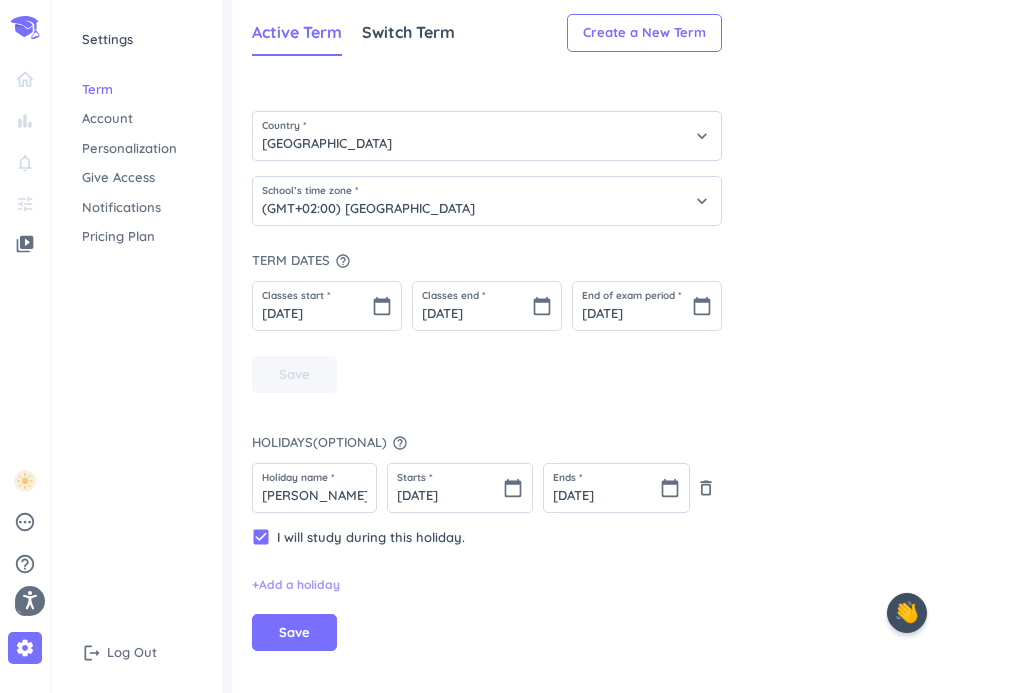 click on "+  Add a holiday" at bounding box center [296, 585] 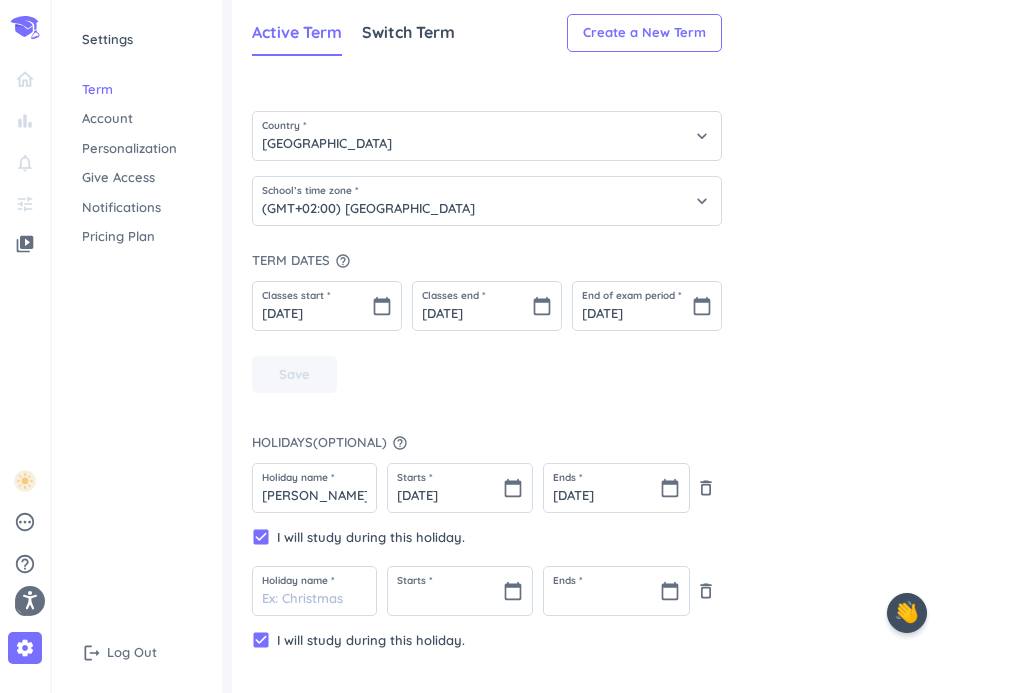 scroll, scrollTop: 69, scrollLeft: 0, axis: vertical 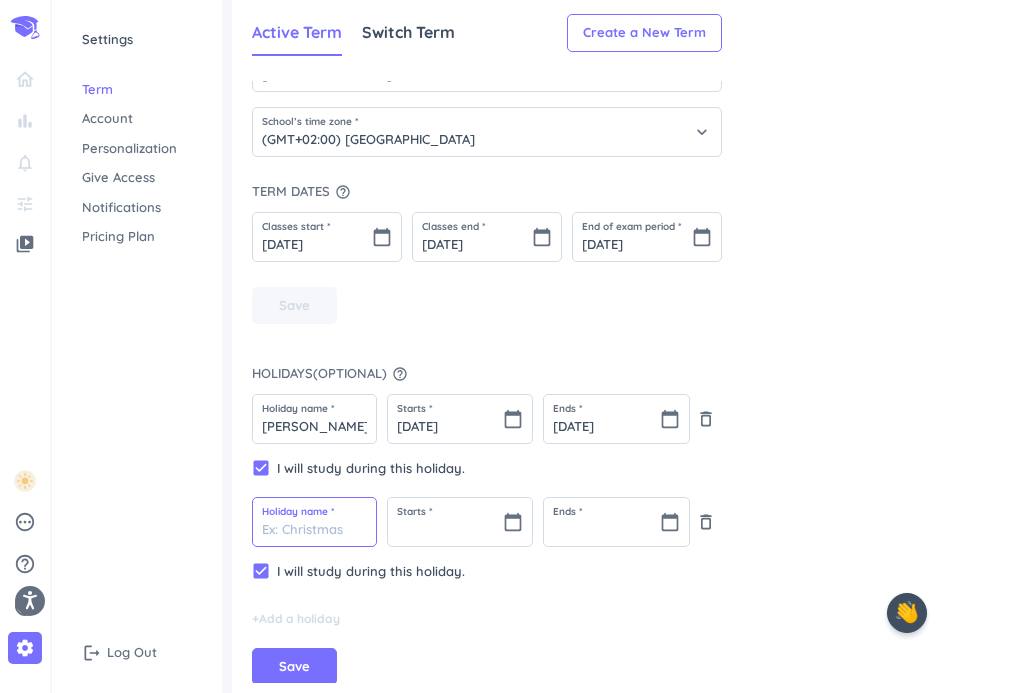 click at bounding box center (314, 522) 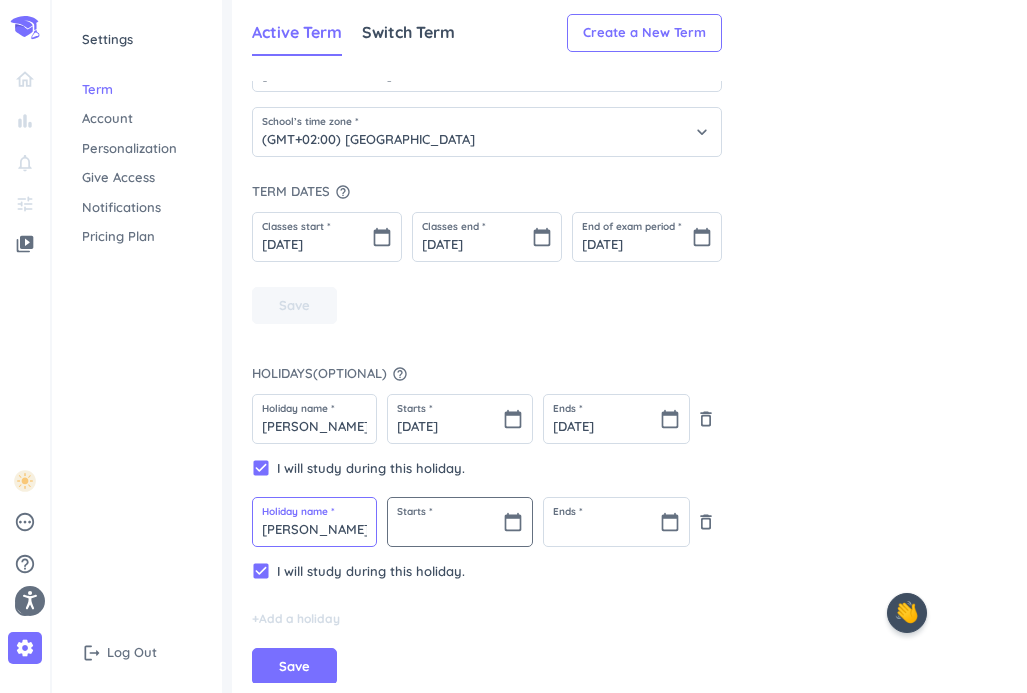 type on "[PERSON_NAME]" 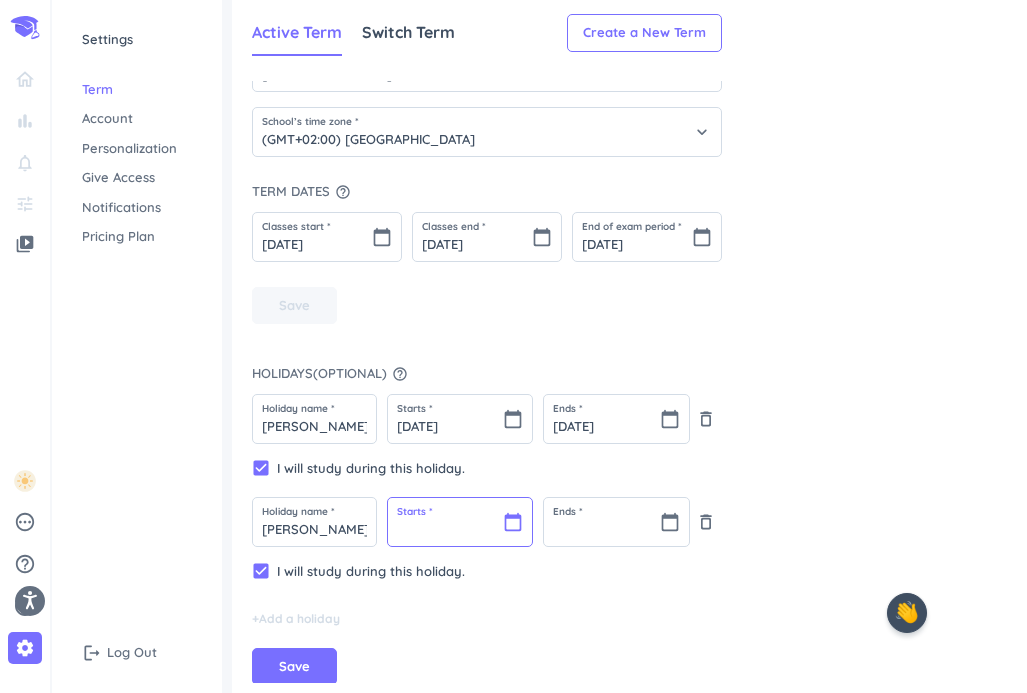 click at bounding box center [460, 522] 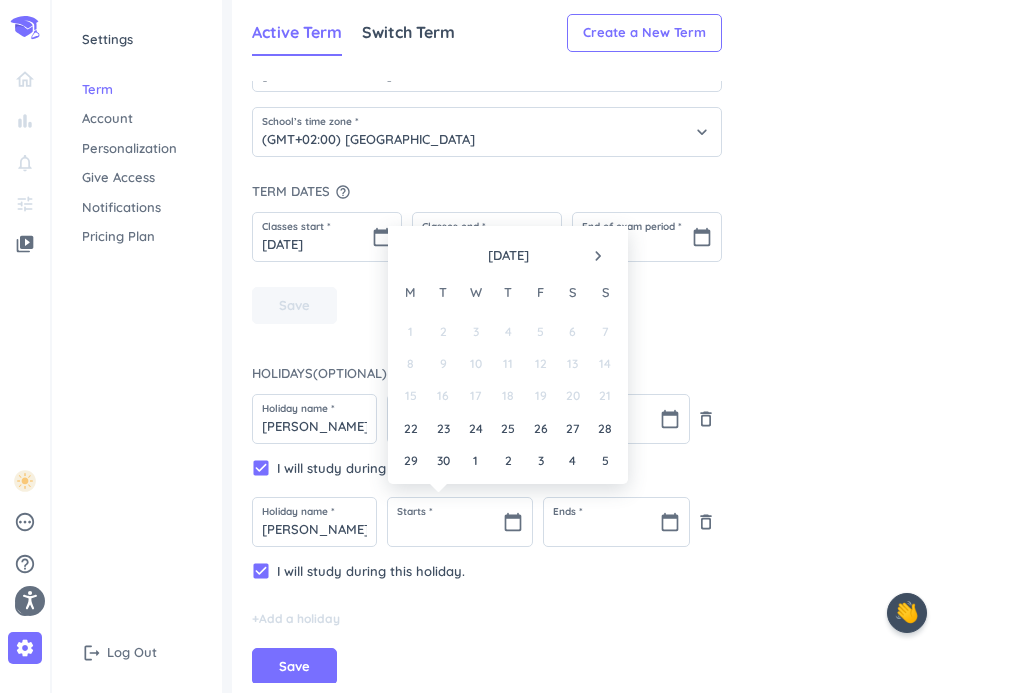 click on "navigate_next" at bounding box center (598, 256) 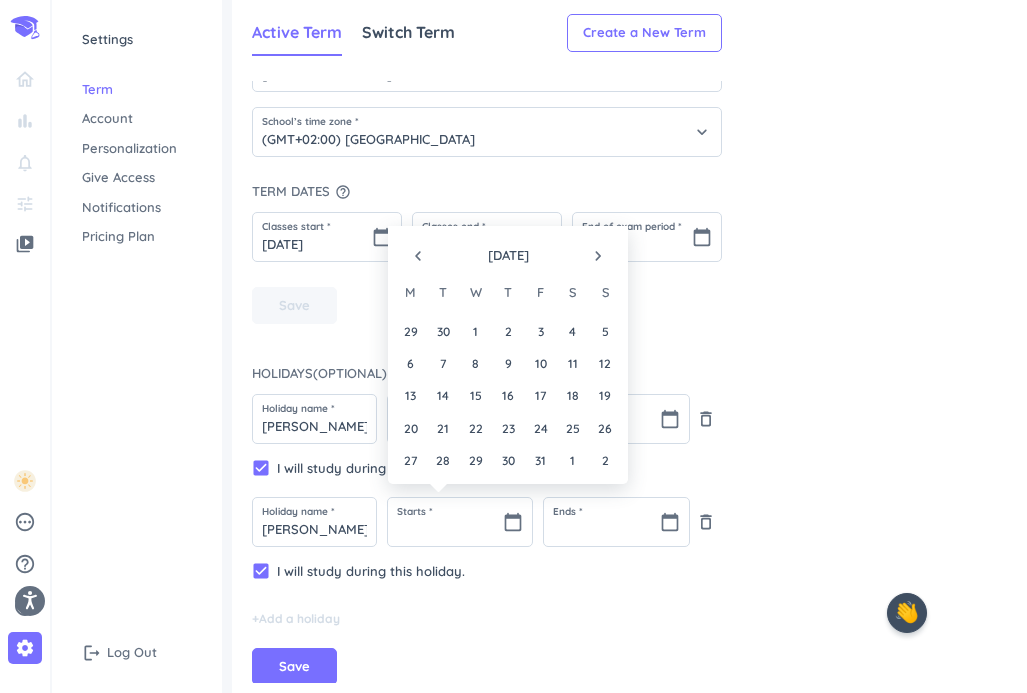 click on "navigate_next" at bounding box center [598, 256] 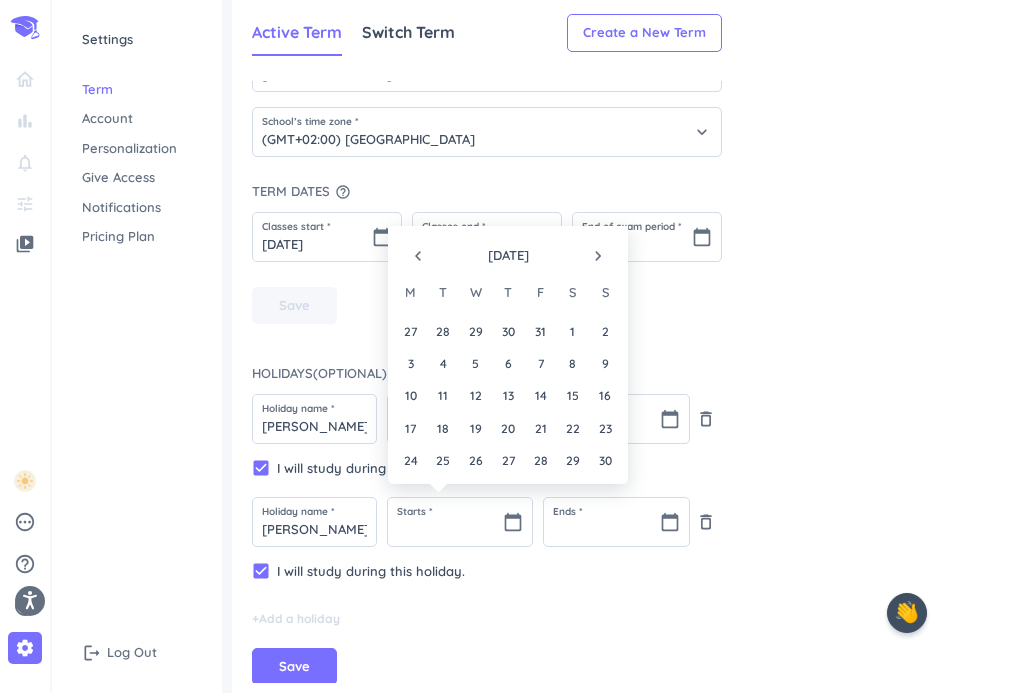 click on "navigate_before" at bounding box center [418, 256] 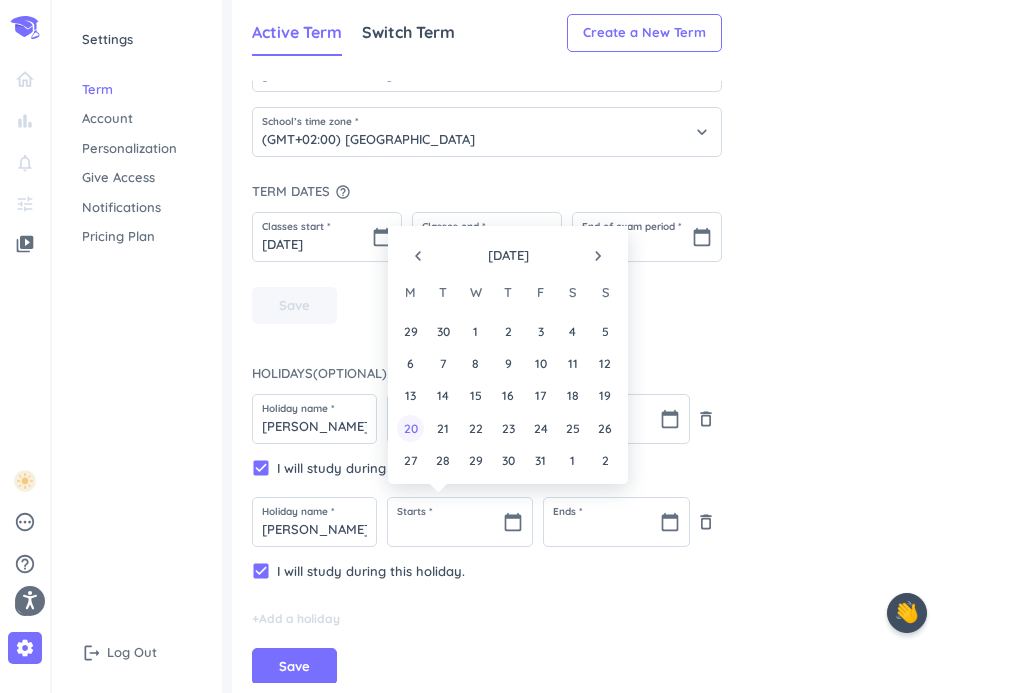 click on "20" at bounding box center (410, 428) 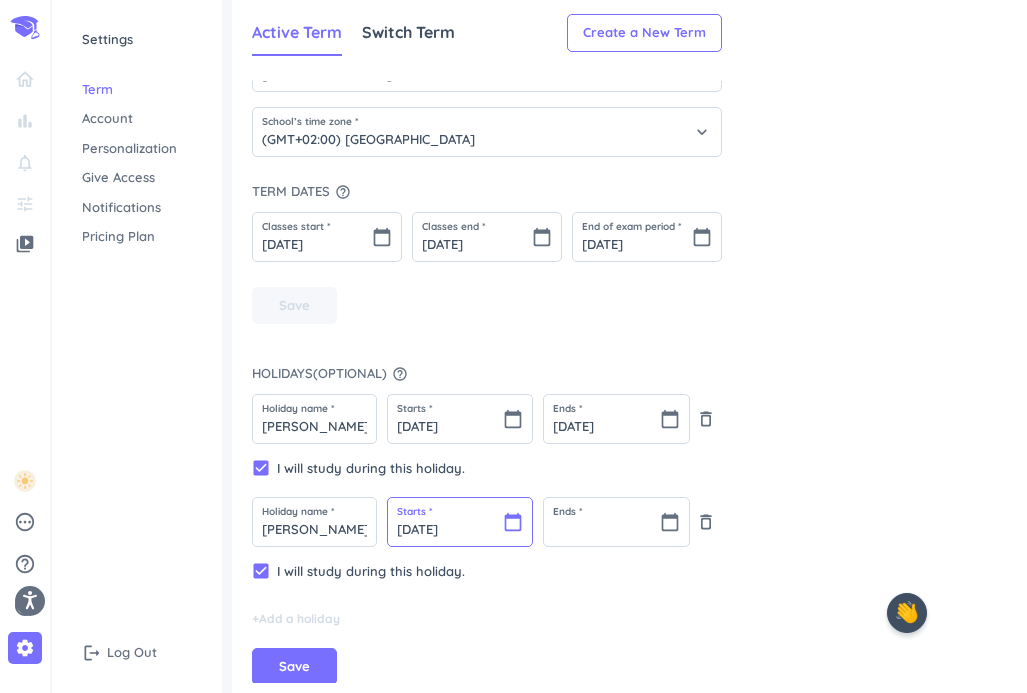 click on "20 Oct 2025" at bounding box center (460, 522) 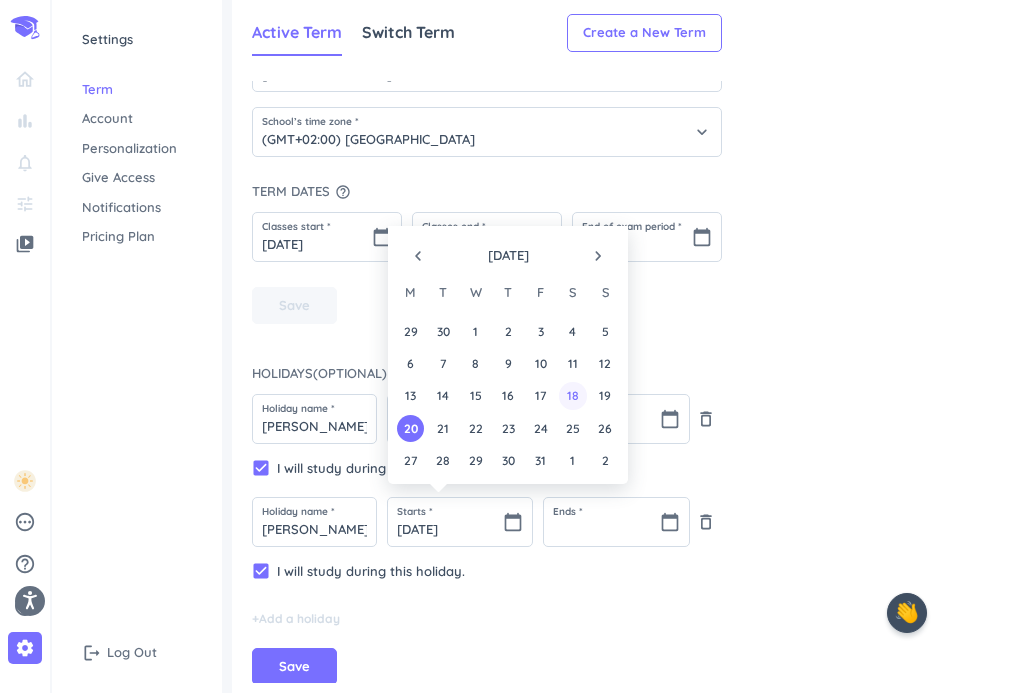 click on "18" at bounding box center [572, 395] 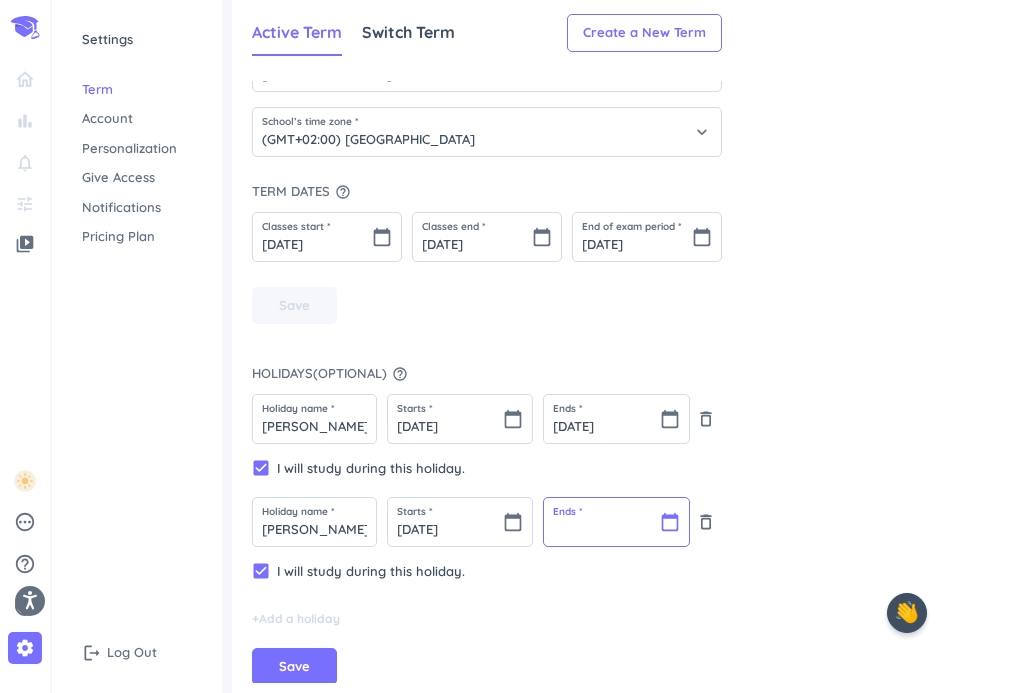 click at bounding box center (616, 522) 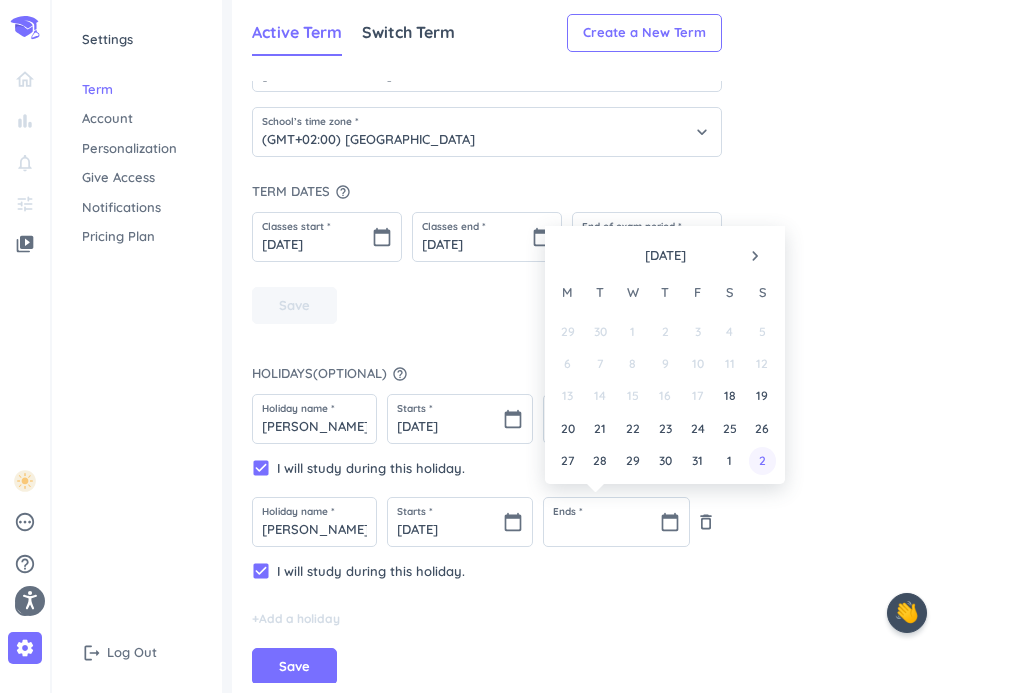click on "2" at bounding box center [762, 460] 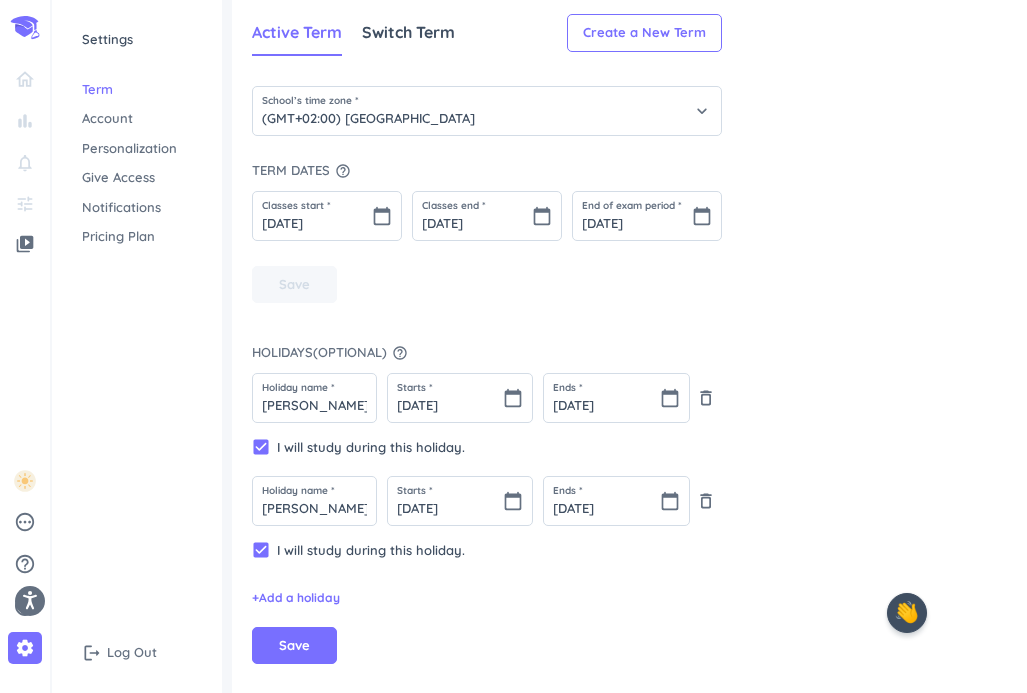 scroll, scrollTop: 89, scrollLeft: 0, axis: vertical 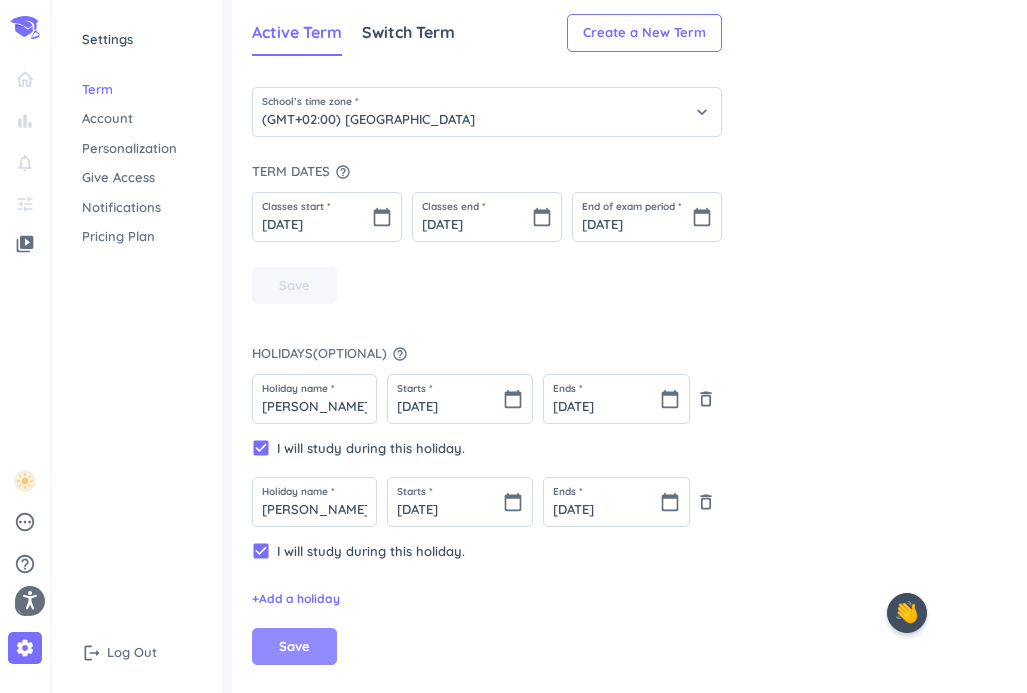 click on "Save" at bounding box center (294, 647) 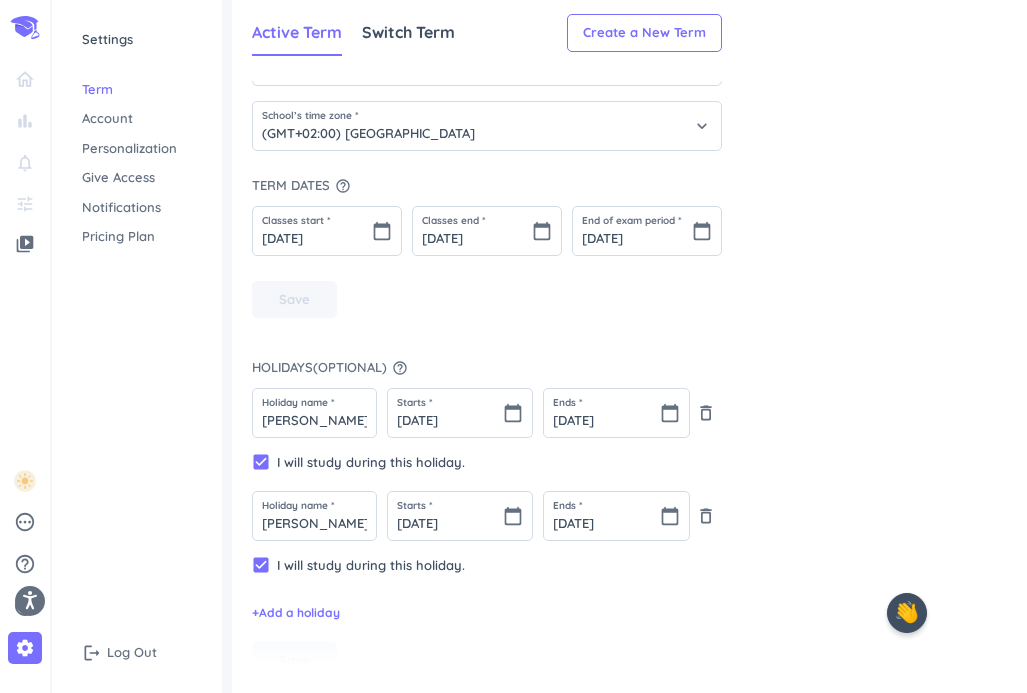 scroll, scrollTop: 85, scrollLeft: 0, axis: vertical 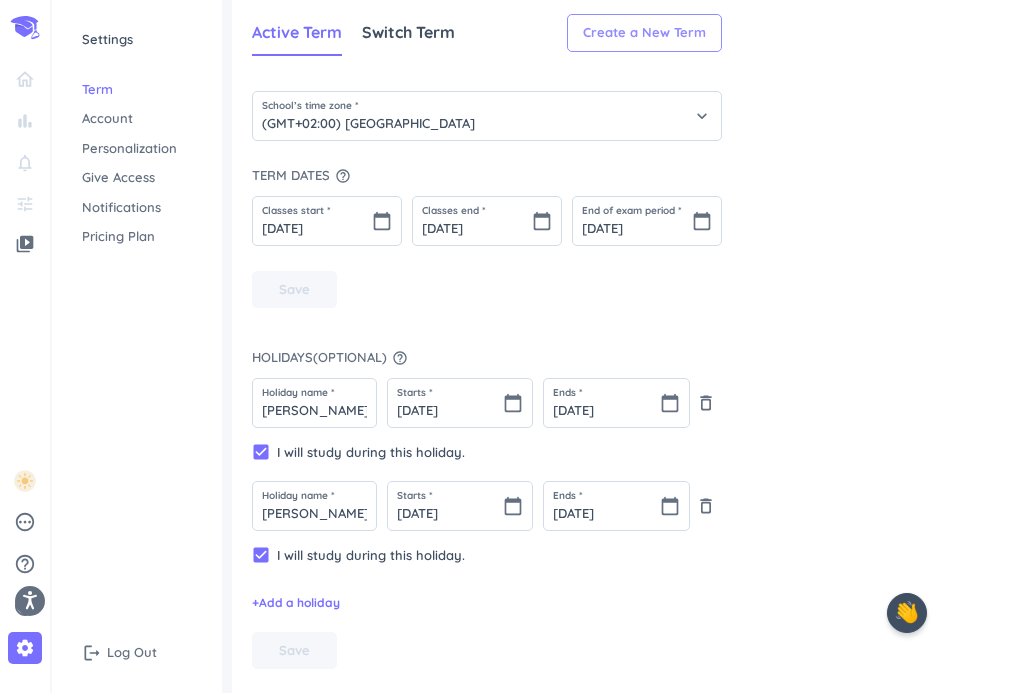 click on "Create a New Term" at bounding box center (644, 33) 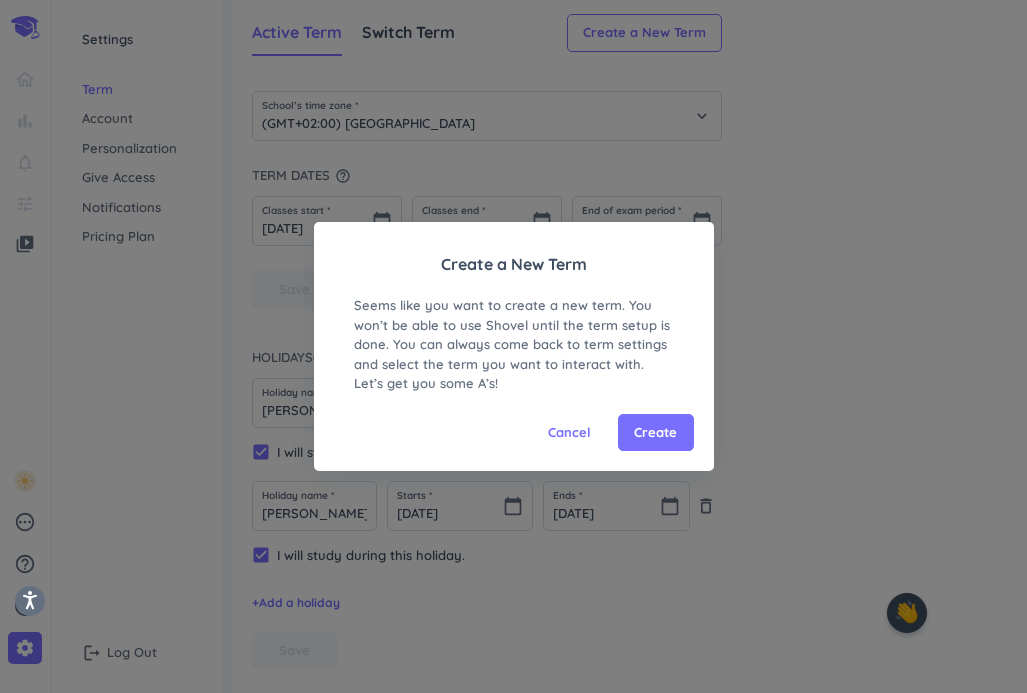 click on "Create a New Term Seems like you want to create a new term. You won’t be able to use Shovel until the term setup is done. You can always come back to term settings and select the term you want to interact with. Let’s get you some A’s!  Cancel Create" at bounding box center [513, 346] 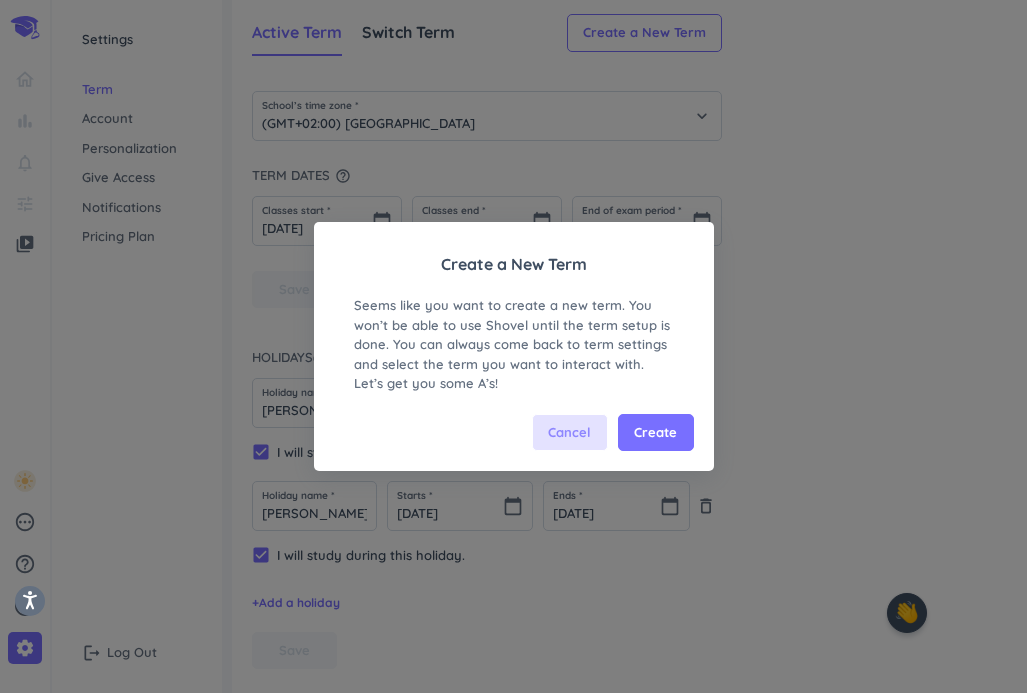 click on "Cancel" at bounding box center (569, 433) 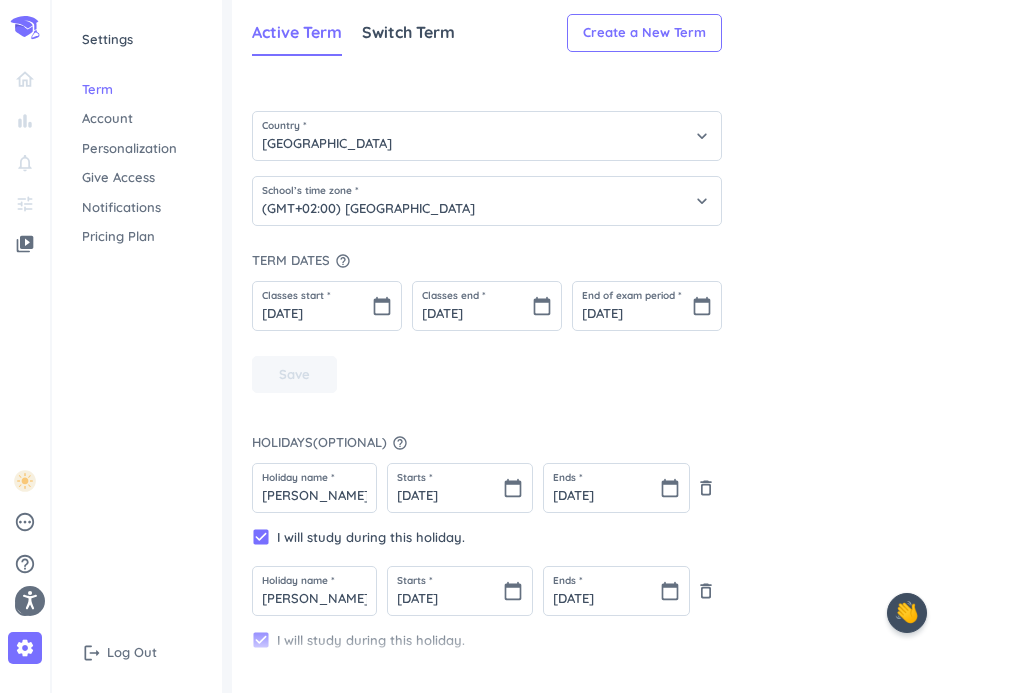 scroll, scrollTop: 0, scrollLeft: 0, axis: both 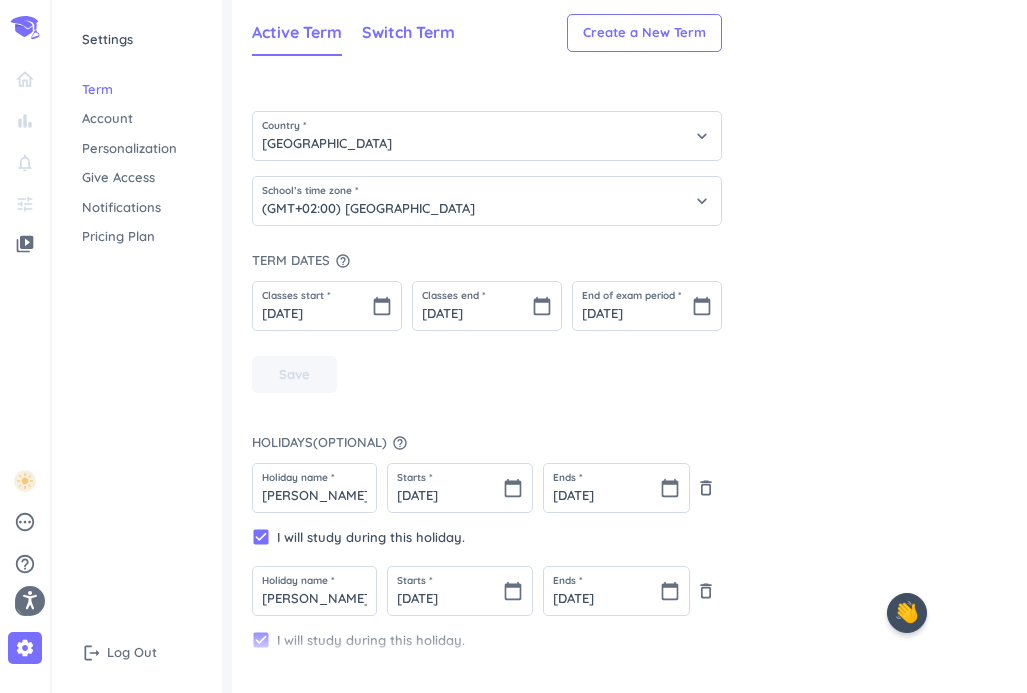 click on "Switch Term" at bounding box center [408, 32] 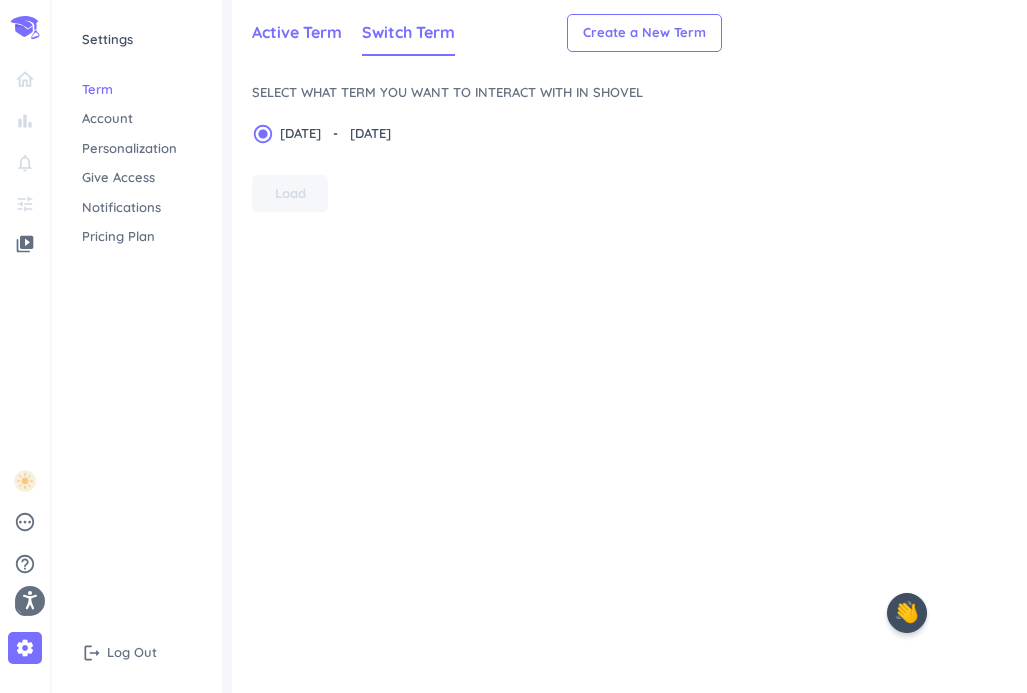 click on "Active Term" at bounding box center [297, 33] 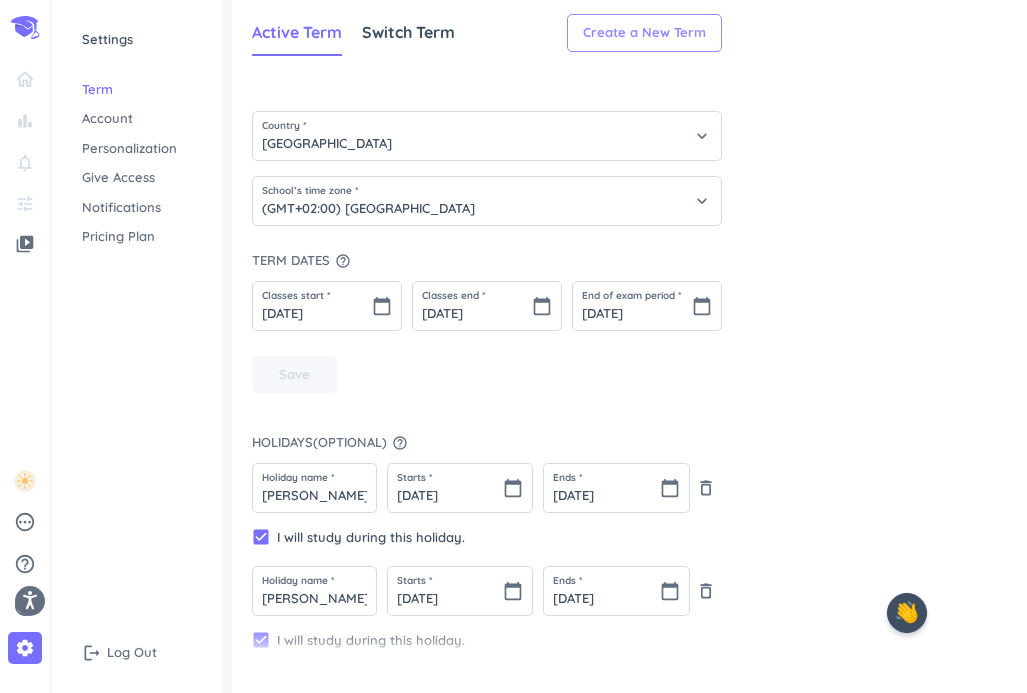 click on "Create a New Term" at bounding box center [644, 33] 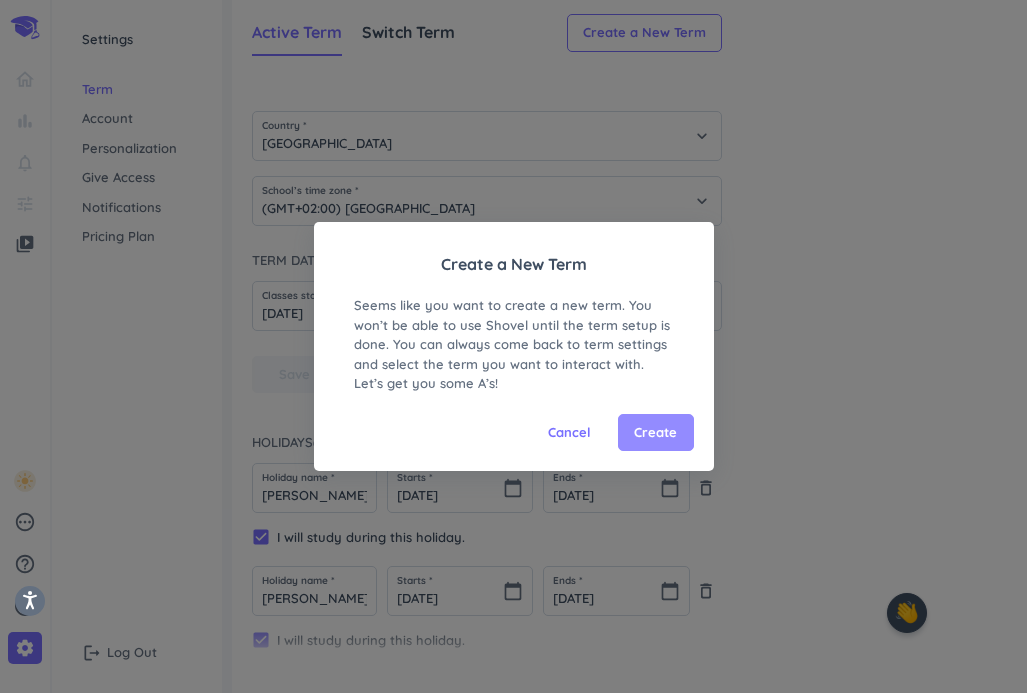 click on "Create" at bounding box center [656, 433] 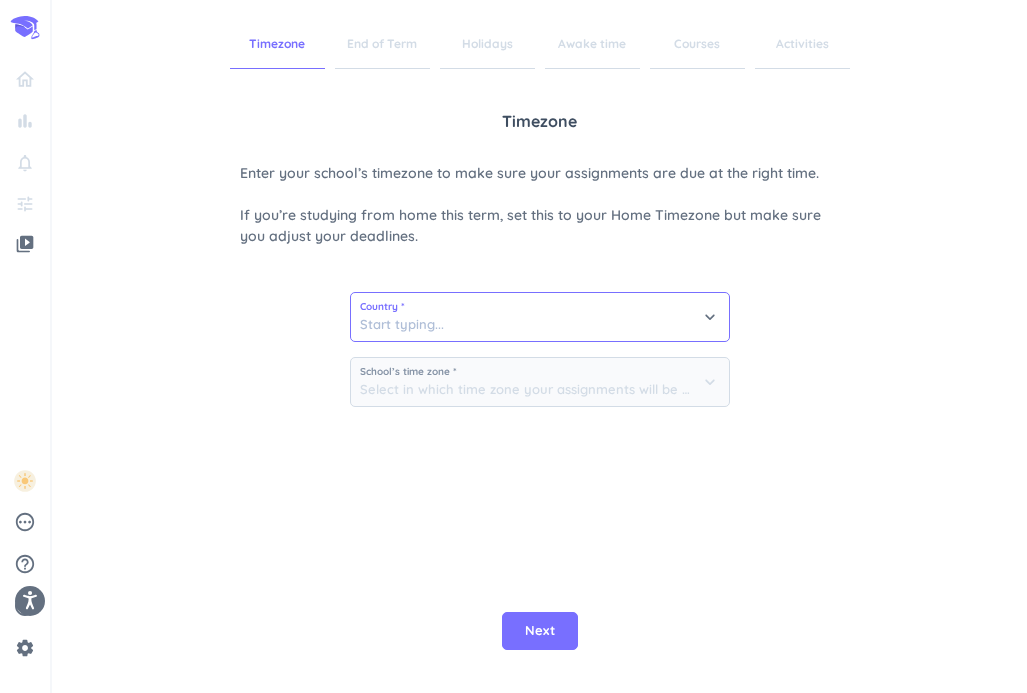 click at bounding box center [540, 317] 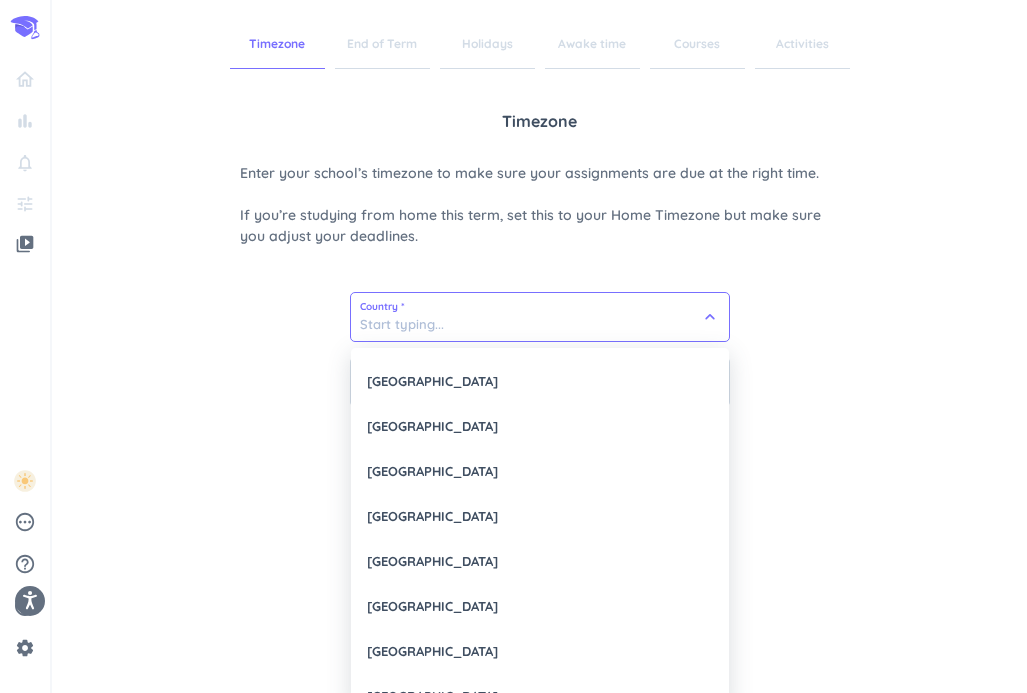 scroll, scrollTop: 1345, scrollLeft: 0, axis: vertical 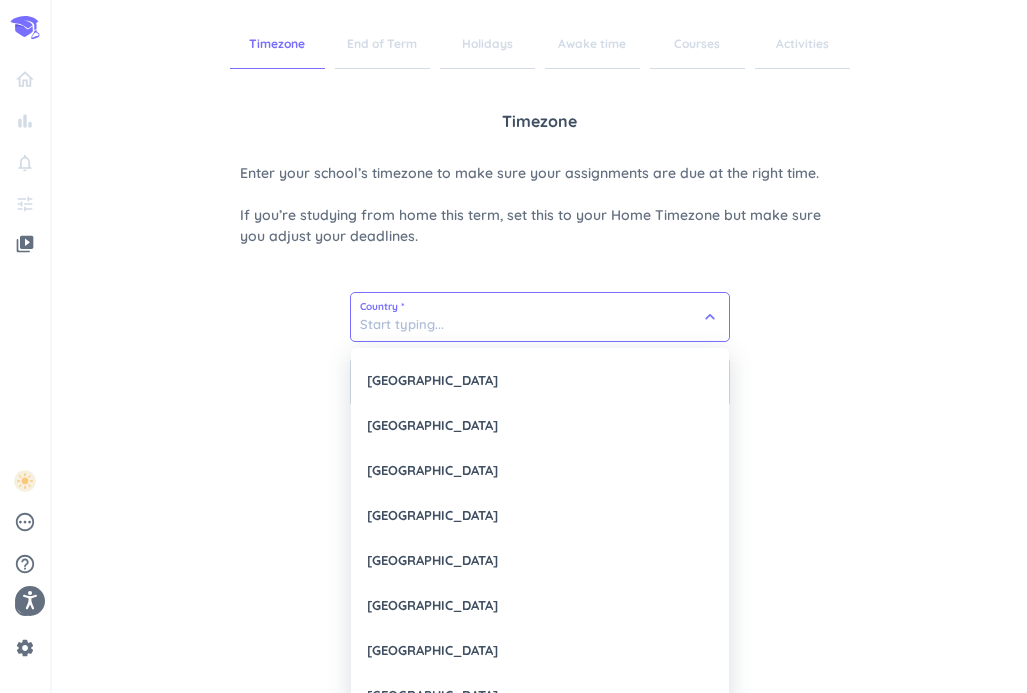 type on "r" 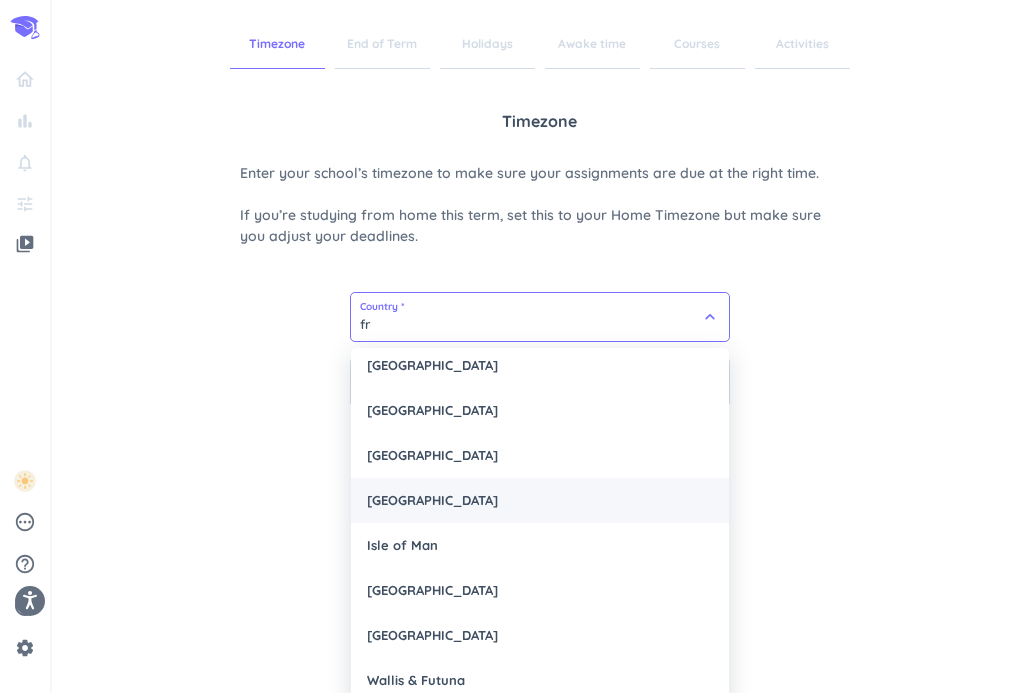 scroll, scrollTop: 0, scrollLeft: 0, axis: both 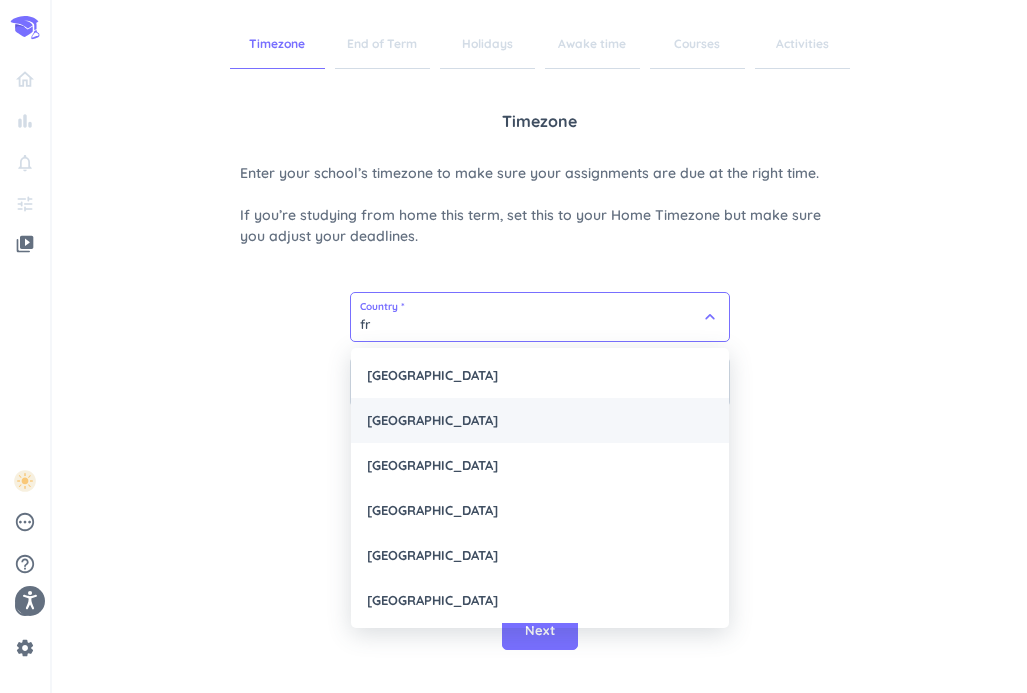 click on "[GEOGRAPHIC_DATA]" at bounding box center (540, 420) 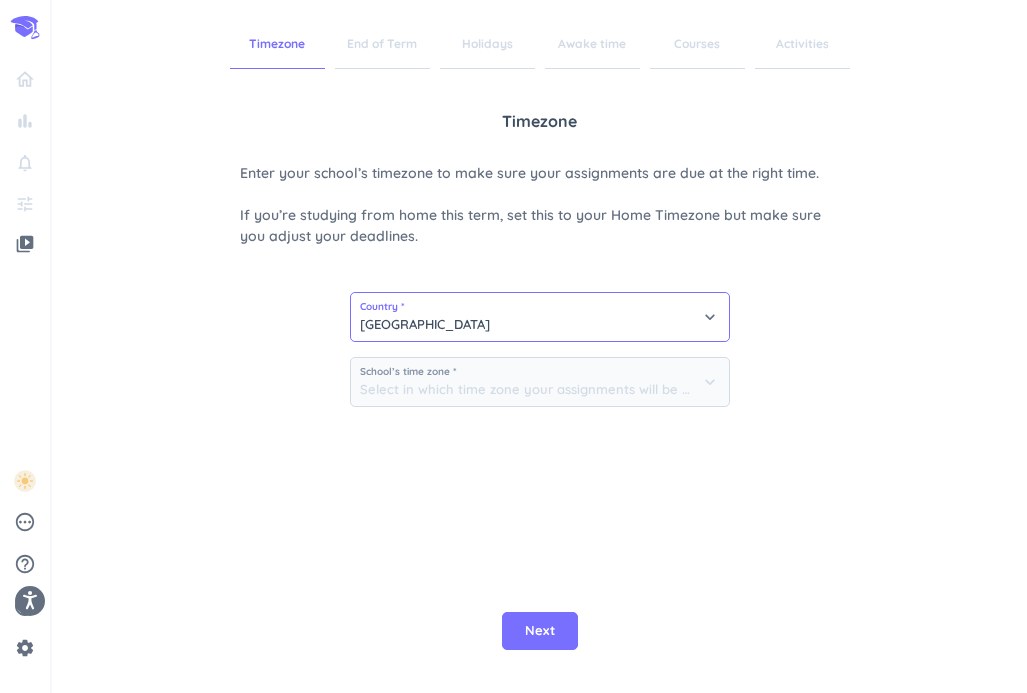 type on "(GMT+02:00) [GEOGRAPHIC_DATA]" 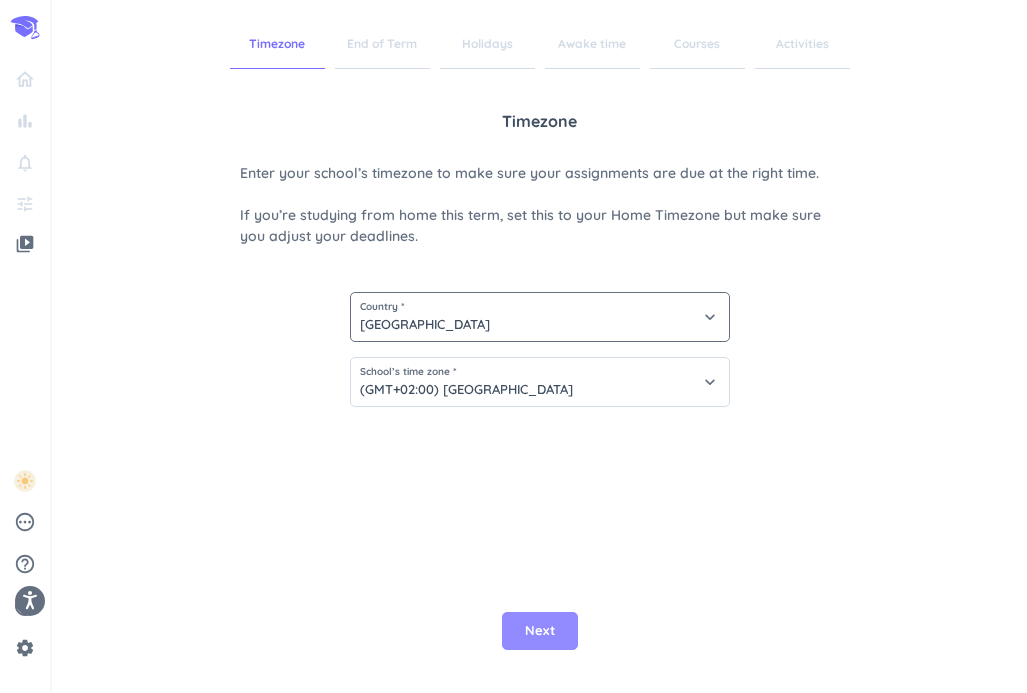 click on "Next" at bounding box center (540, 631) 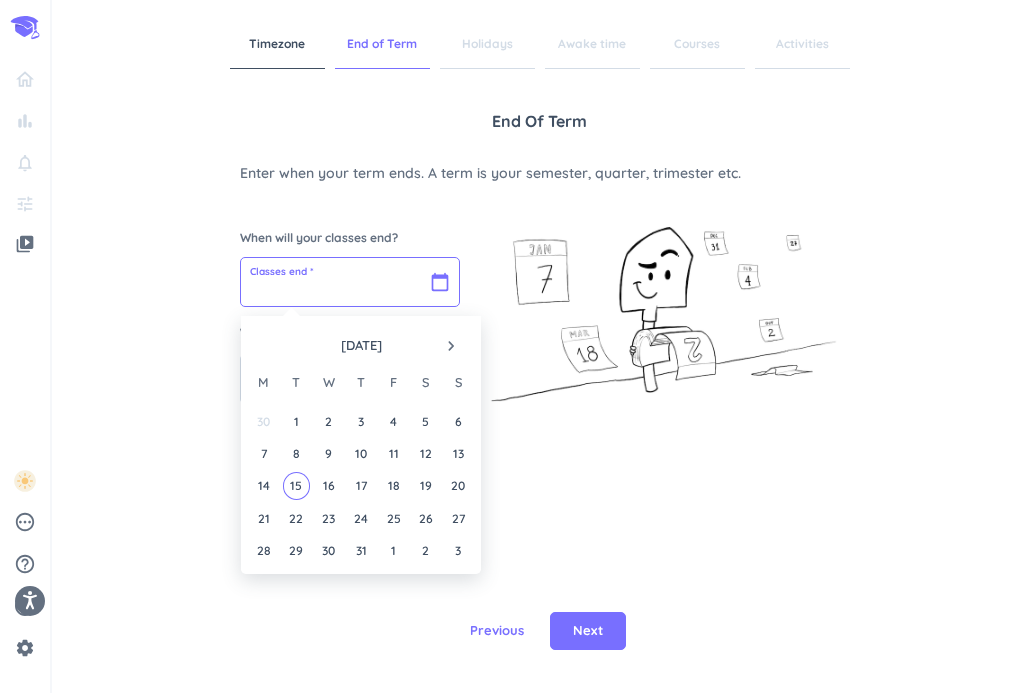 click at bounding box center [350, 282] 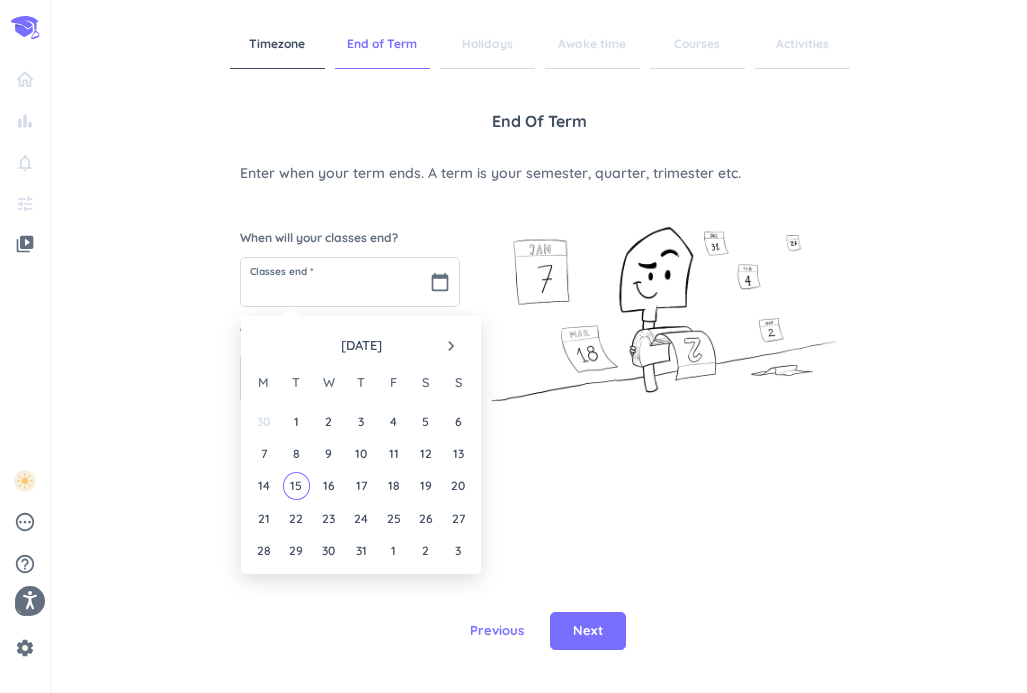click on "navigate_next" at bounding box center (451, 346) 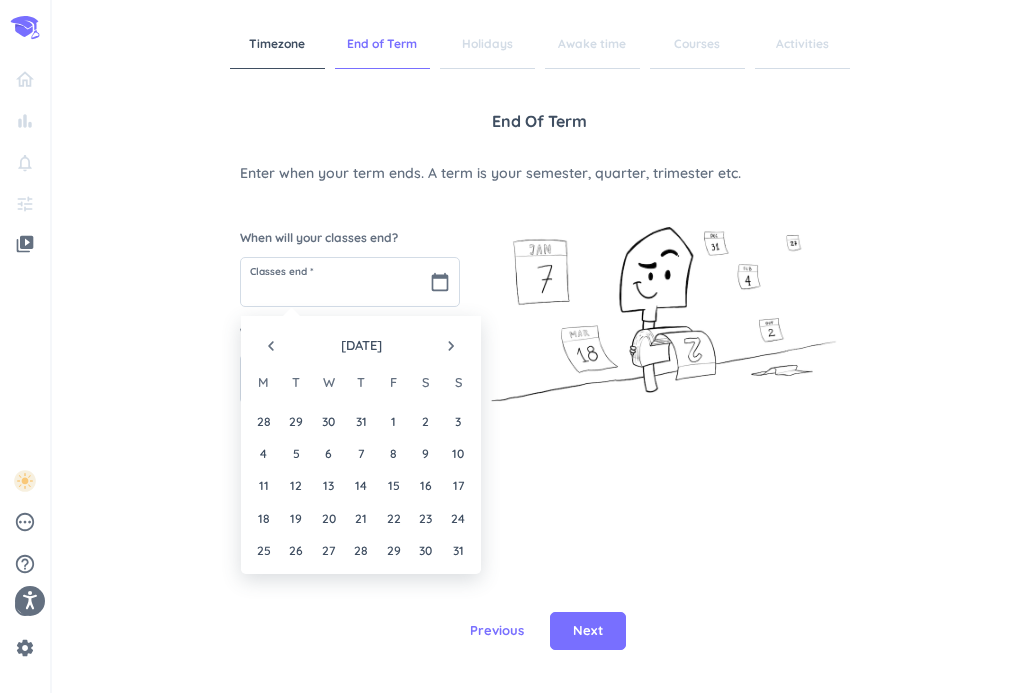 click on "navigate_before" at bounding box center [271, 346] 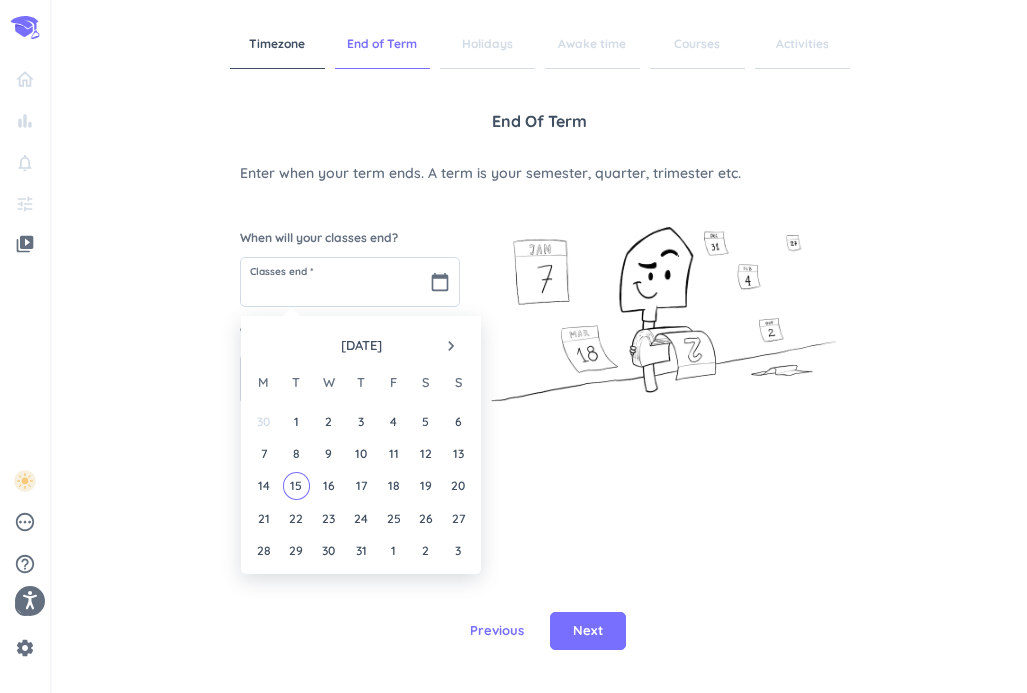 click on "navigate_next" at bounding box center [451, 346] 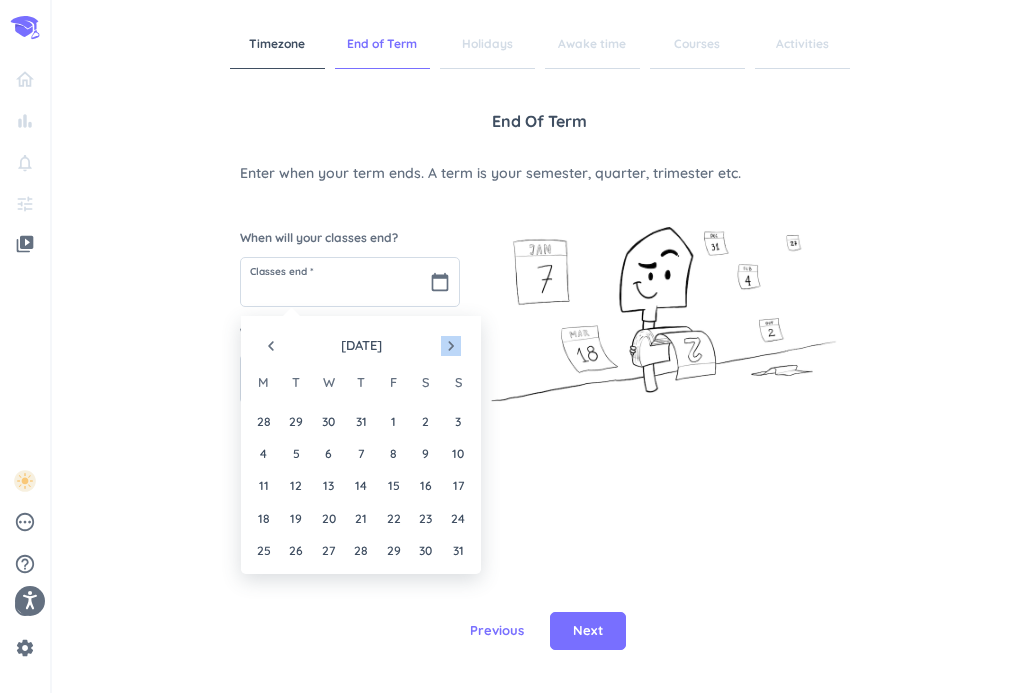 click on "navigate_next" at bounding box center (451, 346) 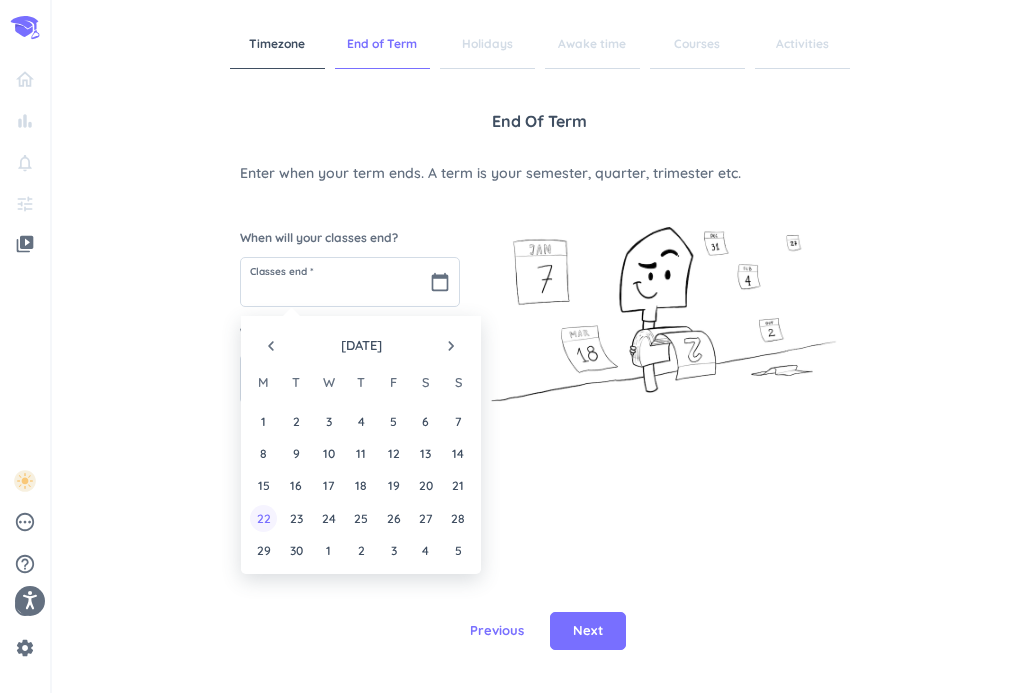 click on "22" at bounding box center [263, 518] 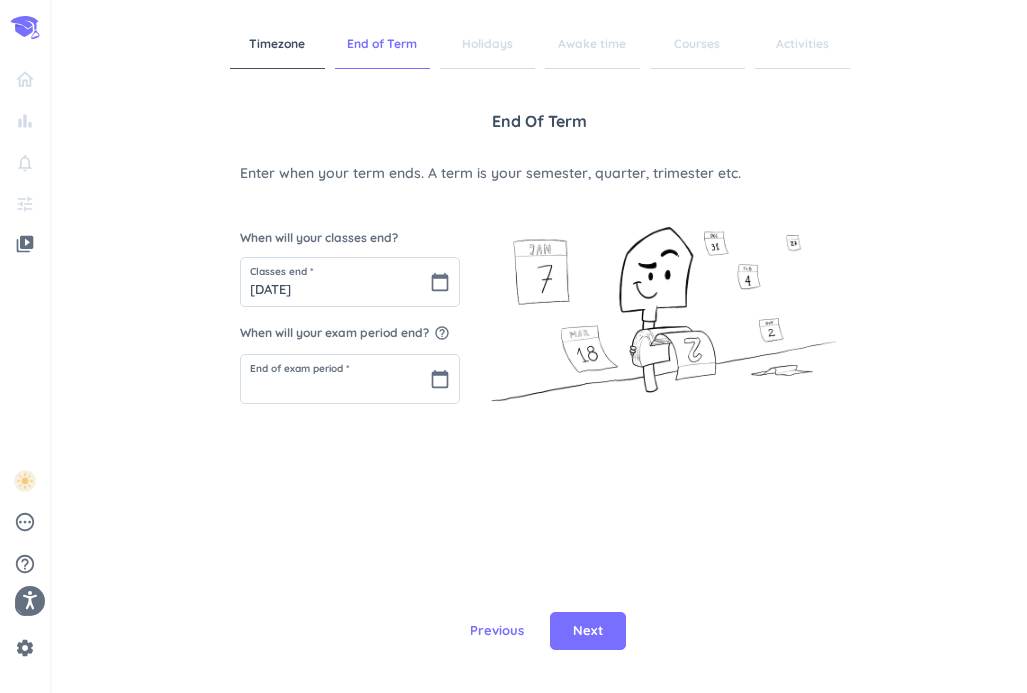 type on "[DATE]" 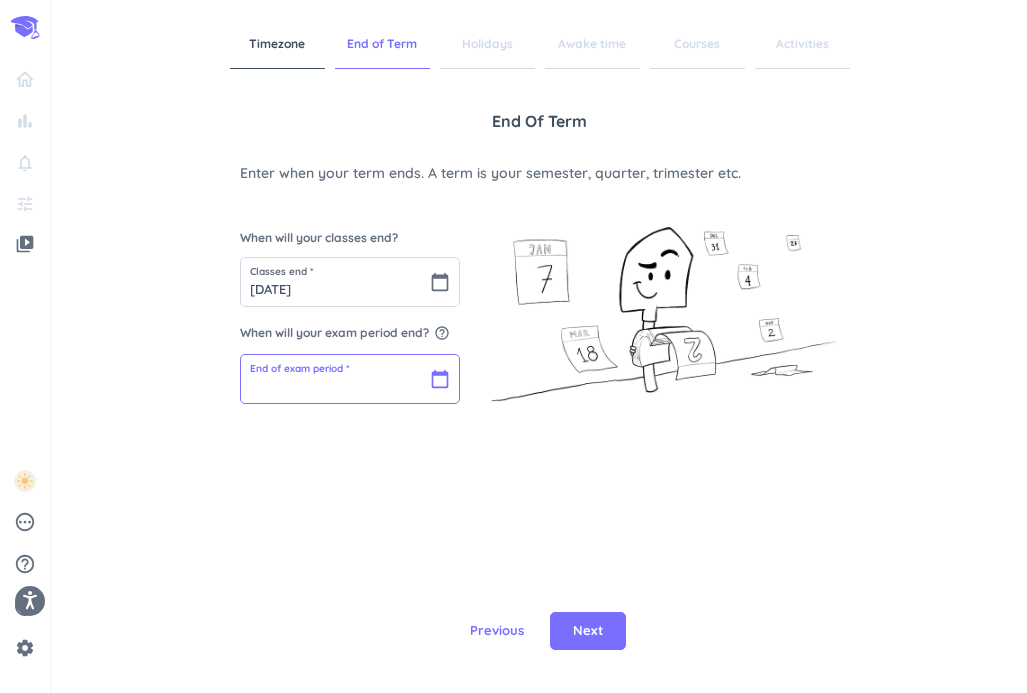 click at bounding box center [350, 379] 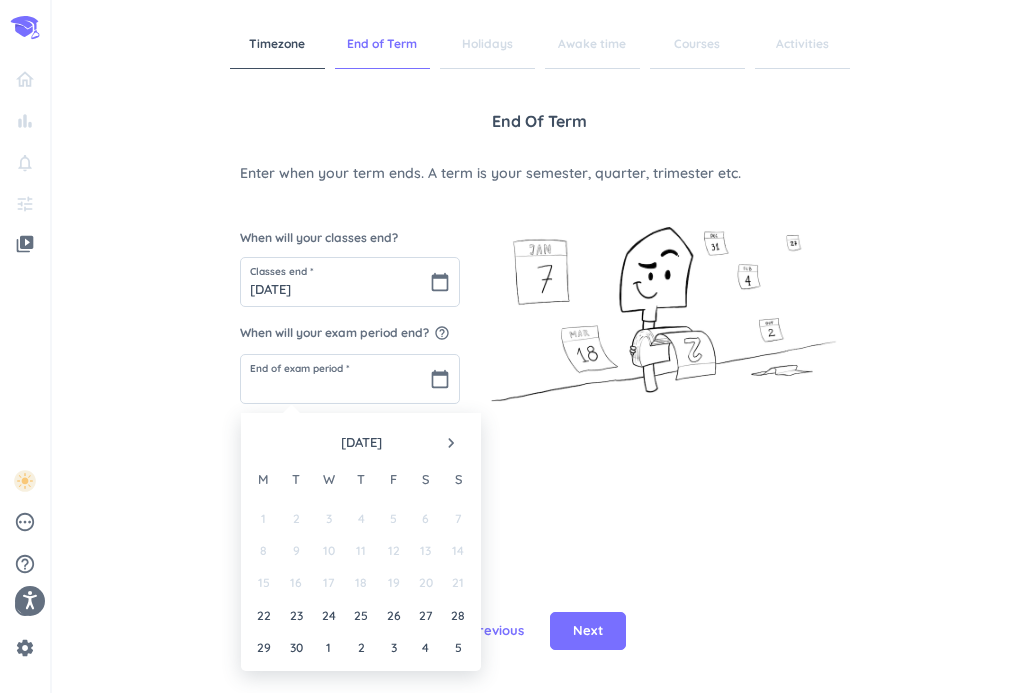 click on "navigate_next" at bounding box center (451, 443) 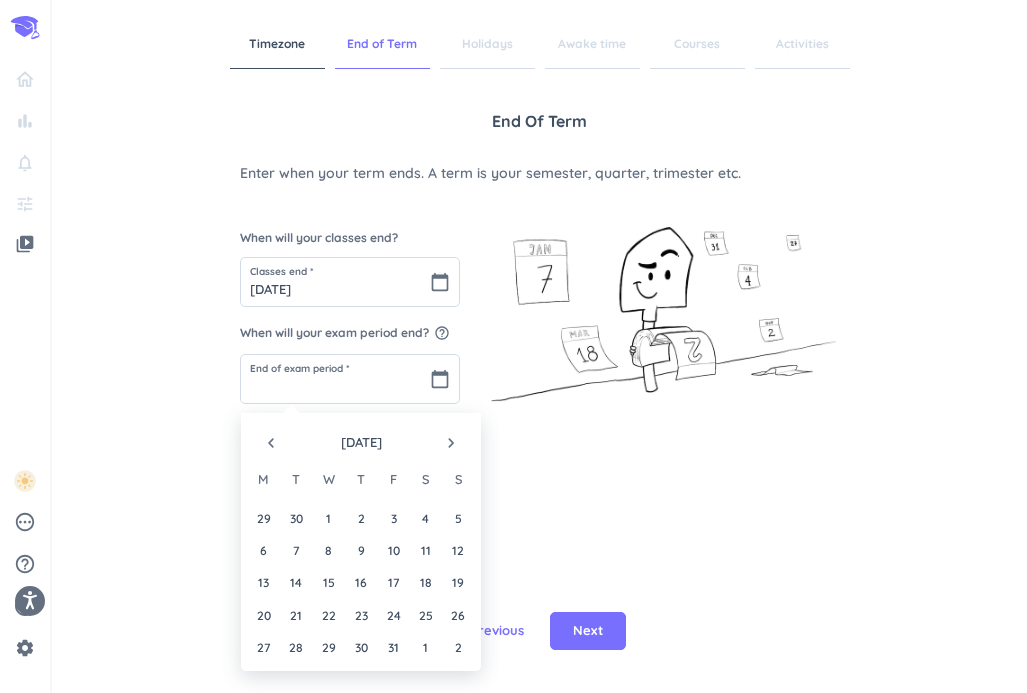 click on "navigate_next" at bounding box center (451, 443) 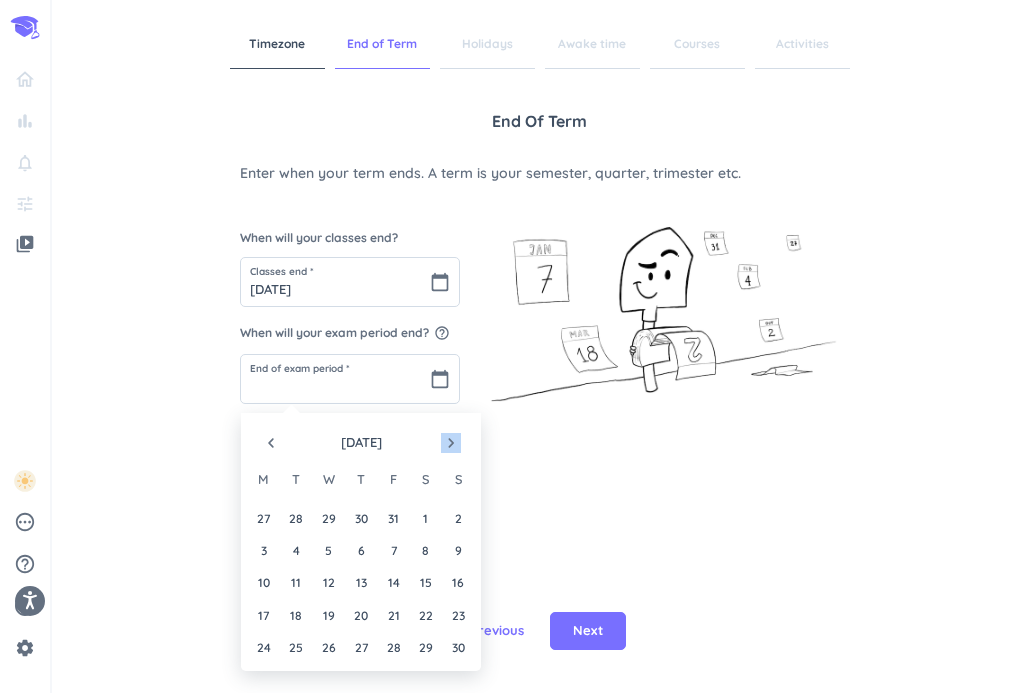 click on "navigate_next" at bounding box center (451, 443) 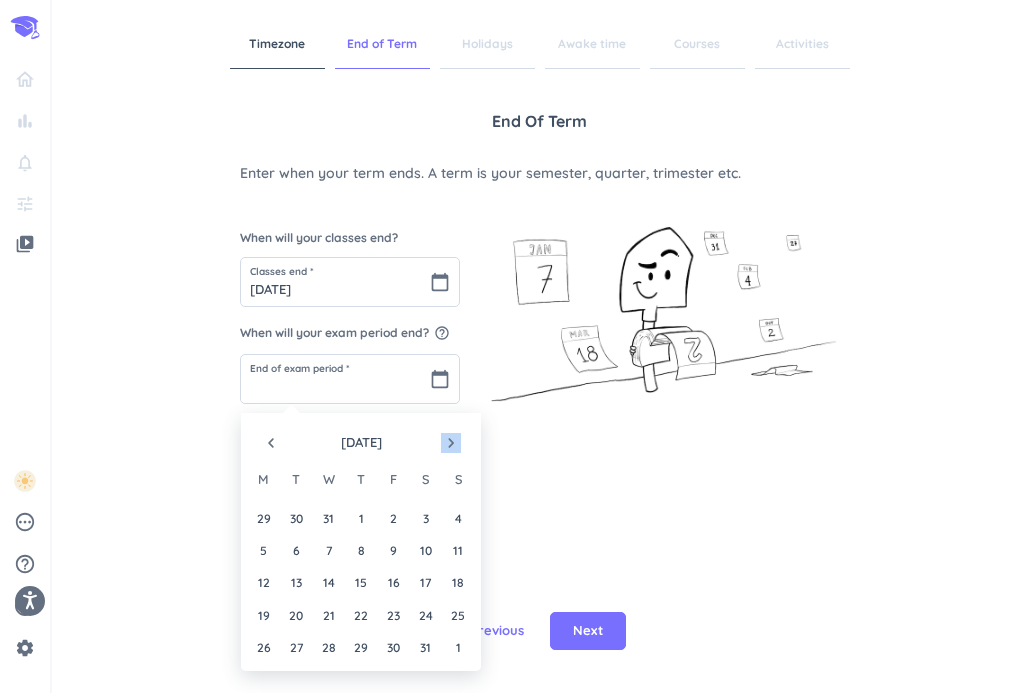 click on "navigate_next" at bounding box center [451, 443] 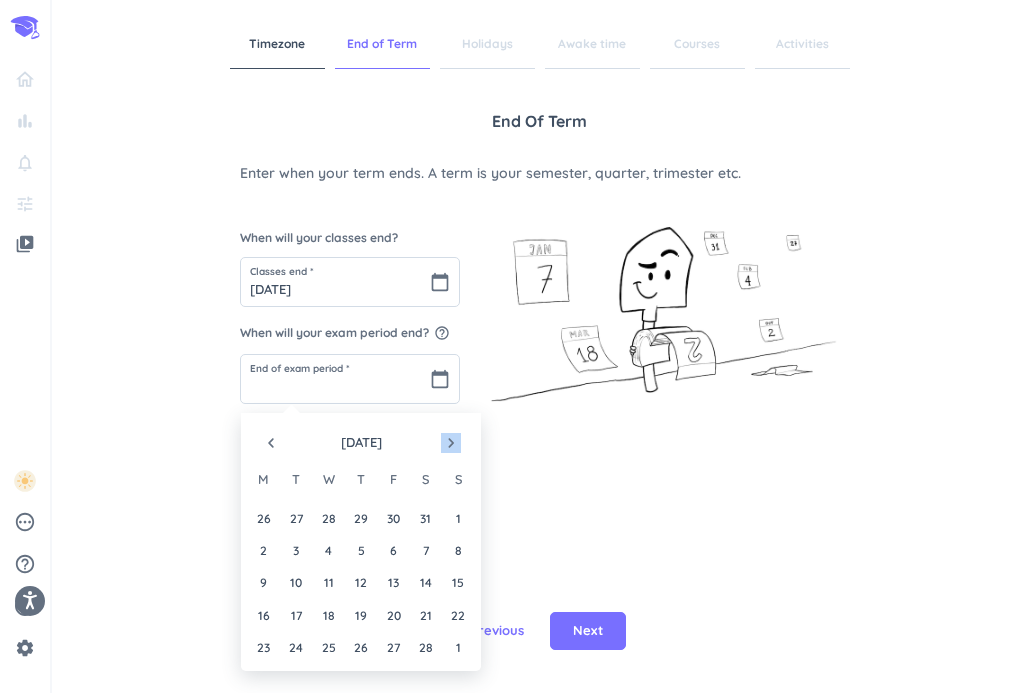 click on "navigate_next" at bounding box center (451, 443) 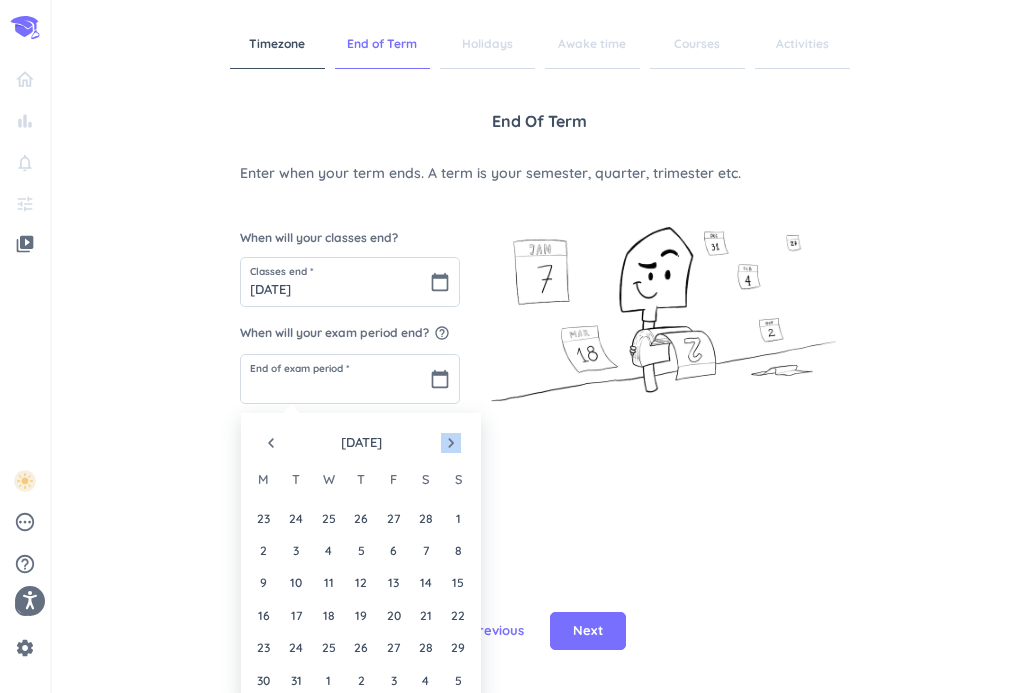 click on "navigate_next" at bounding box center [451, 443] 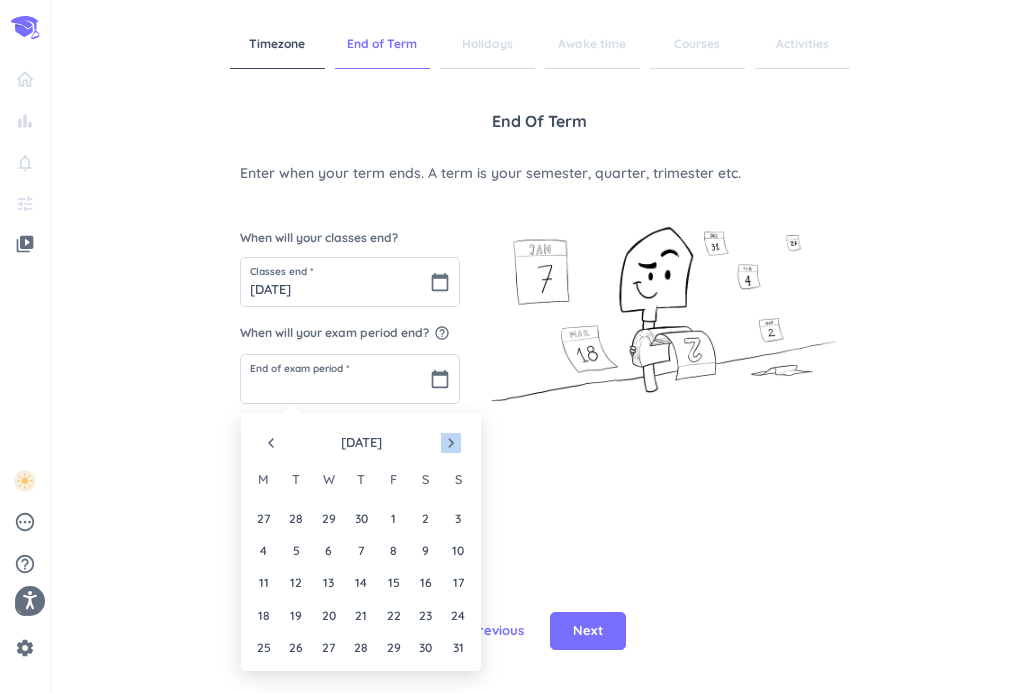 click on "navigate_next" at bounding box center [451, 443] 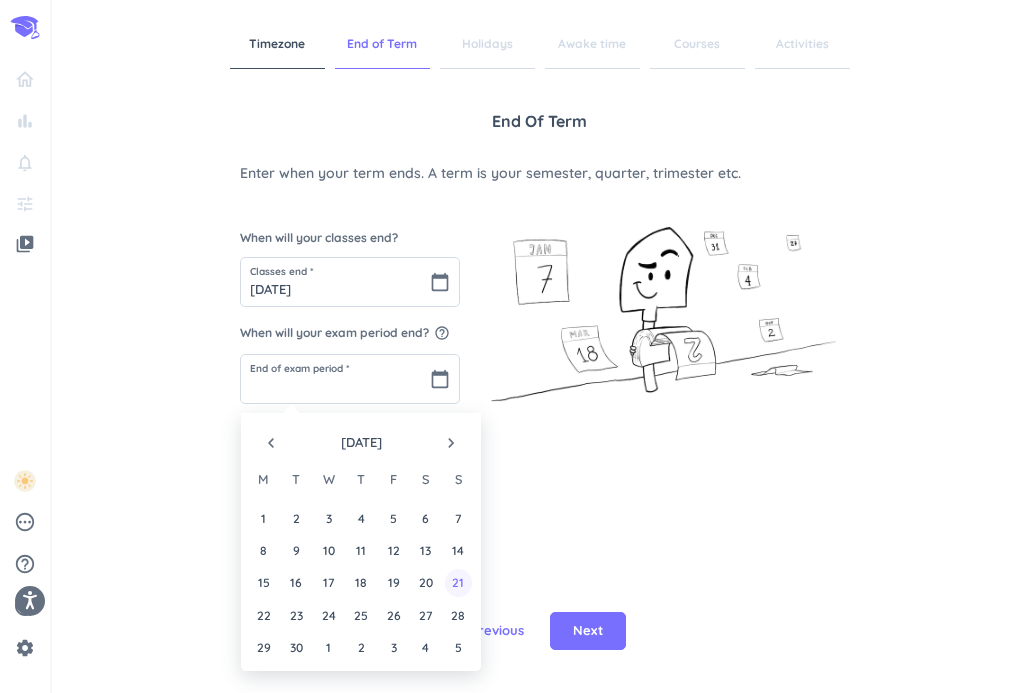 click on "21" at bounding box center [458, 582] 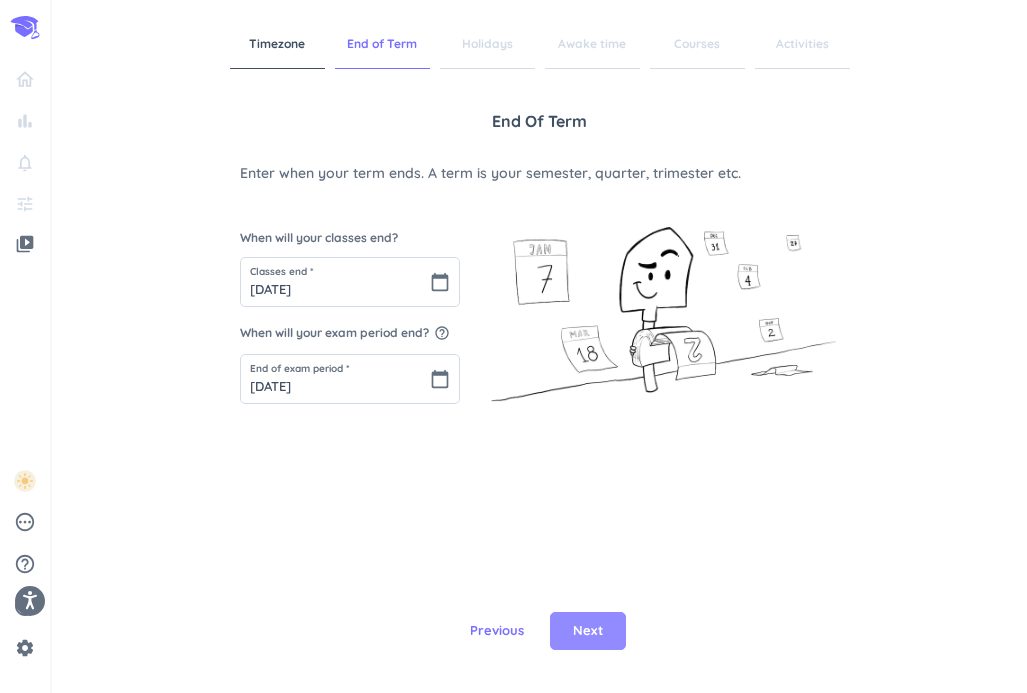 click on "Next" at bounding box center (588, 631) 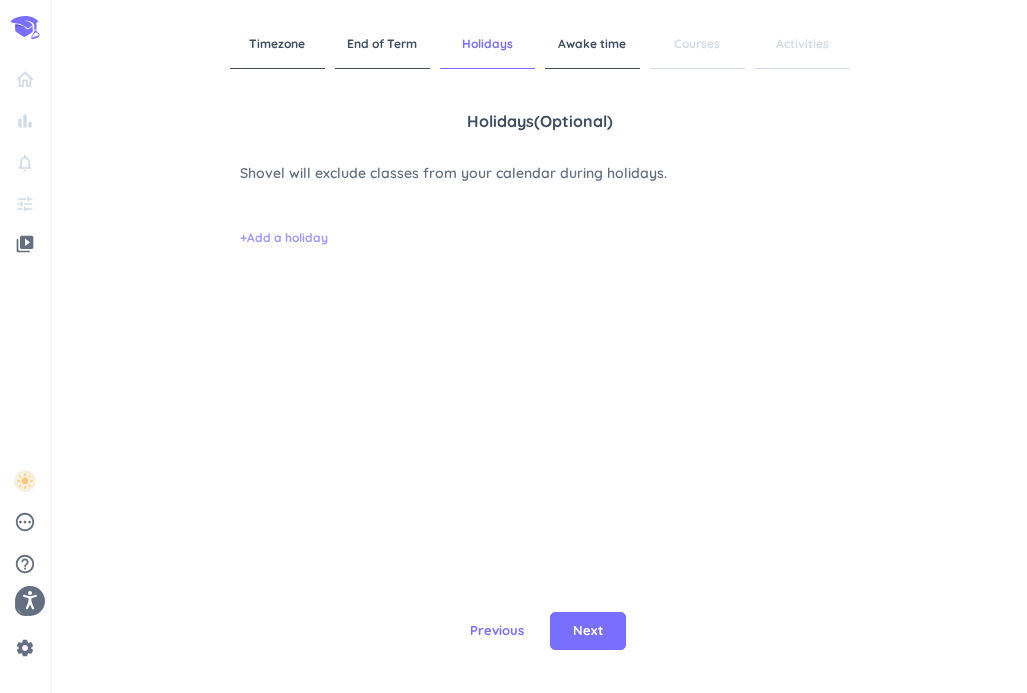 click on "+  Add a holiday" at bounding box center (284, 238) 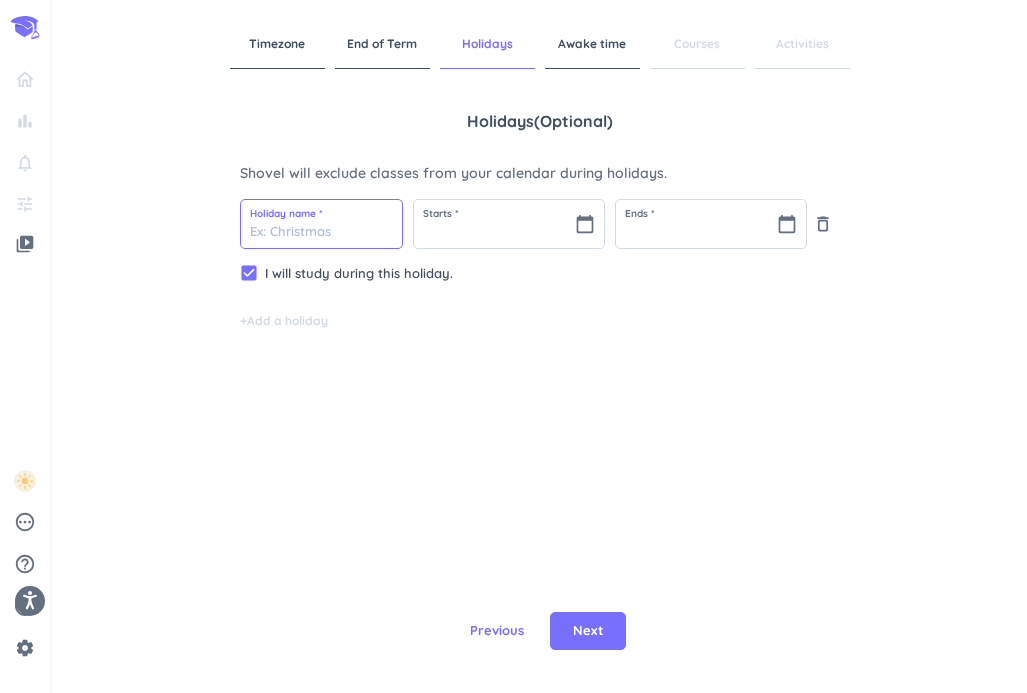 click at bounding box center [321, 224] 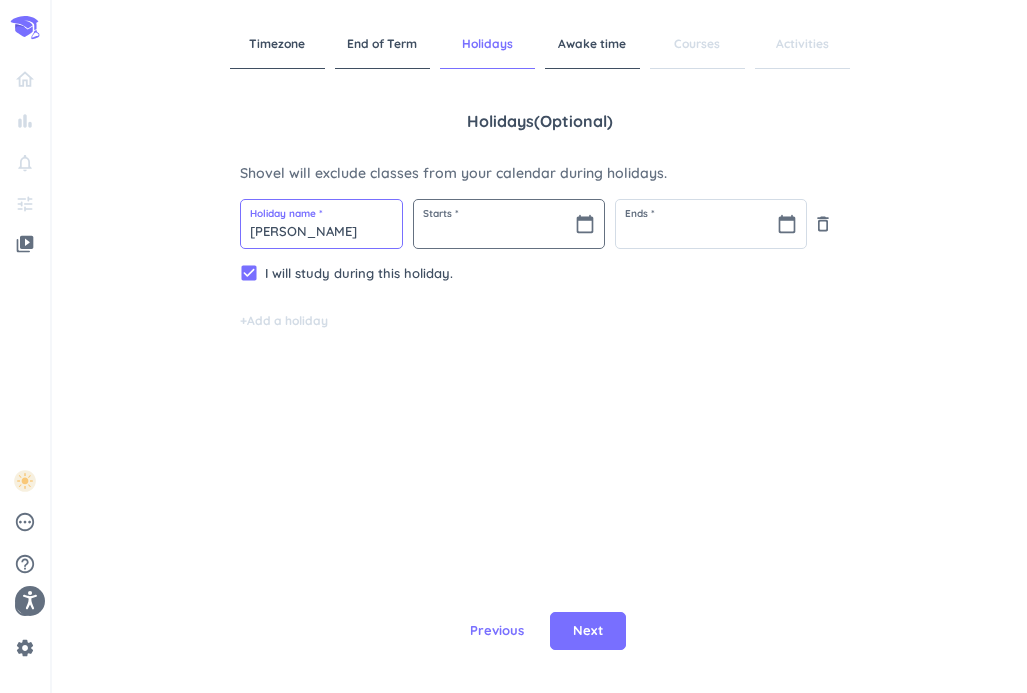 type on "[PERSON_NAME]" 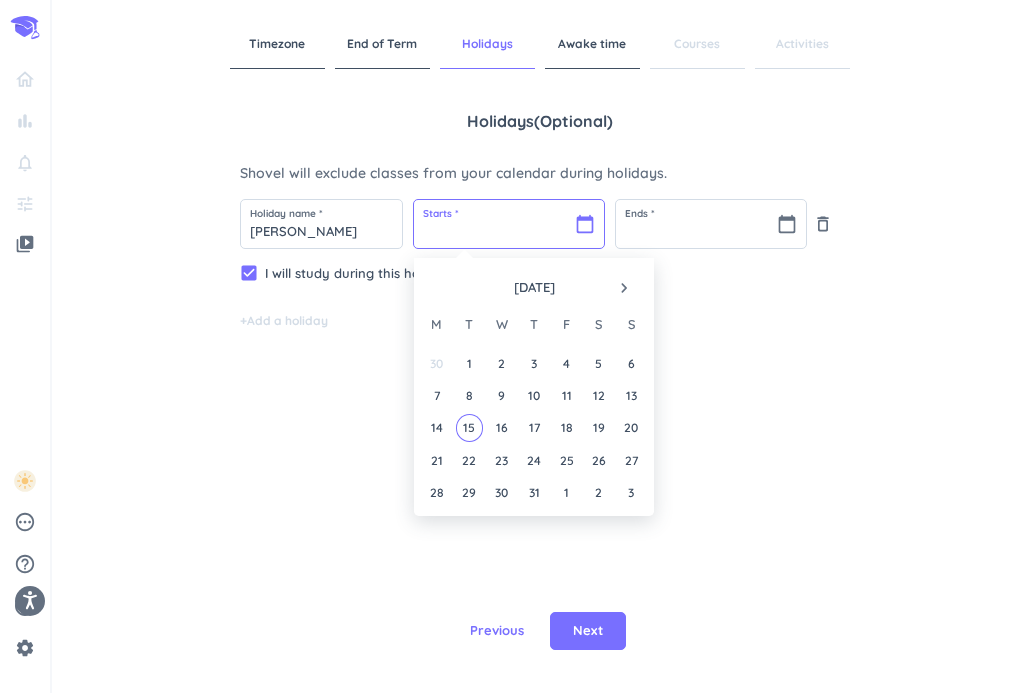 click at bounding box center [509, 224] 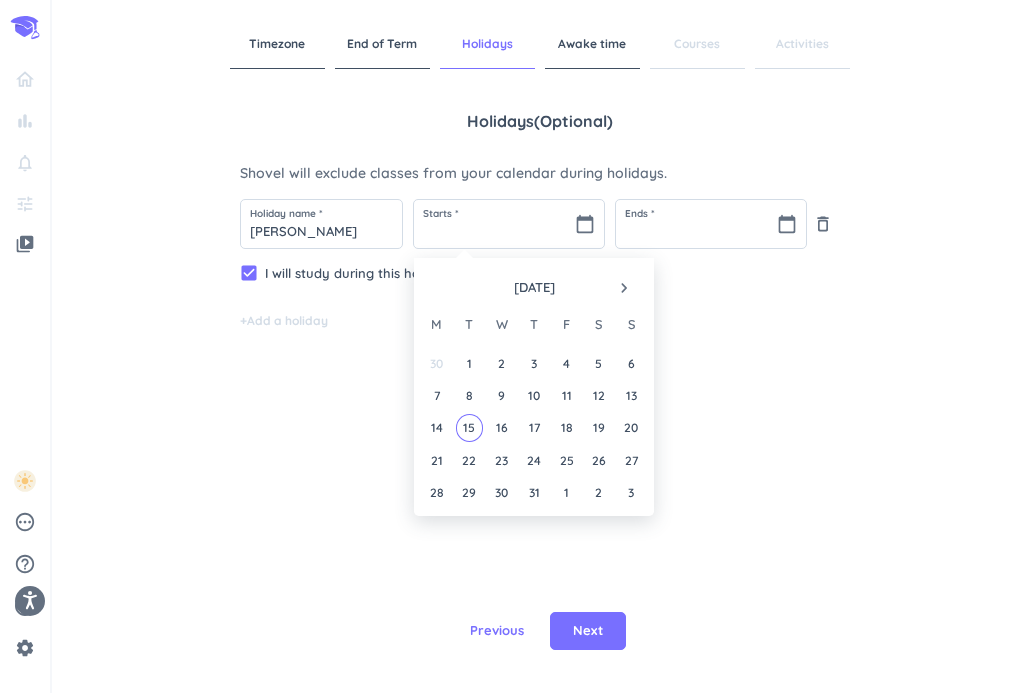 click on "navigate_next" at bounding box center (624, 288) 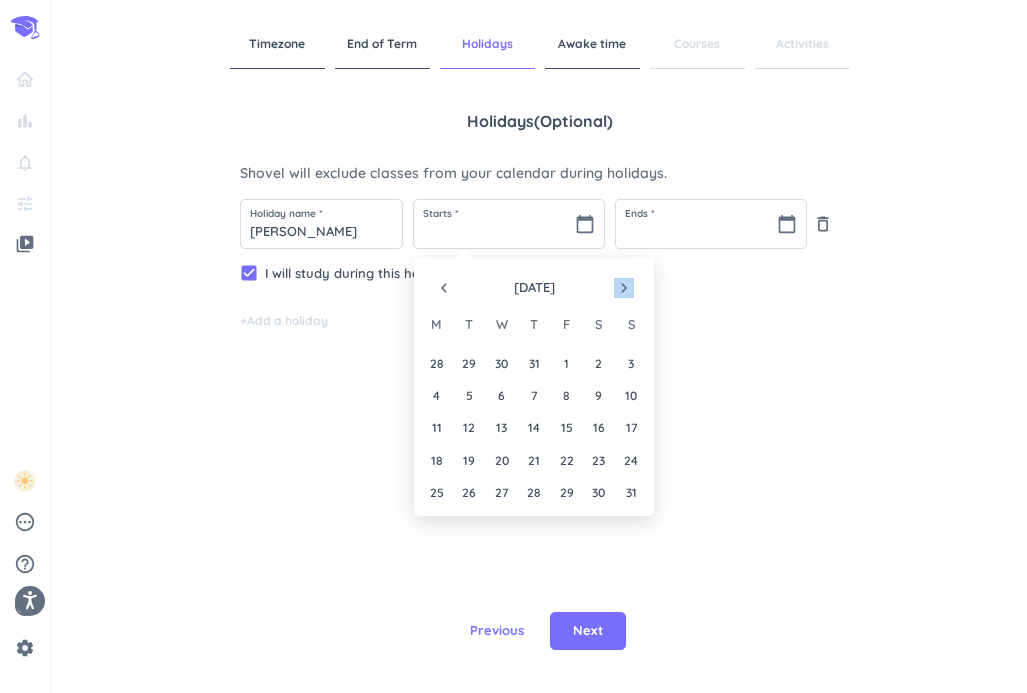 click on "navigate_next" at bounding box center (624, 288) 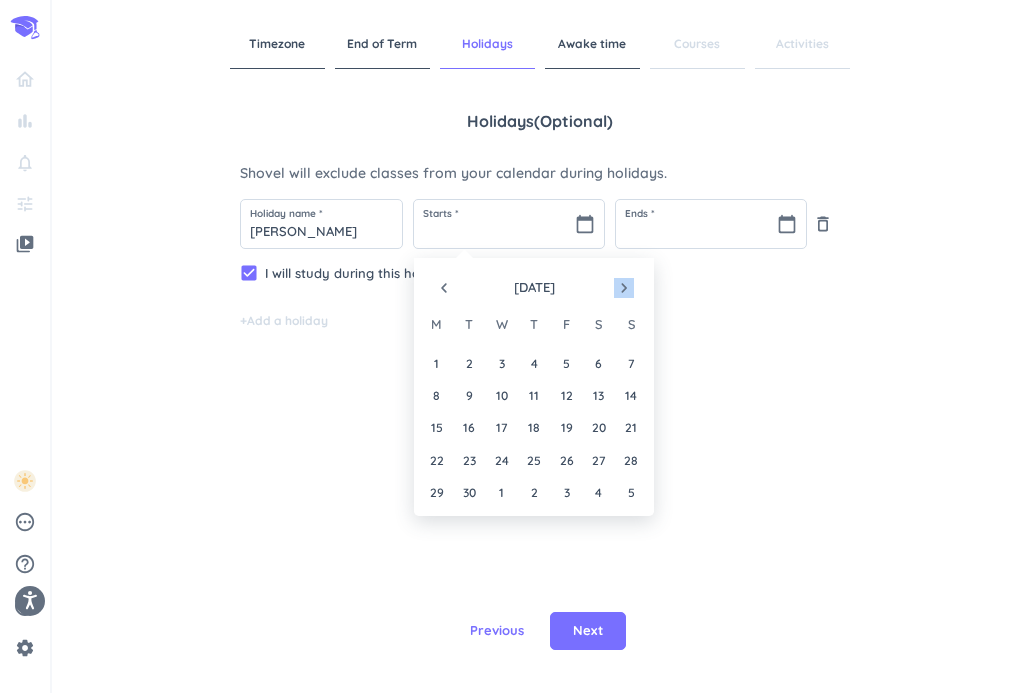 click on "navigate_next" at bounding box center [624, 288] 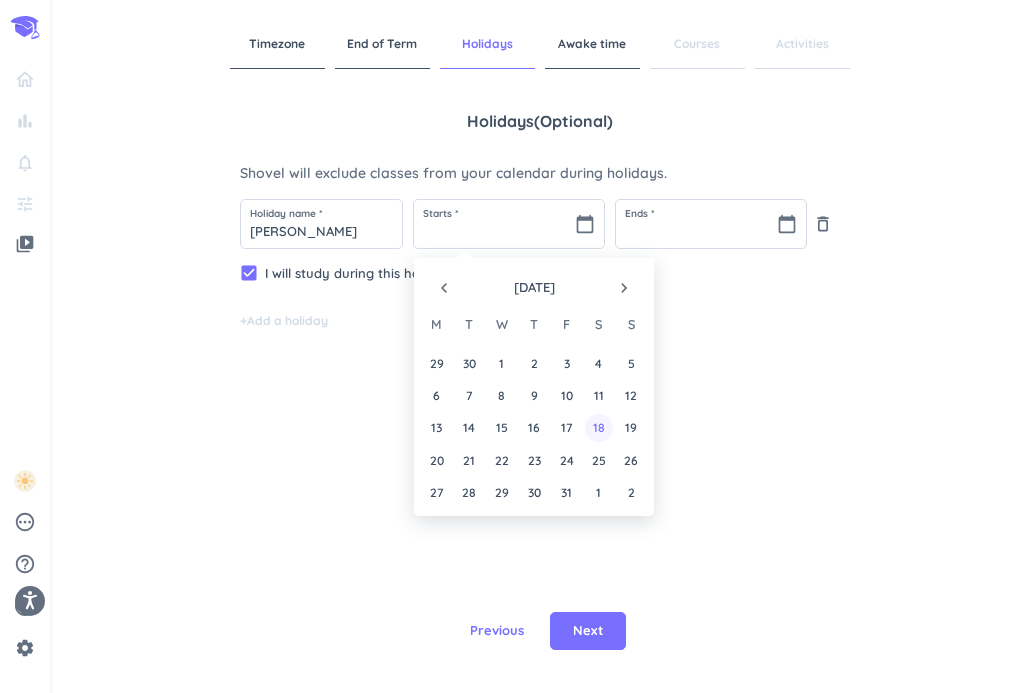 click on "18" at bounding box center (598, 427) 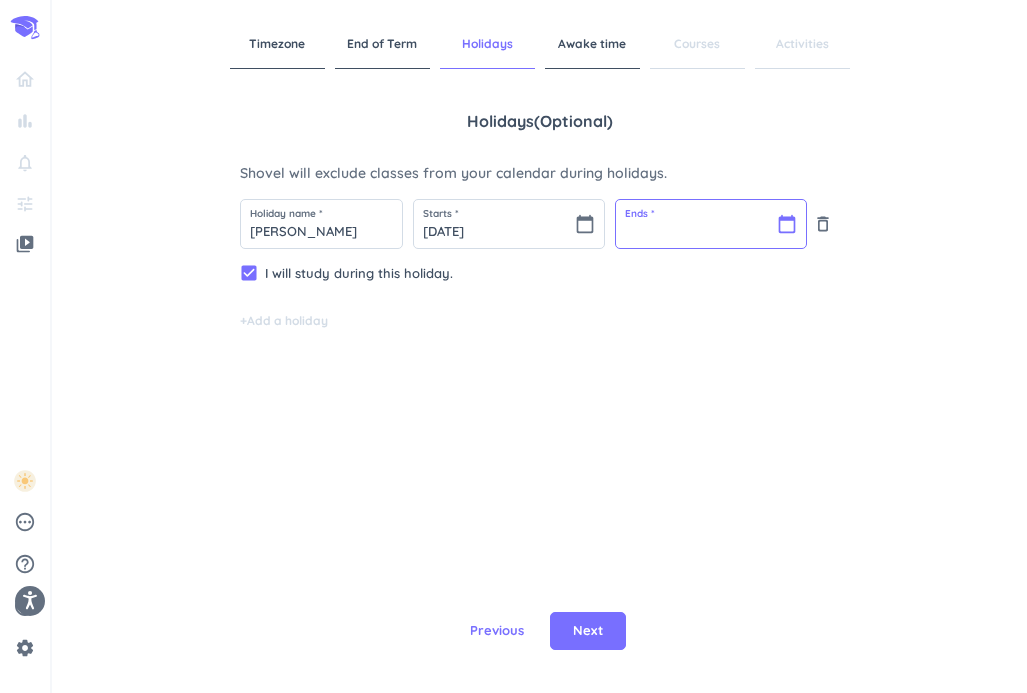 click at bounding box center (711, 224) 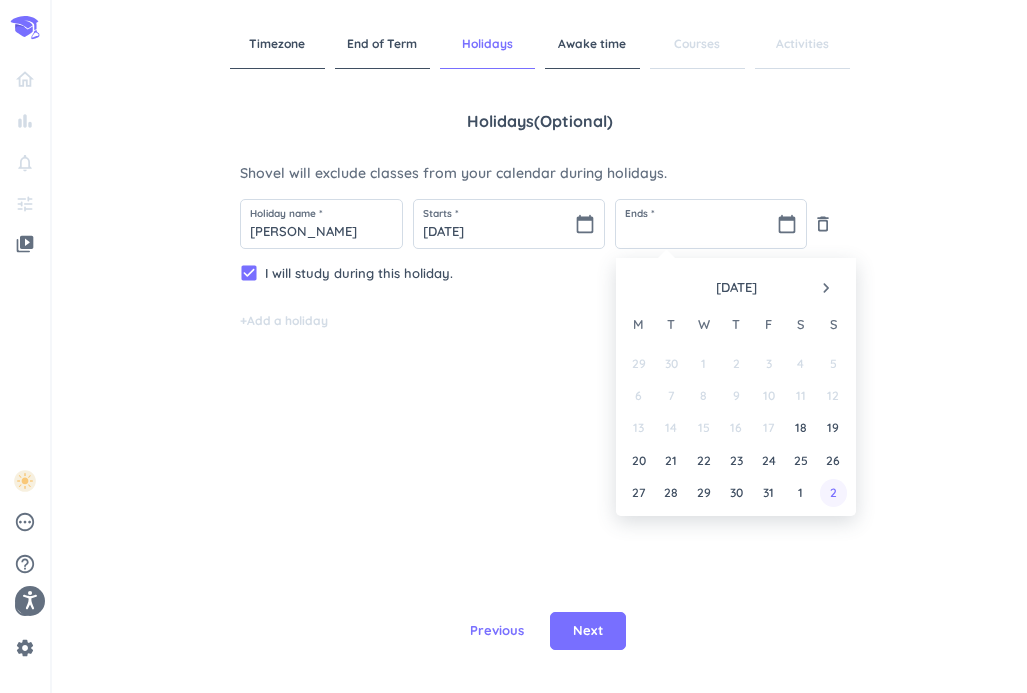 click on "2" at bounding box center (833, 492) 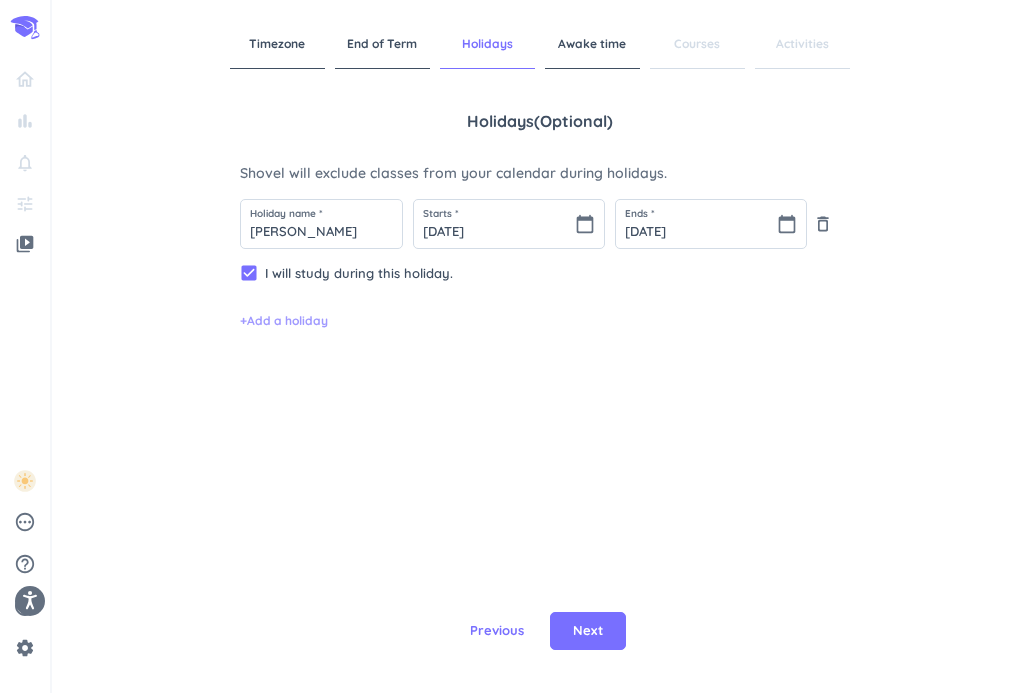 click on "+  Add a holiday" at bounding box center [284, 321] 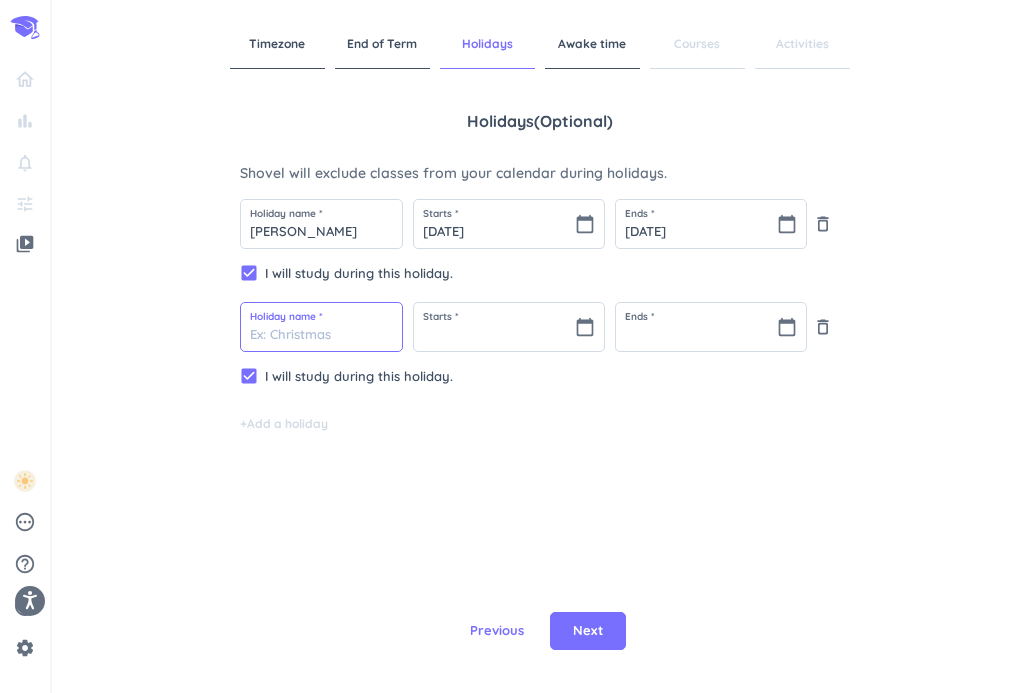 click at bounding box center (321, 327) 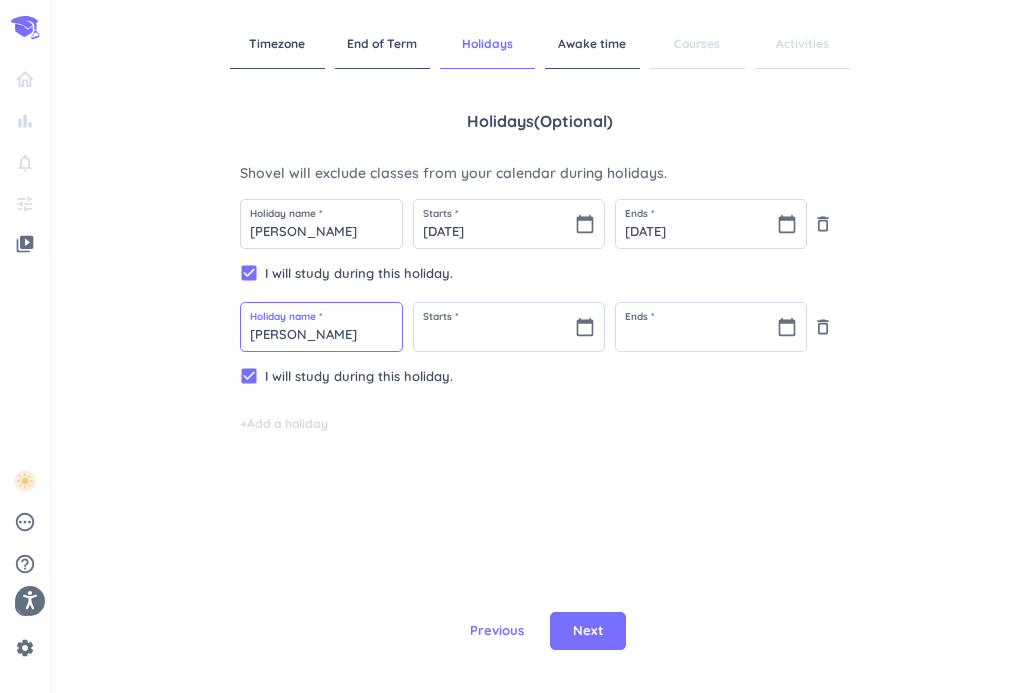 type on "[PERSON_NAME]" 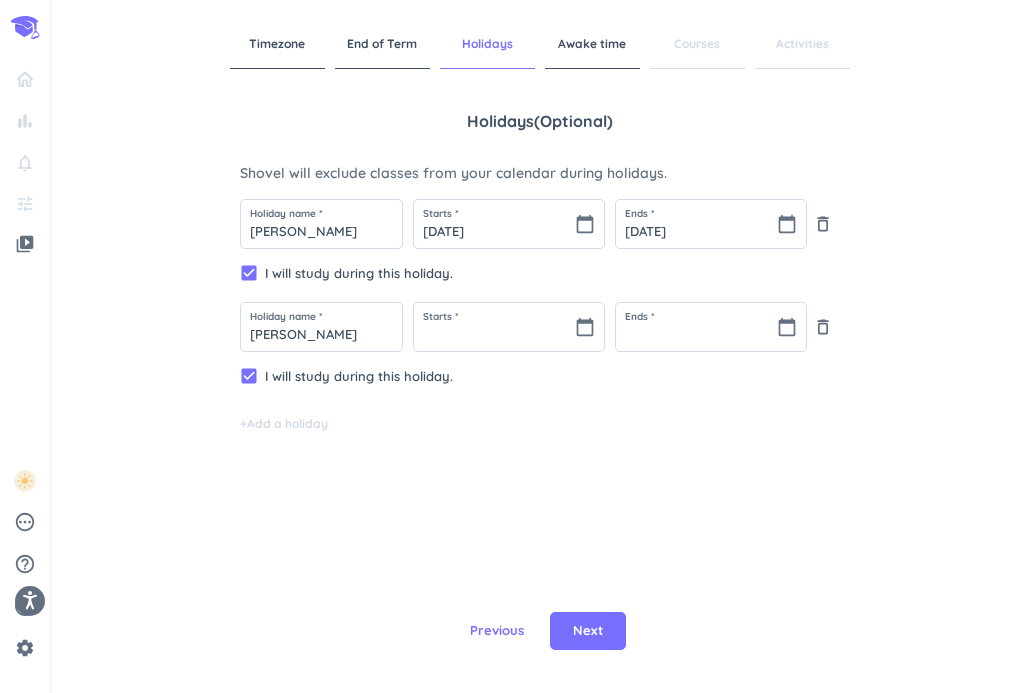 click on "Holiday name * Noel Starts * calendar_today Ends * calendar_today delete_outline" at bounding box center [540, 334] 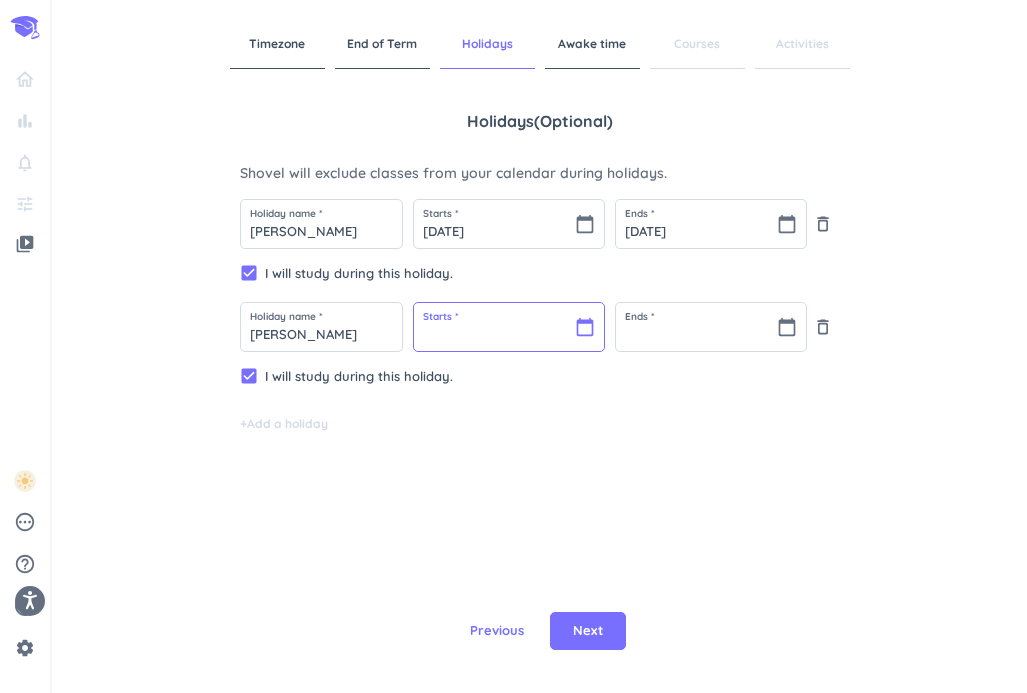 click at bounding box center [509, 327] 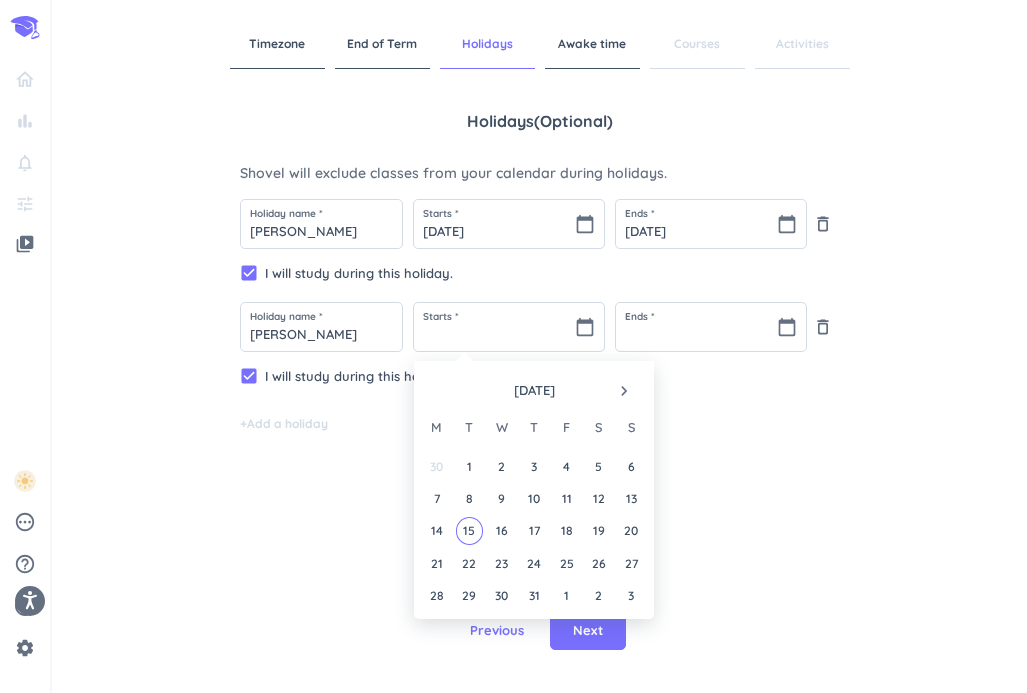 click on "navigate_next" at bounding box center [624, 391] 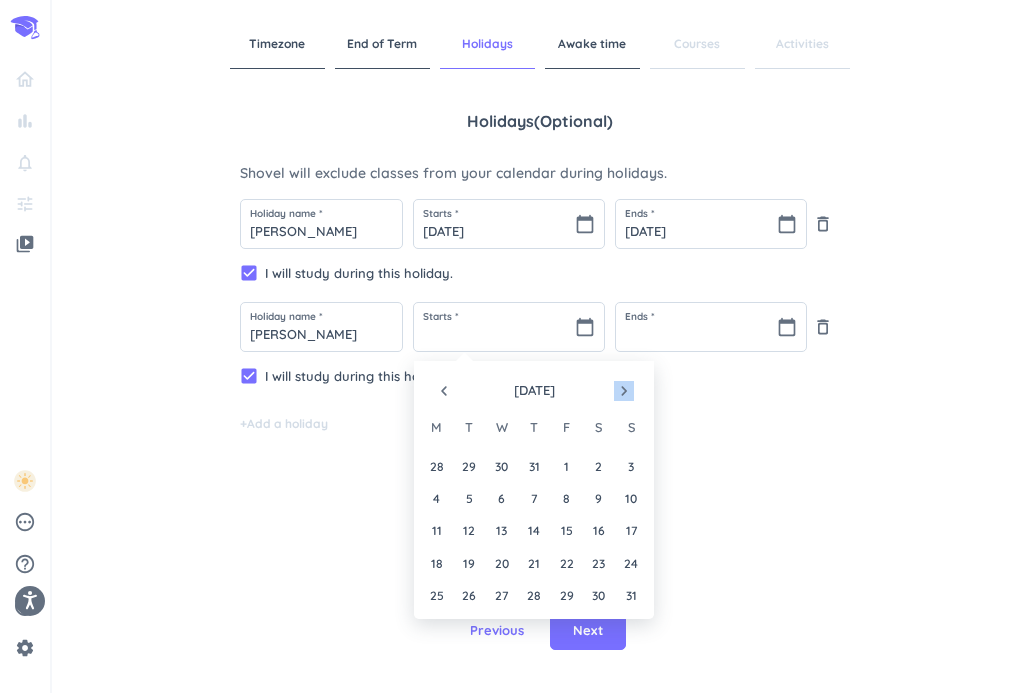 click on "navigate_next" at bounding box center (624, 391) 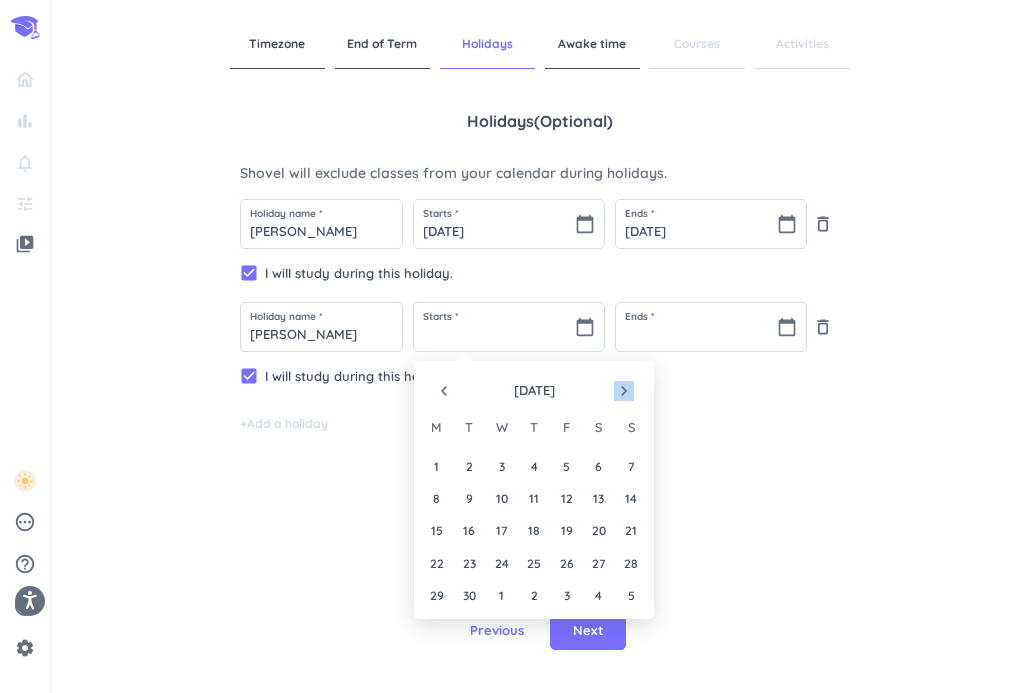 click on "navigate_next" at bounding box center [624, 391] 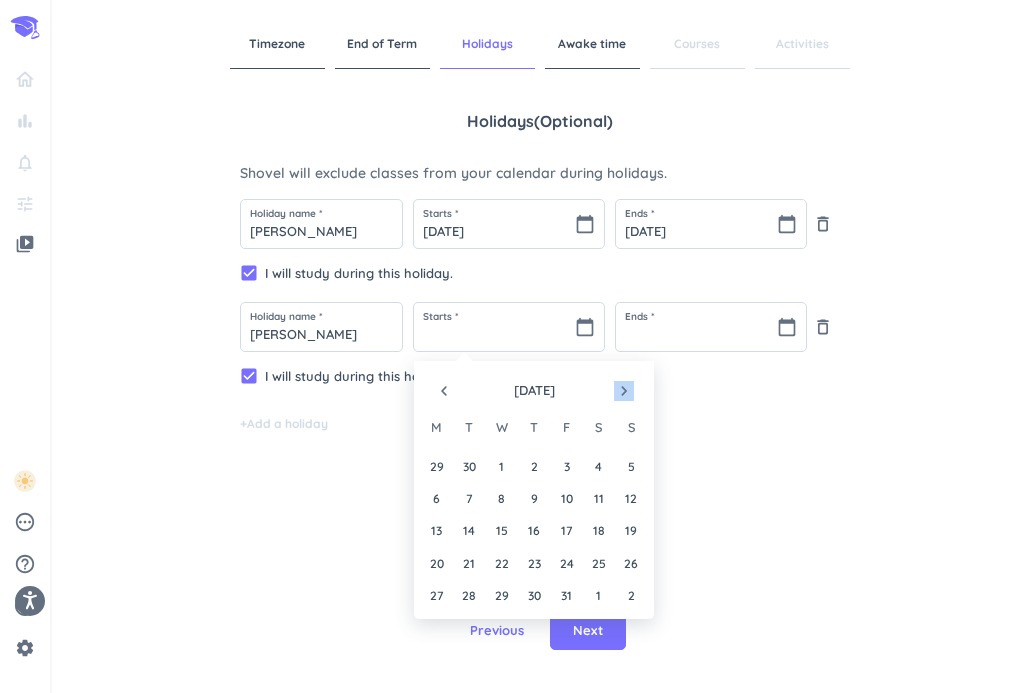 click on "navigate_next" at bounding box center (624, 391) 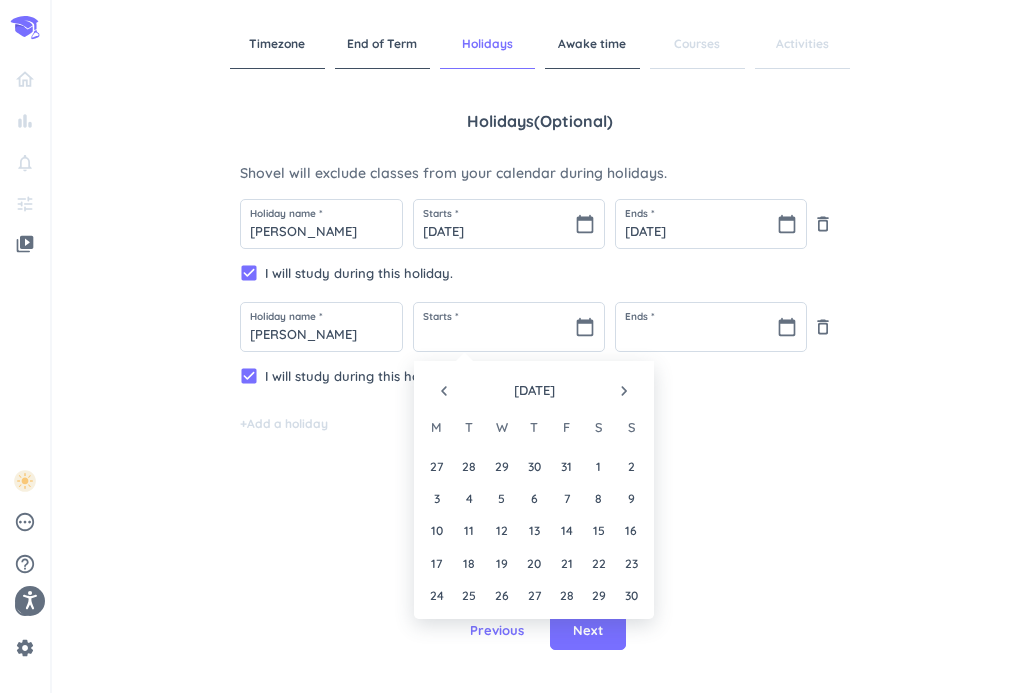 click on "navigate_next" at bounding box center [624, 391] 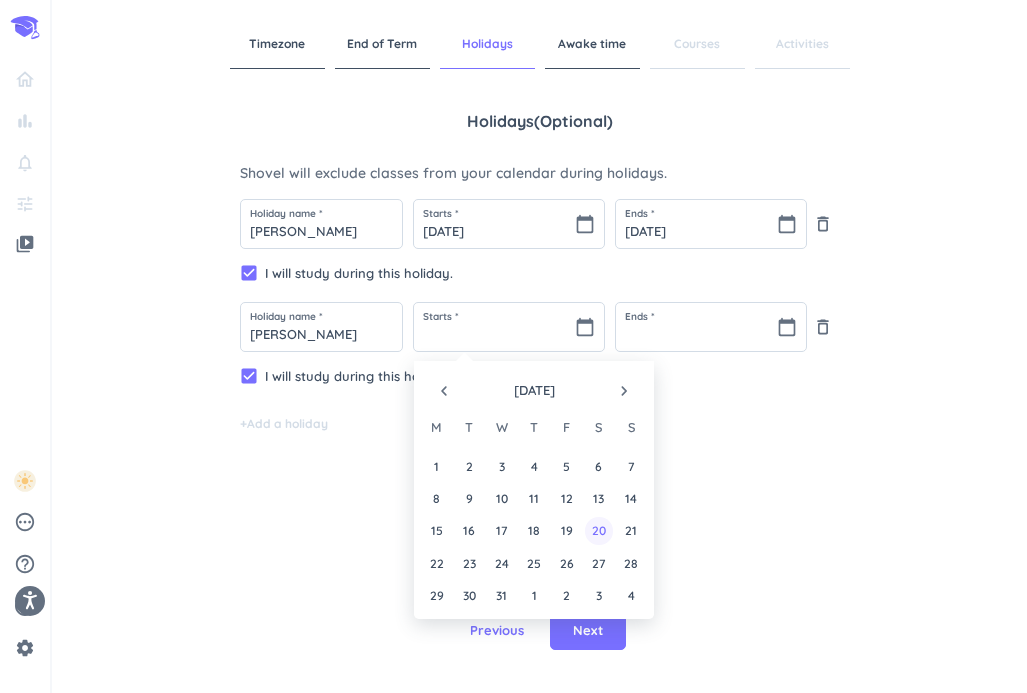 click on "20" at bounding box center [598, 530] 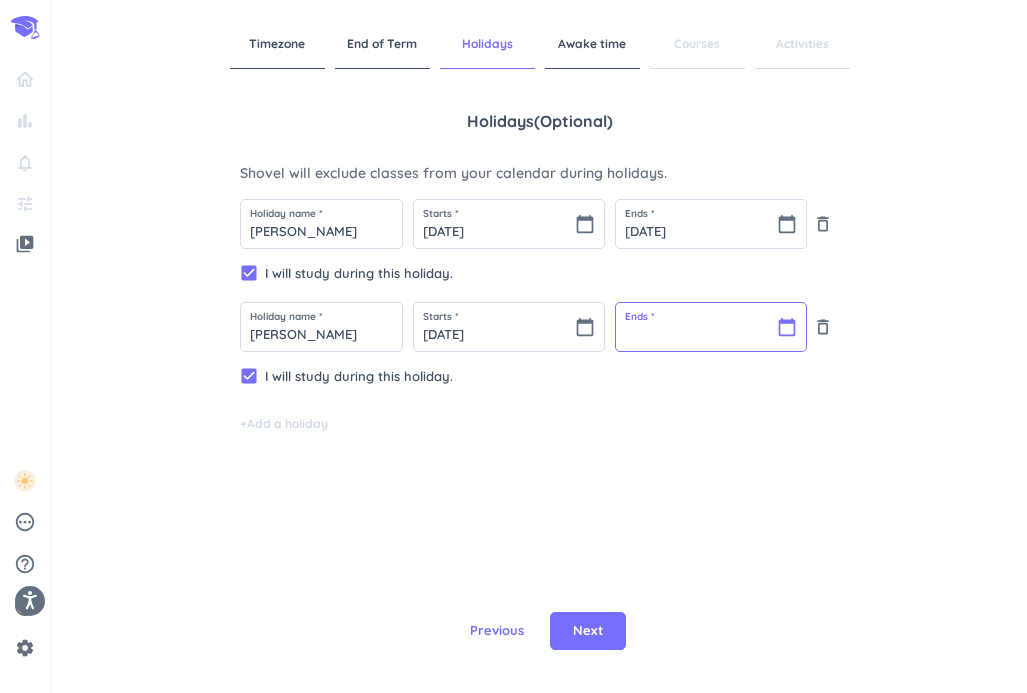 click at bounding box center [711, 327] 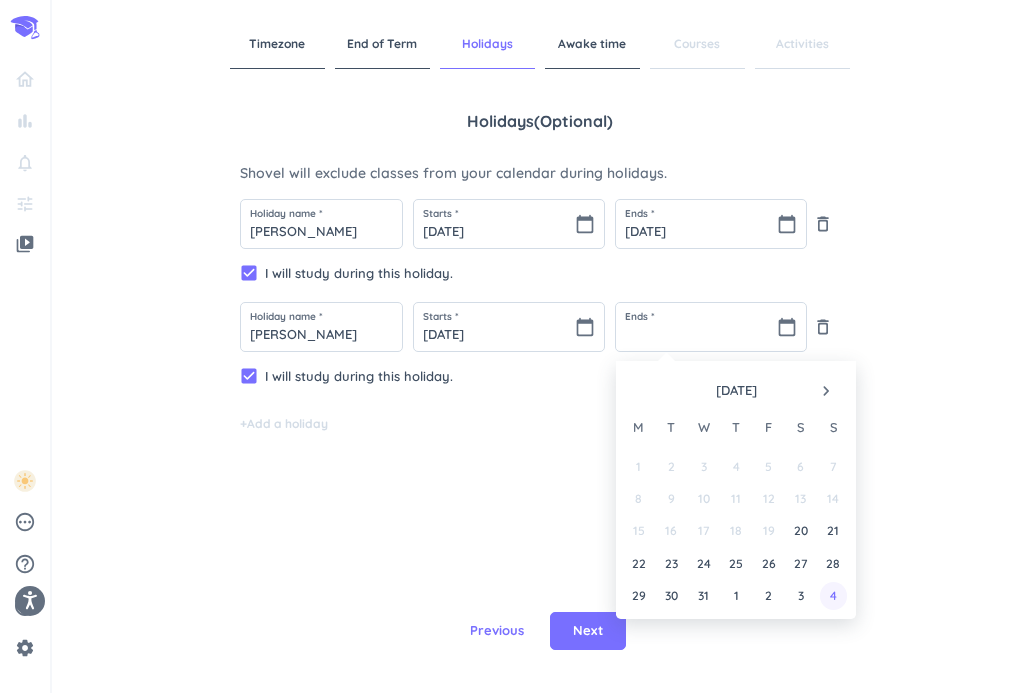click on "4" at bounding box center [833, 595] 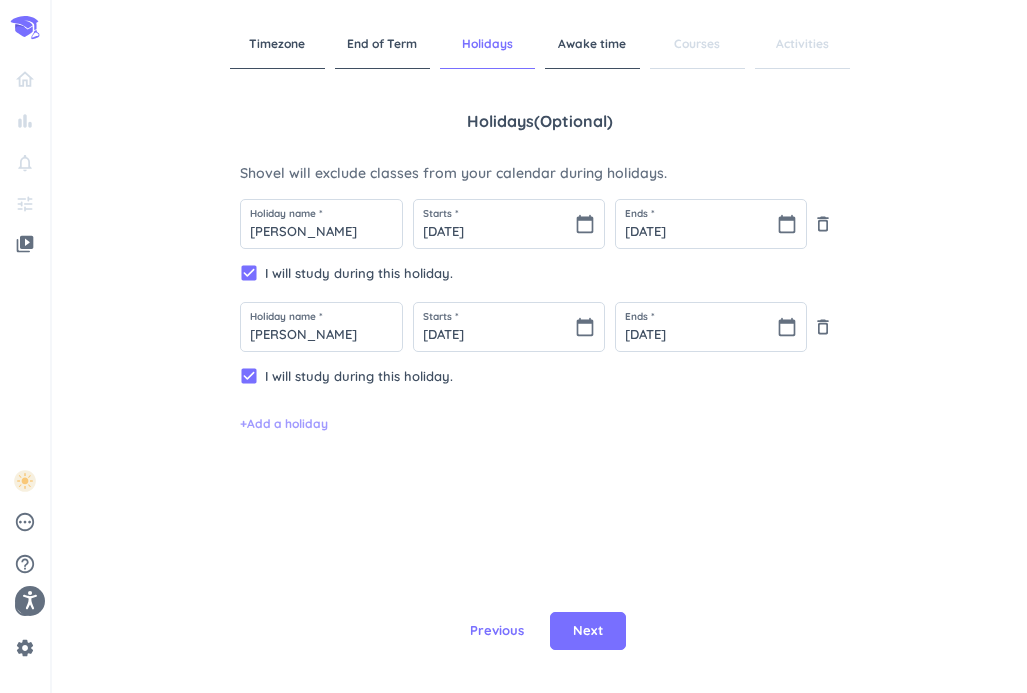 click on "+  Add a holiday" at bounding box center [284, 424] 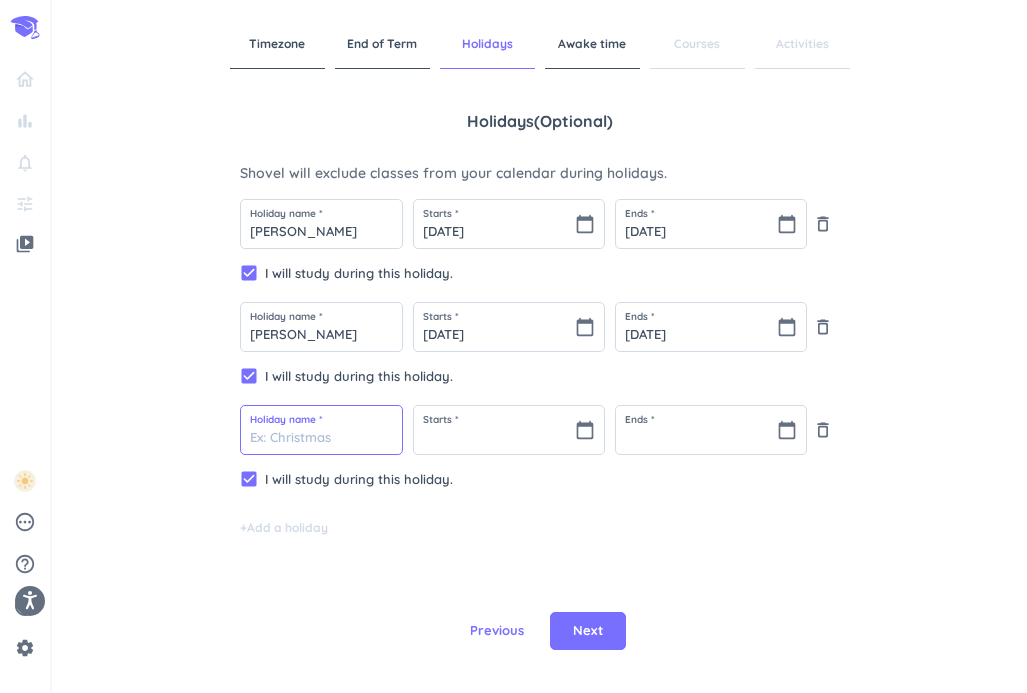 click at bounding box center (321, 430) 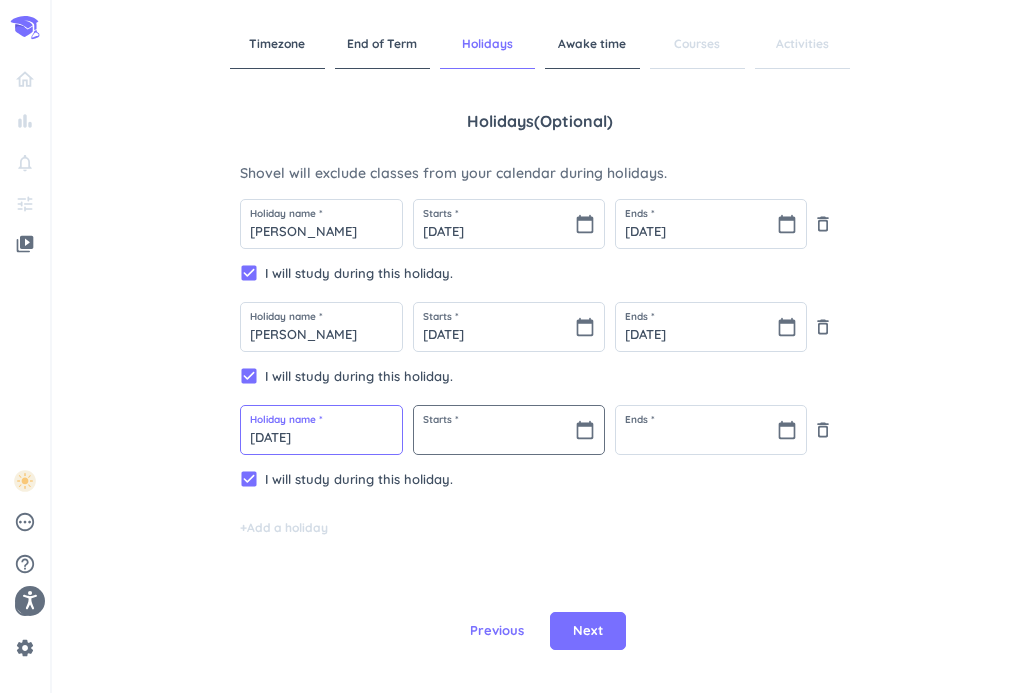type on "Carnaval" 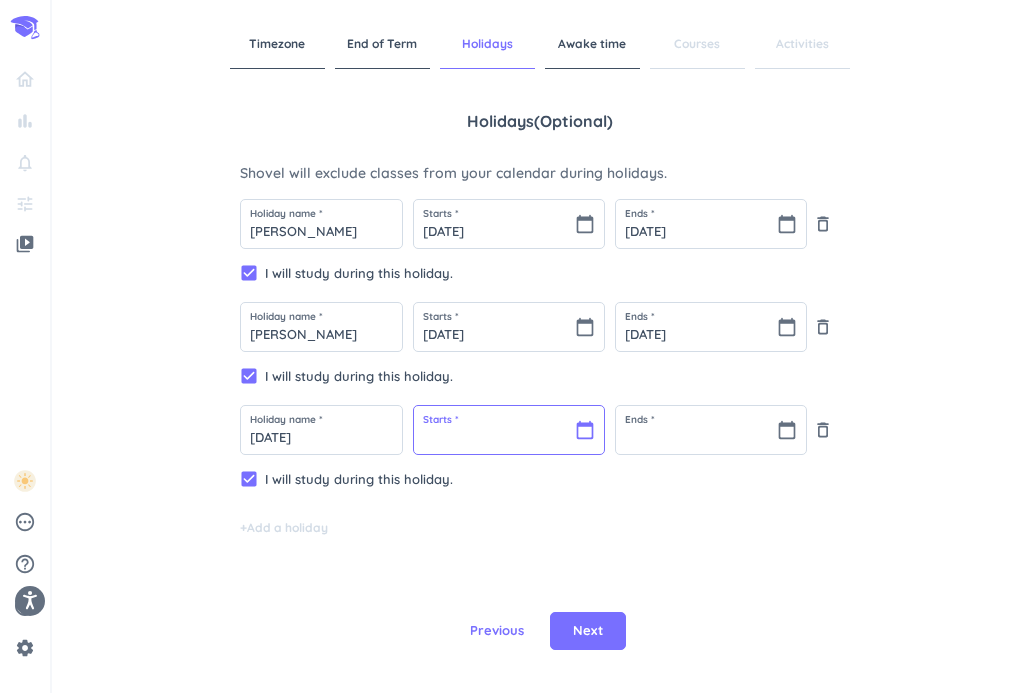 click at bounding box center [509, 430] 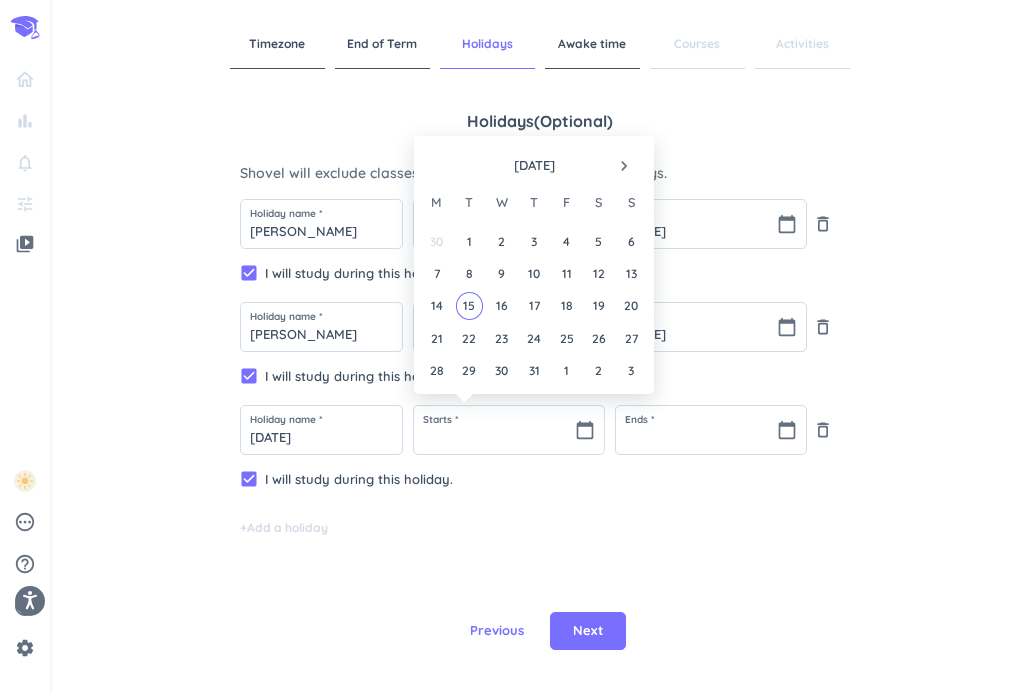 click on "navigate_next" at bounding box center (624, 166) 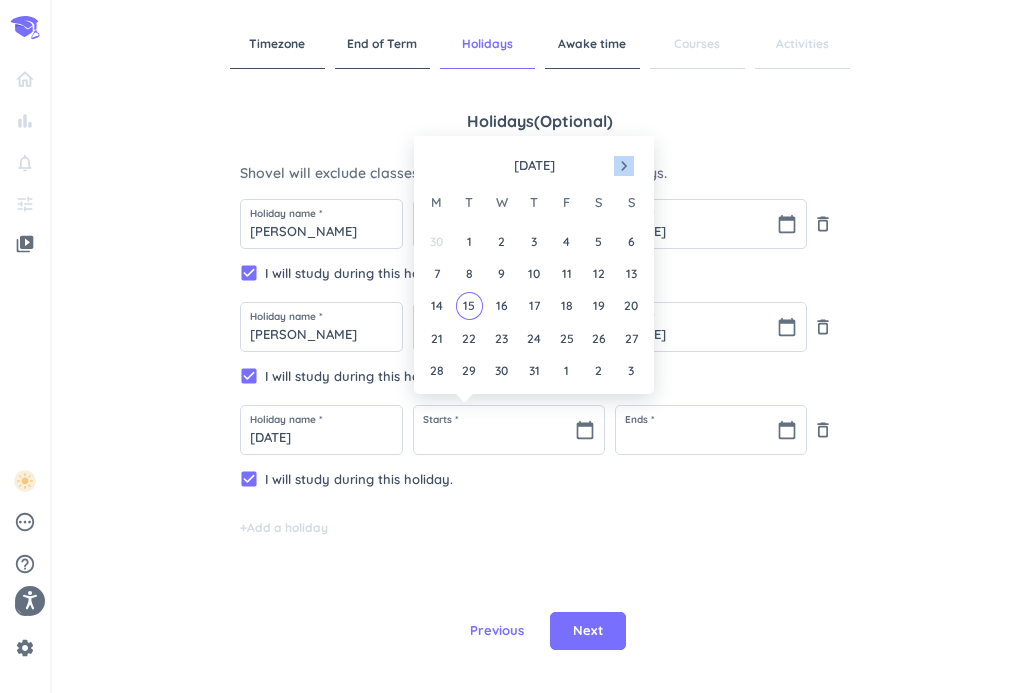 click on "navigate_next" at bounding box center [624, 166] 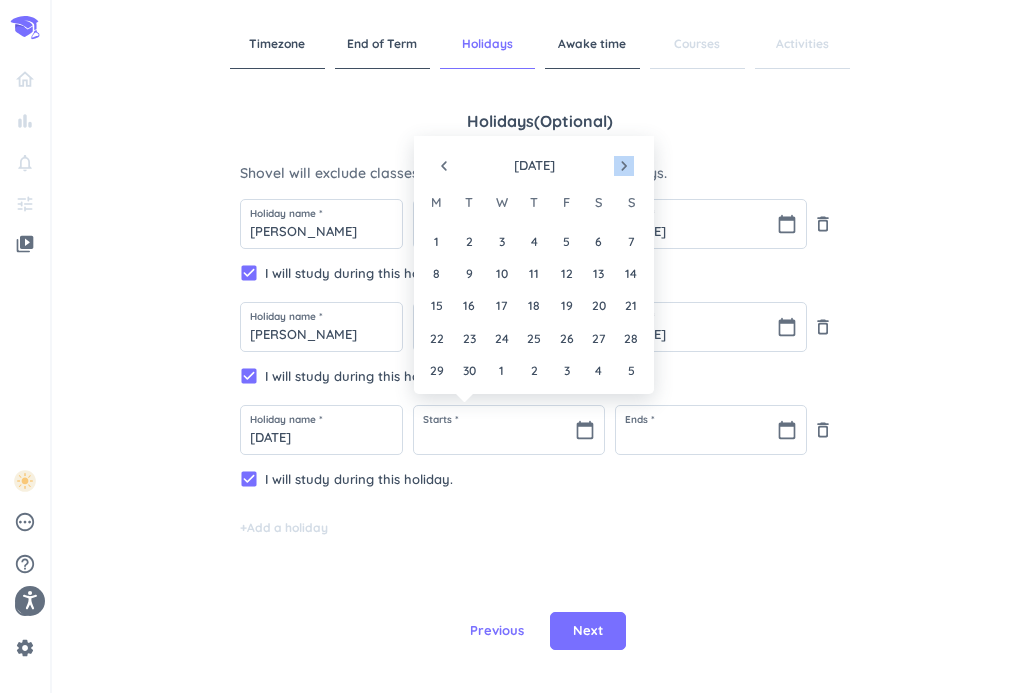 click on "navigate_next" at bounding box center (624, 166) 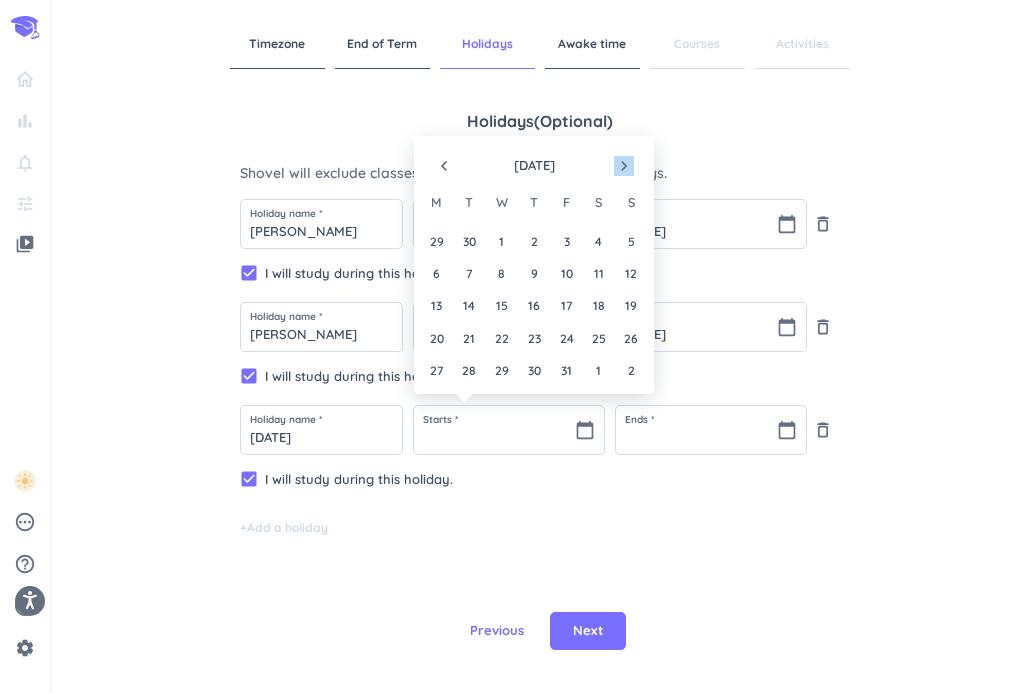click on "navigate_next" at bounding box center (624, 166) 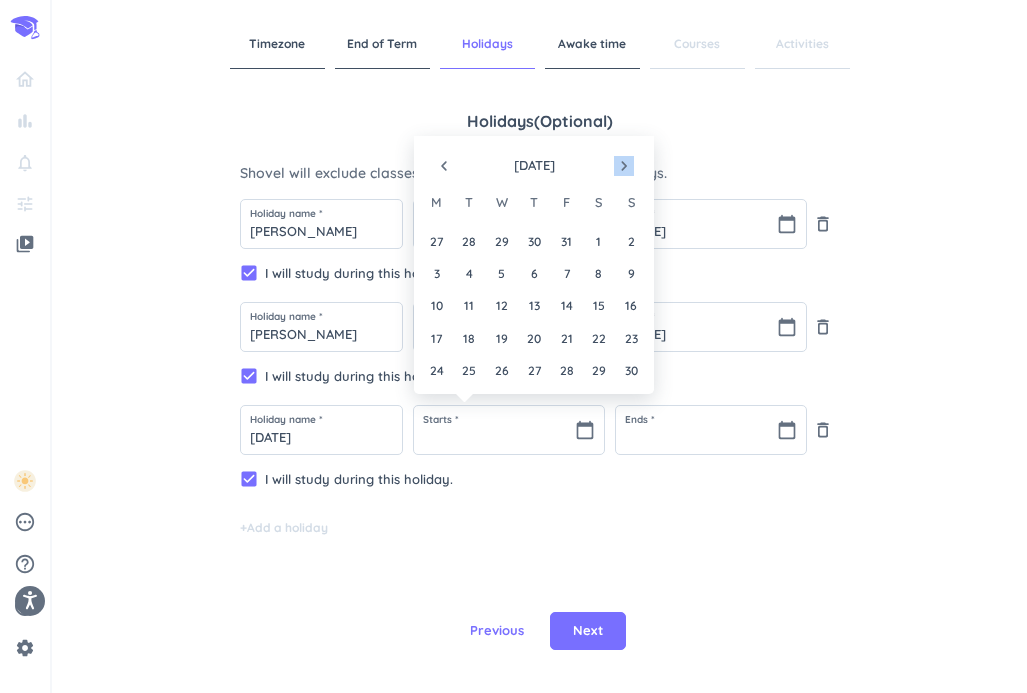 click on "navigate_next" at bounding box center [624, 166] 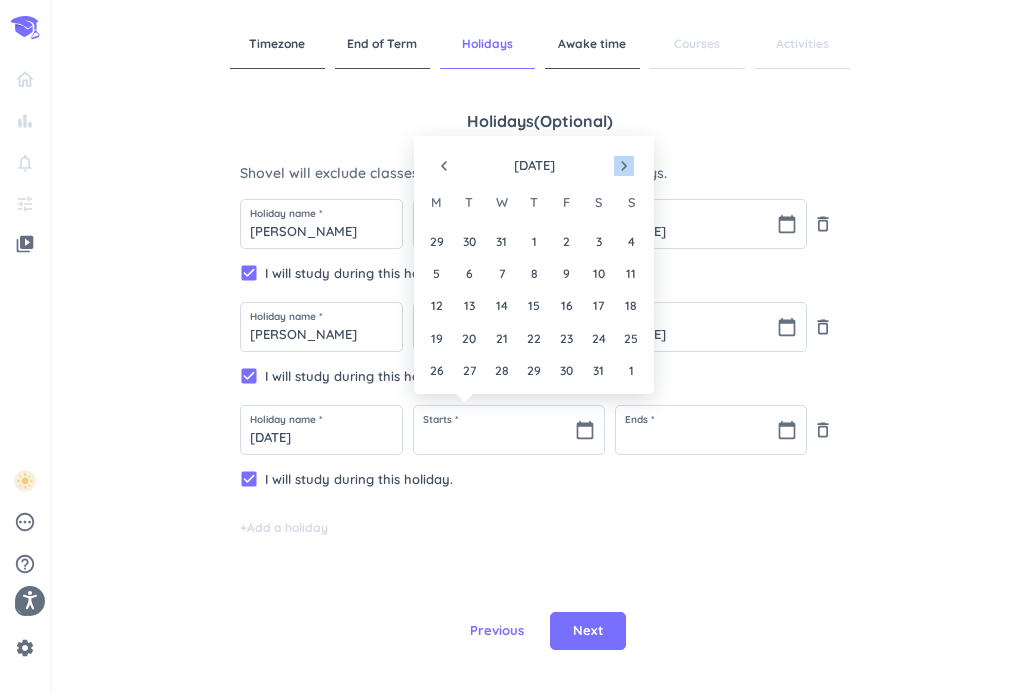 click on "navigate_next" at bounding box center [624, 166] 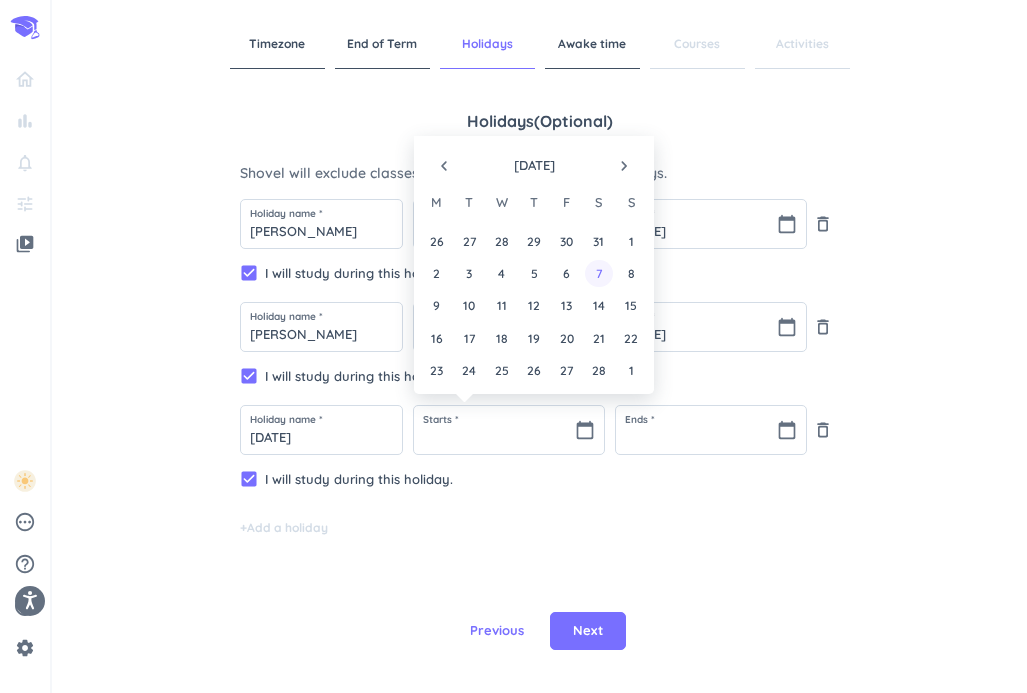 click on "7" at bounding box center [598, 273] 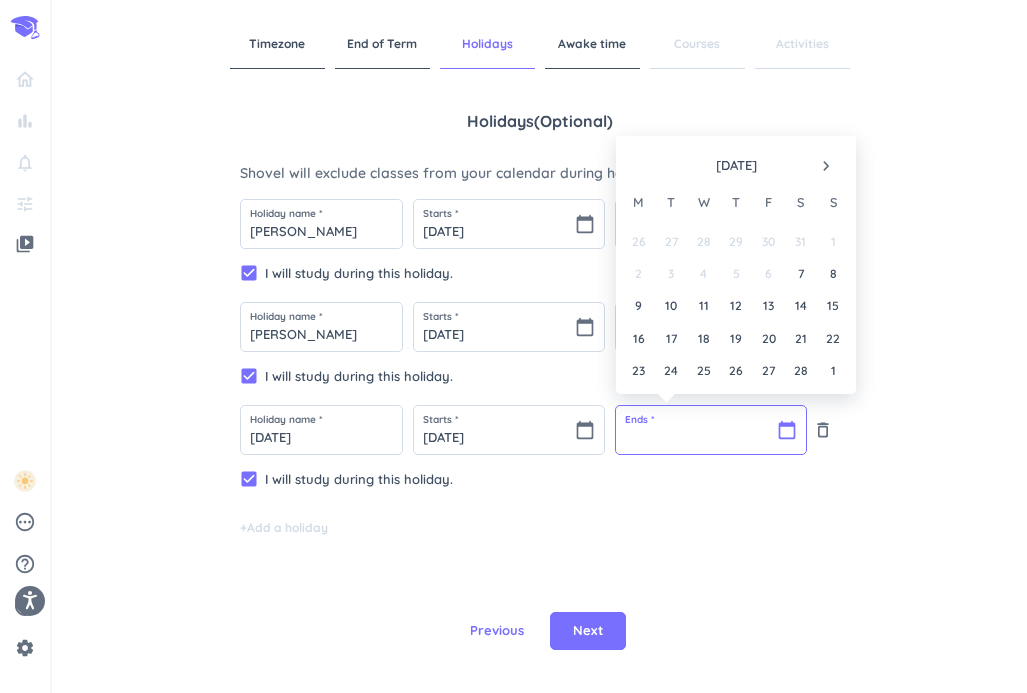 click at bounding box center (711, 430) 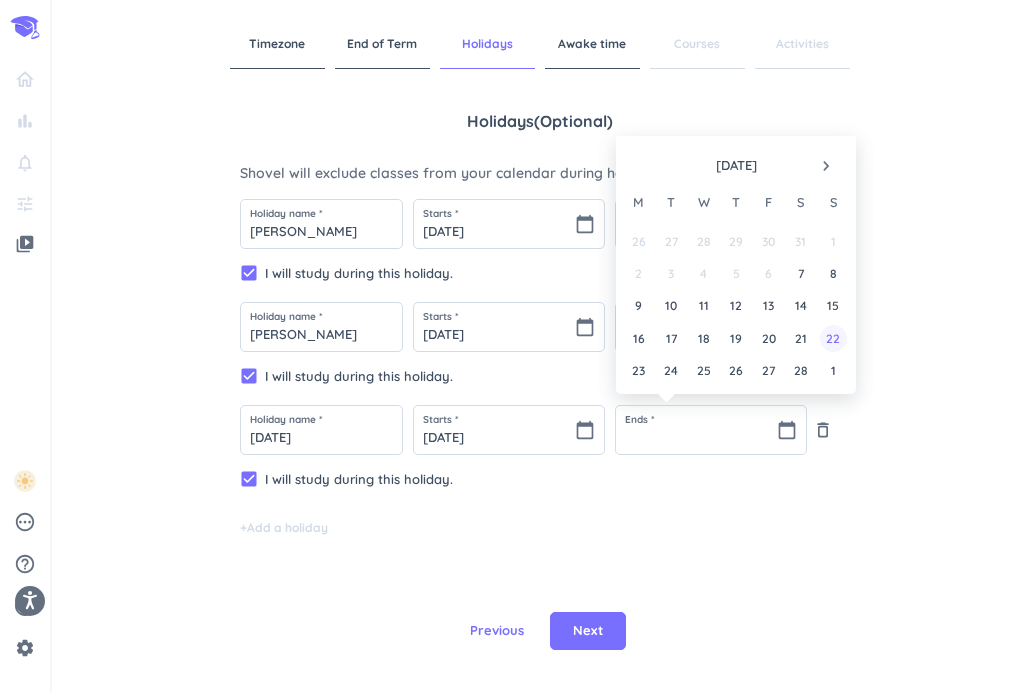 click on "22" at bounding box center (833, 338) 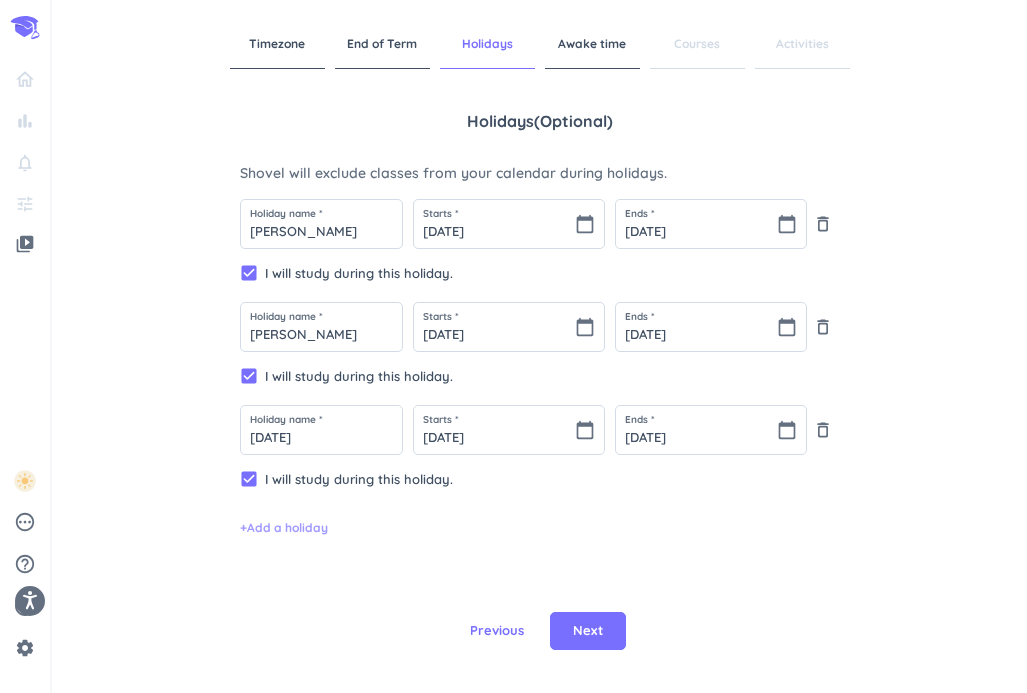 click on "+  Add a holiday" at bounding box center [284, 528] 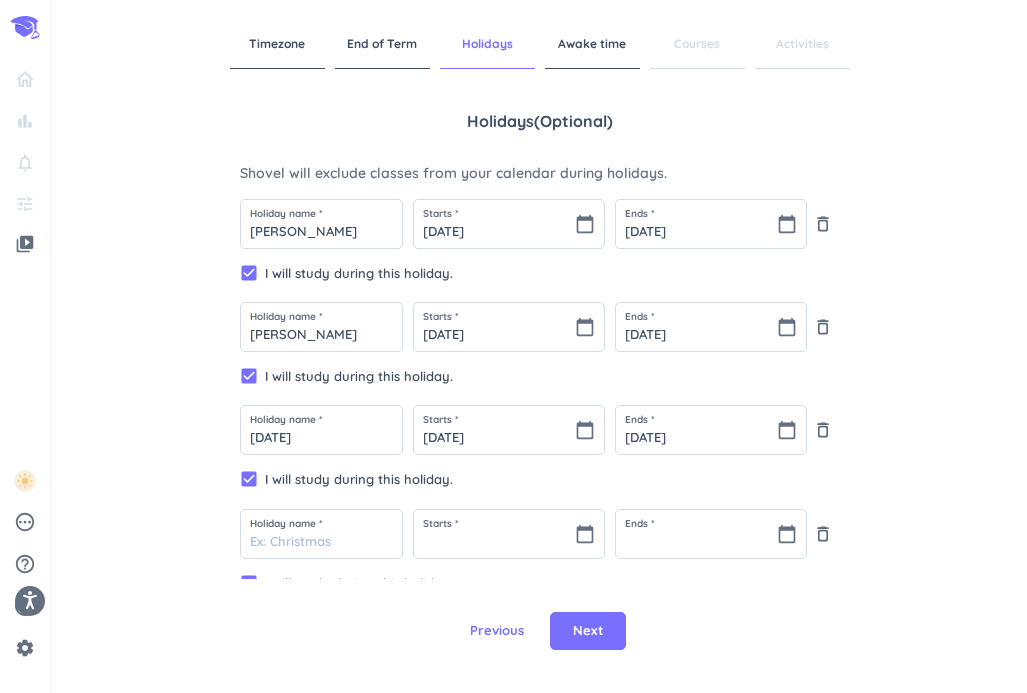 scroll, scrollTop: 60, scrollLeft: 0, axis: vertical 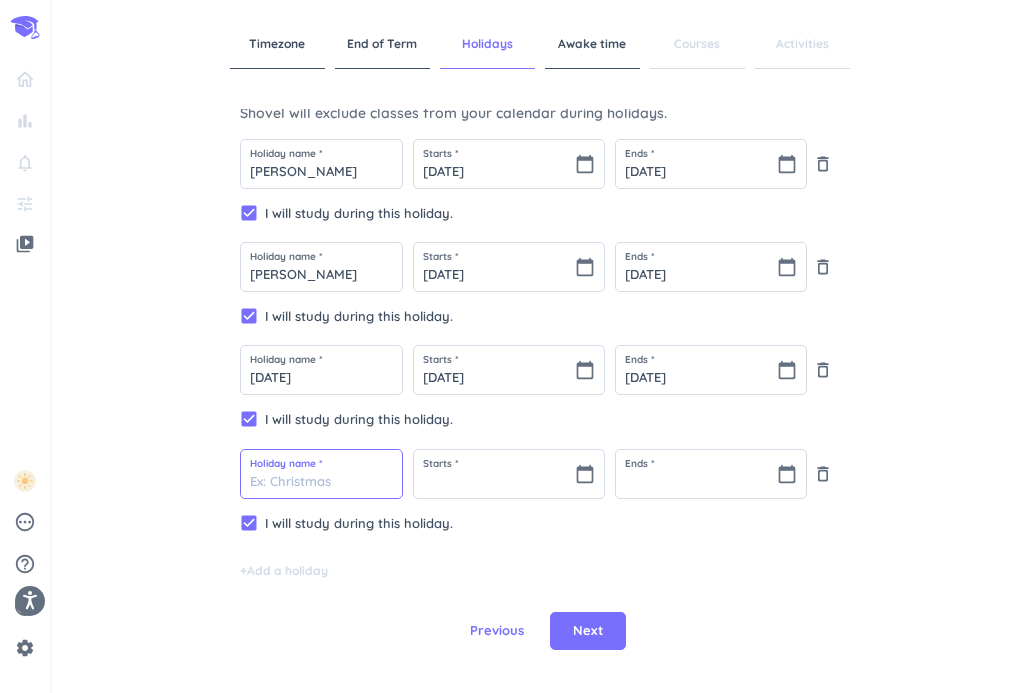 click at bounding box center [321, 474] 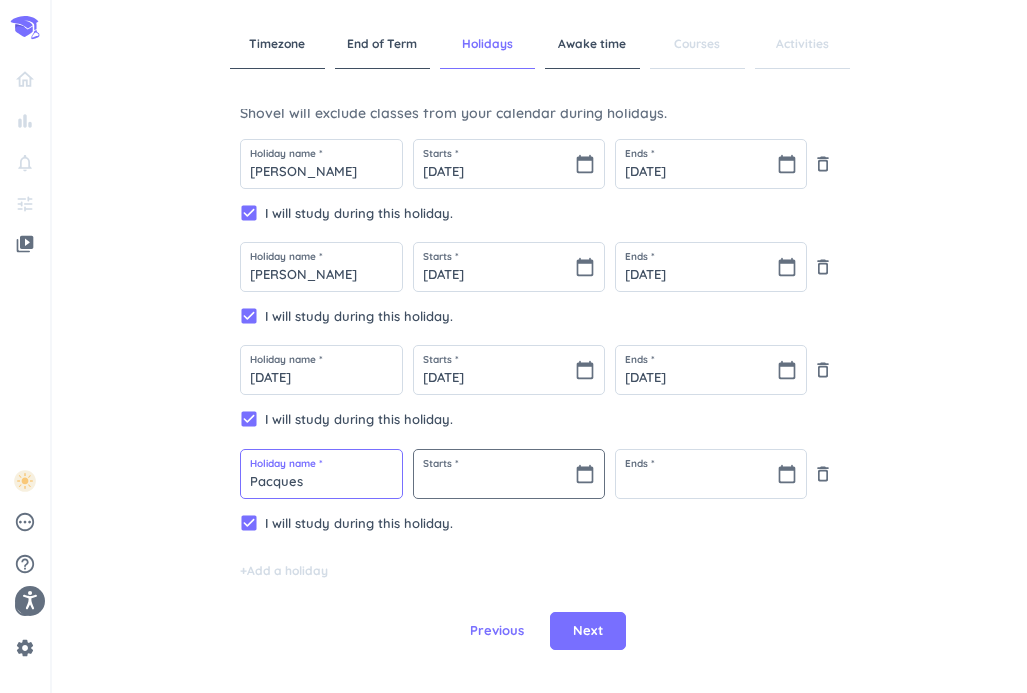 type on "Pacques" 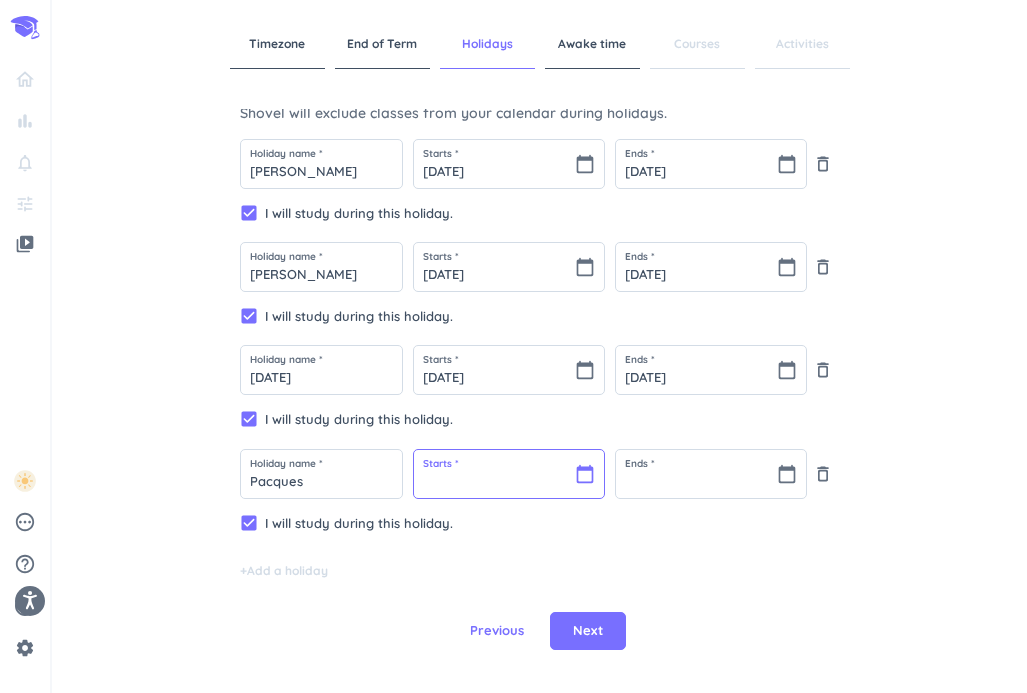 click at bounding box center (509, 474) 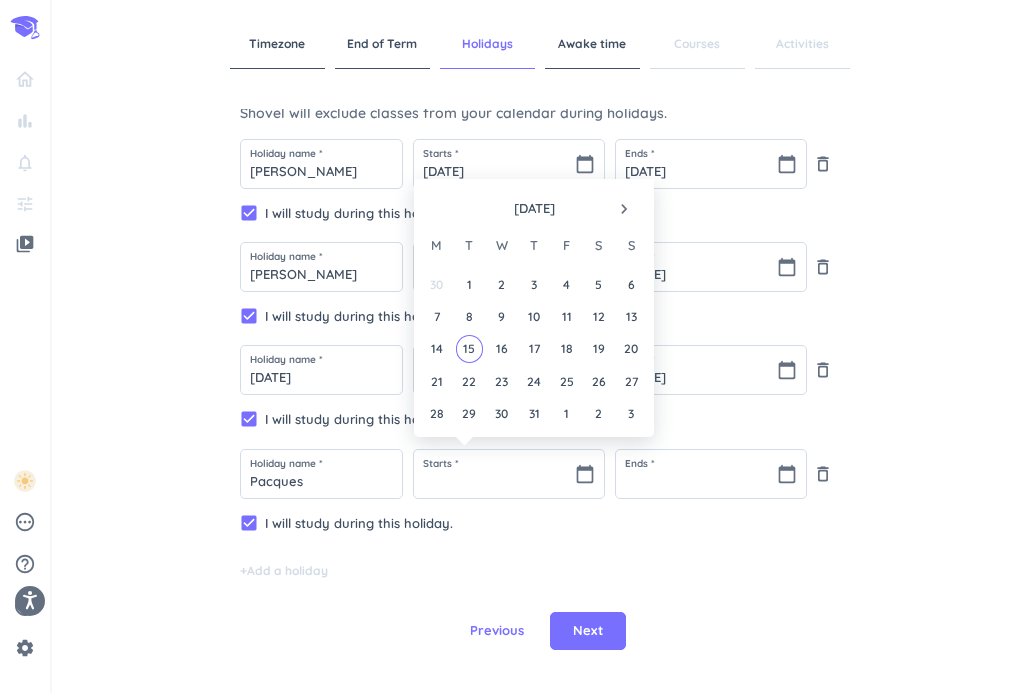 click on "navigate_next" at bounding box center (624, 209) 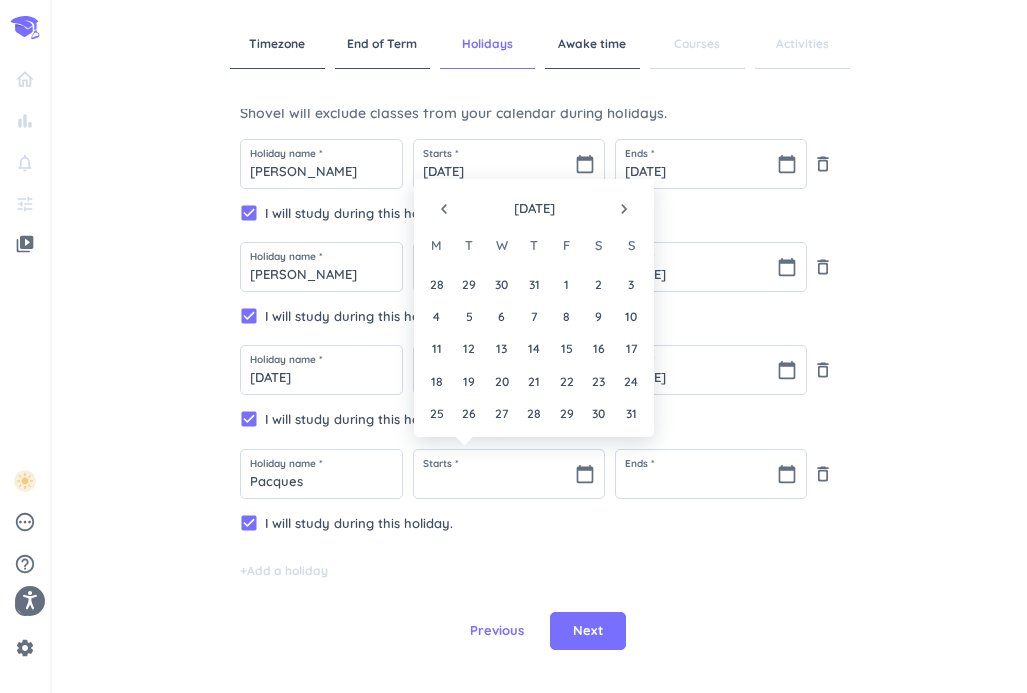 click on "navigate_next" at bounding box center (624, 209) 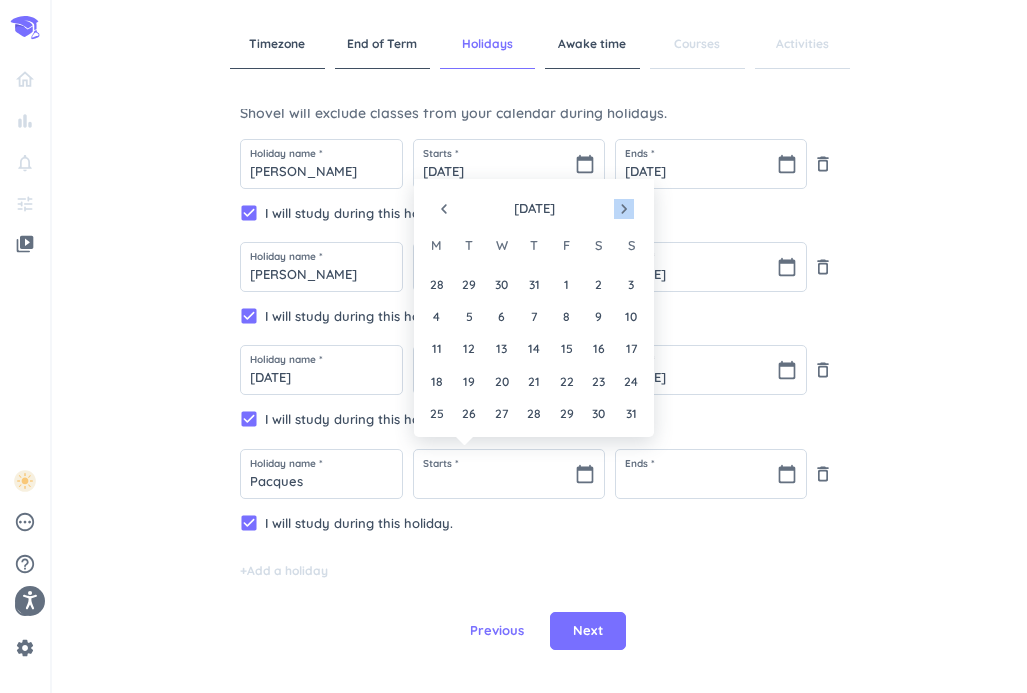 click on "navigate_next" at bounding box center [624, 209] 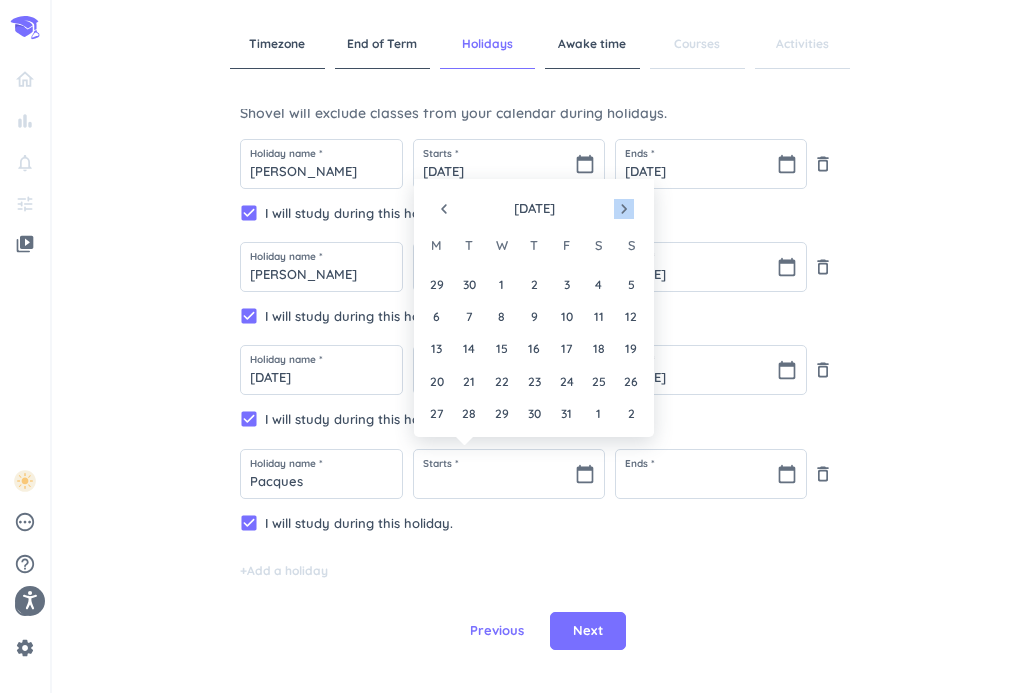 click on "navigate_next" at bounding box center [624, 209] 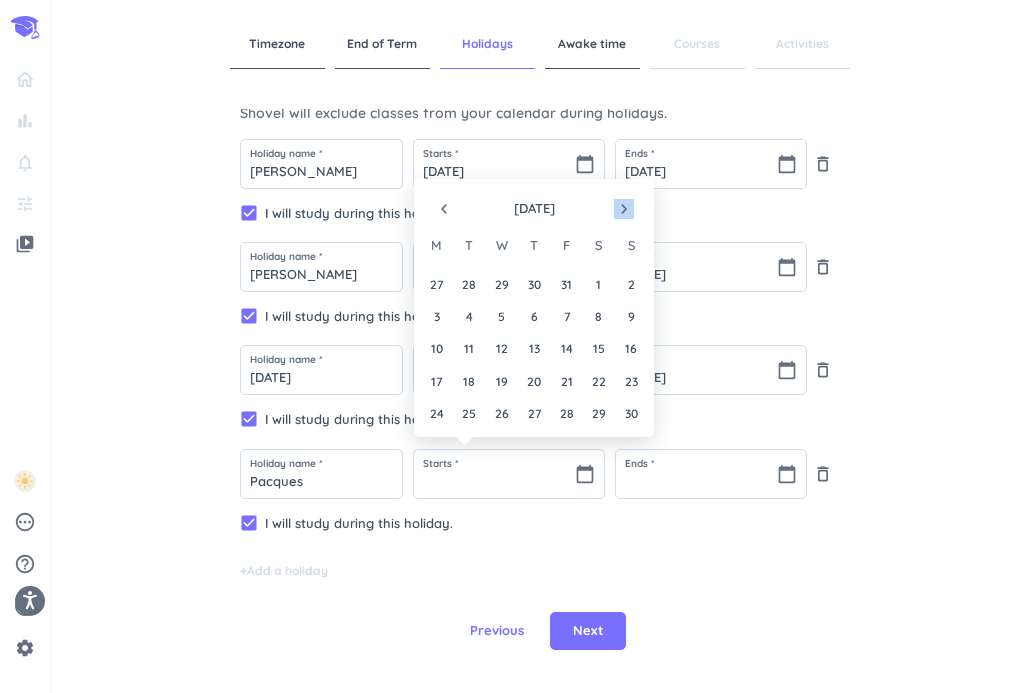 click on "navigate_next" at bounding box center [624, 209] 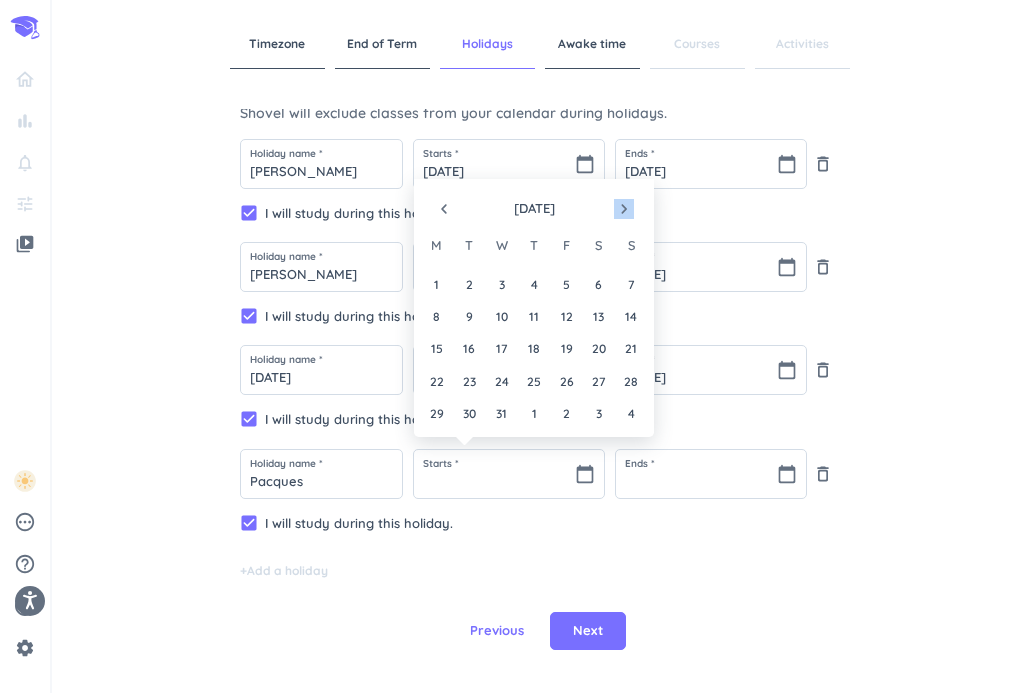 click on "navigate_next" at bounding box center [624, 209] 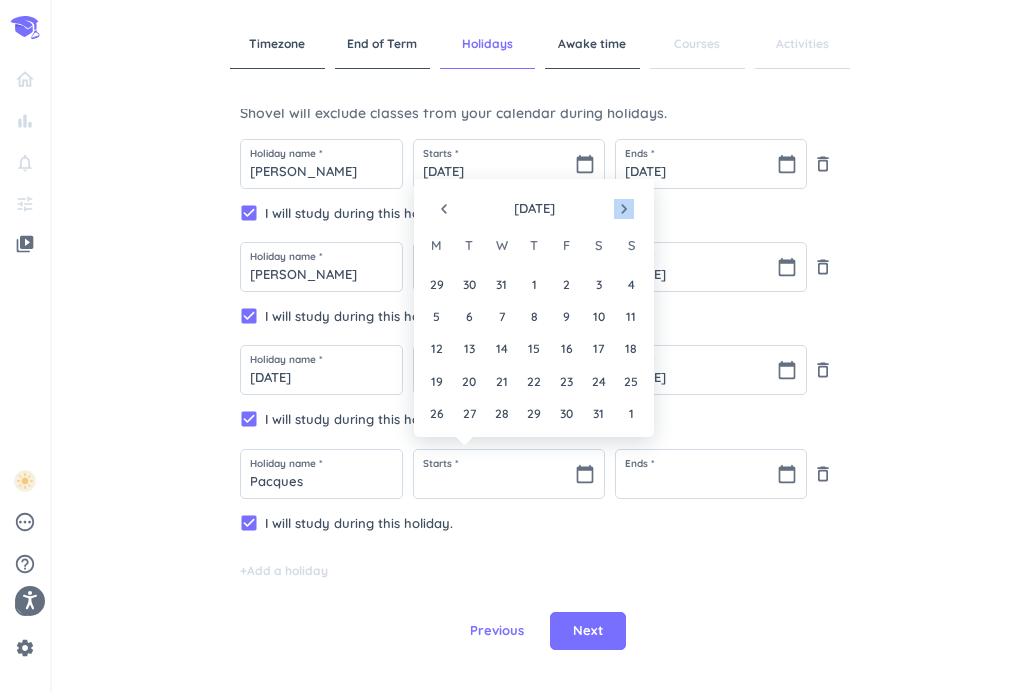 click on "navigate_next" at bounding box center [624, 209] 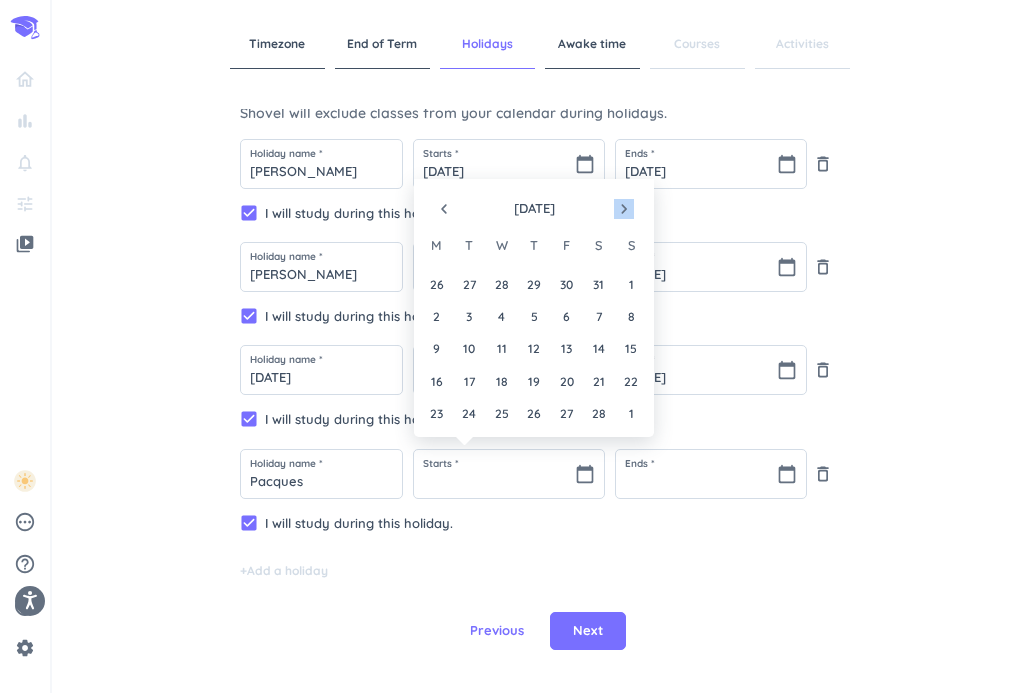 click on "navigate_next" at bounding box center (624, 209) 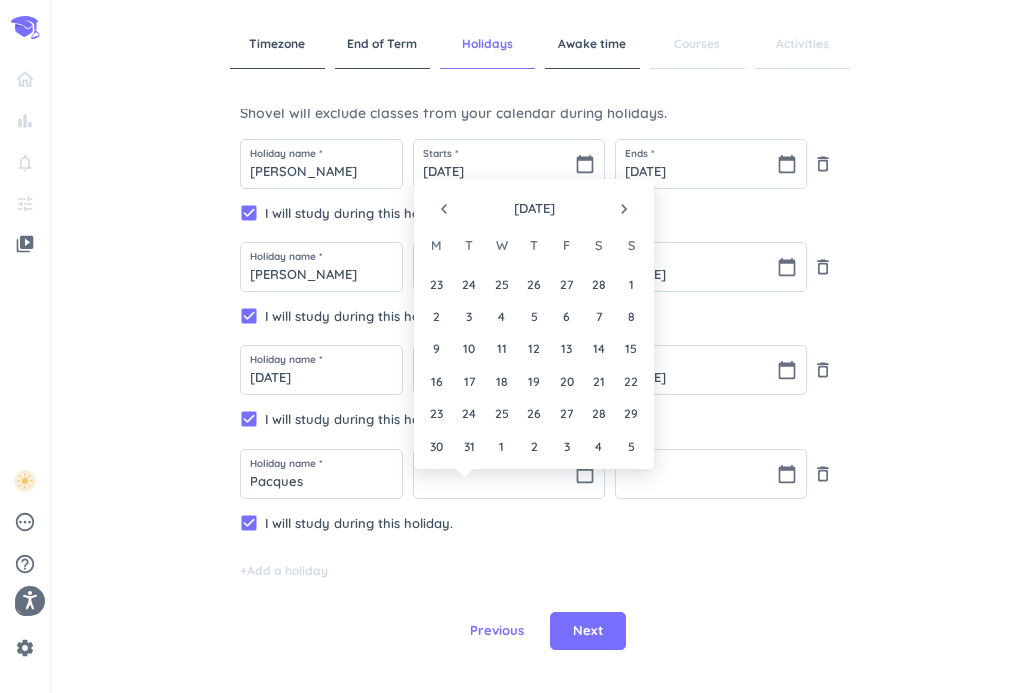 click on "navigate_next" at bounding box center [624, 209] 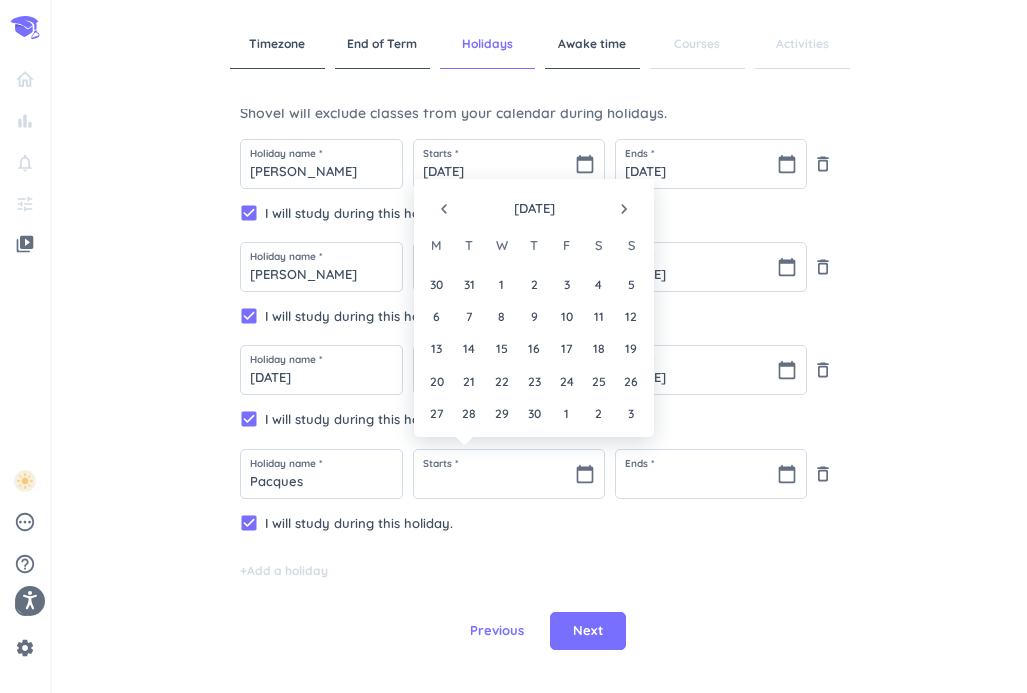 click on "navigate_next" at bounding box center [624, 209] 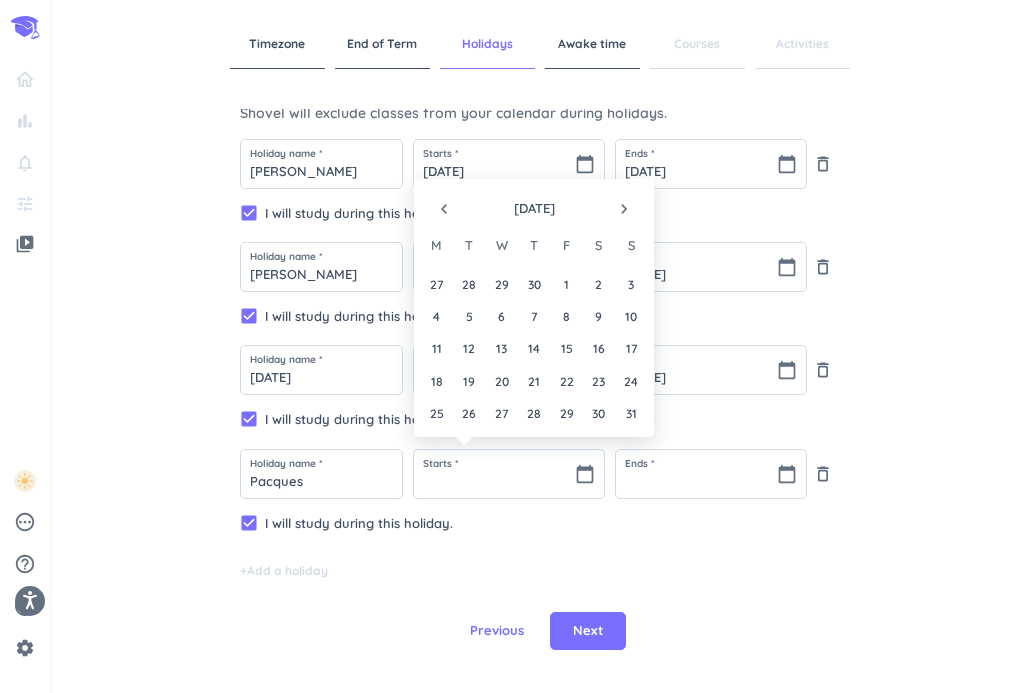 click on "navigate_before" at bounding box center [444, 209] 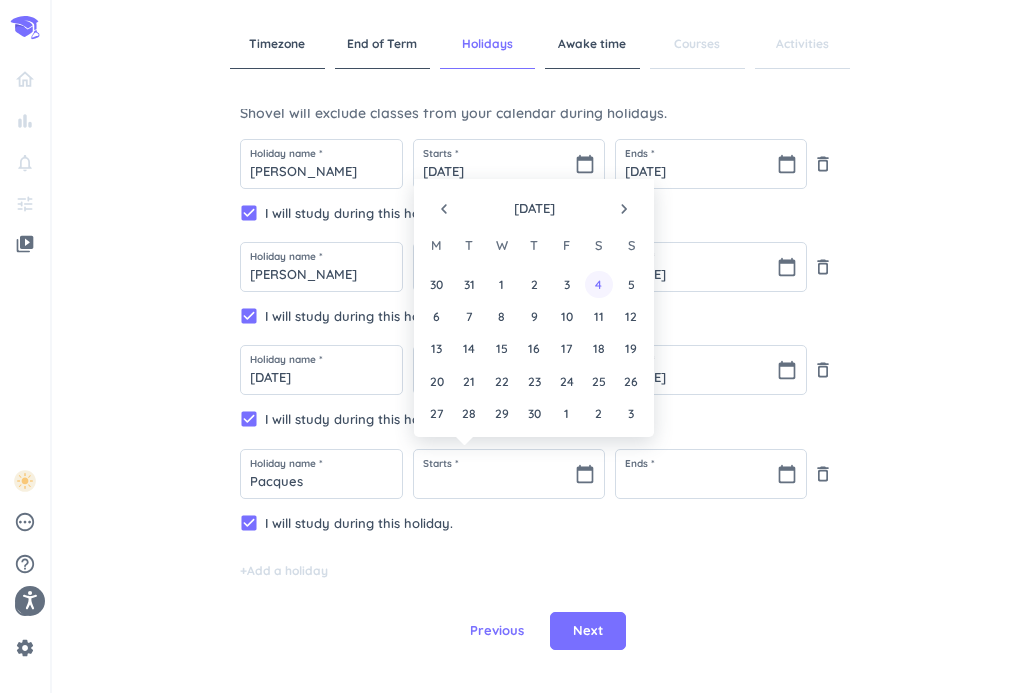 click on "4" at bounding box center (598, 284) 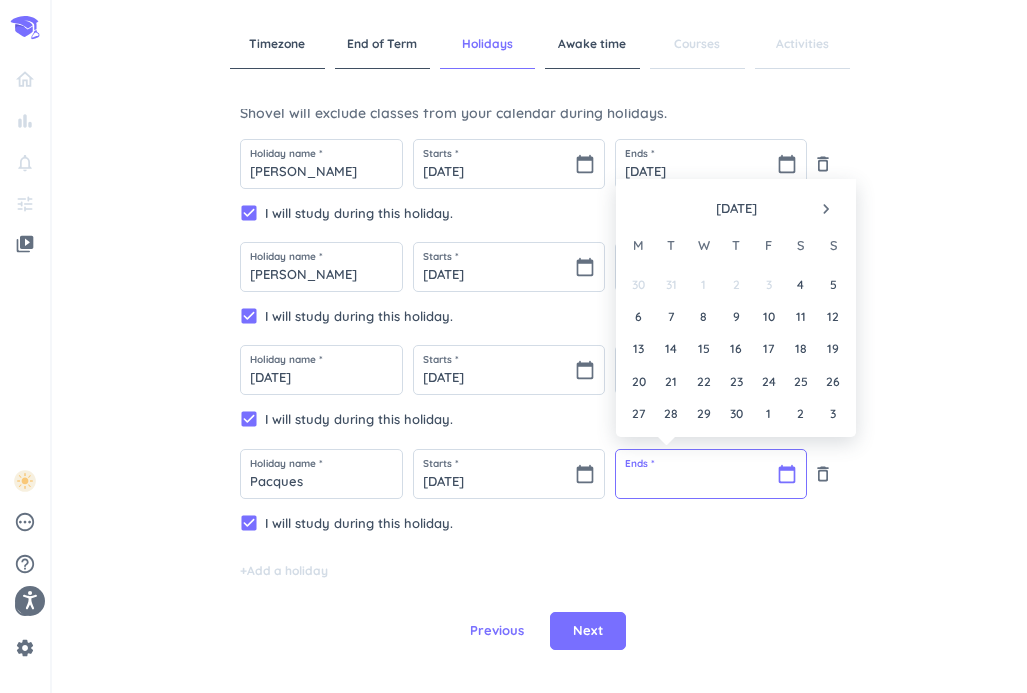 click at bounding box center [711, 474] 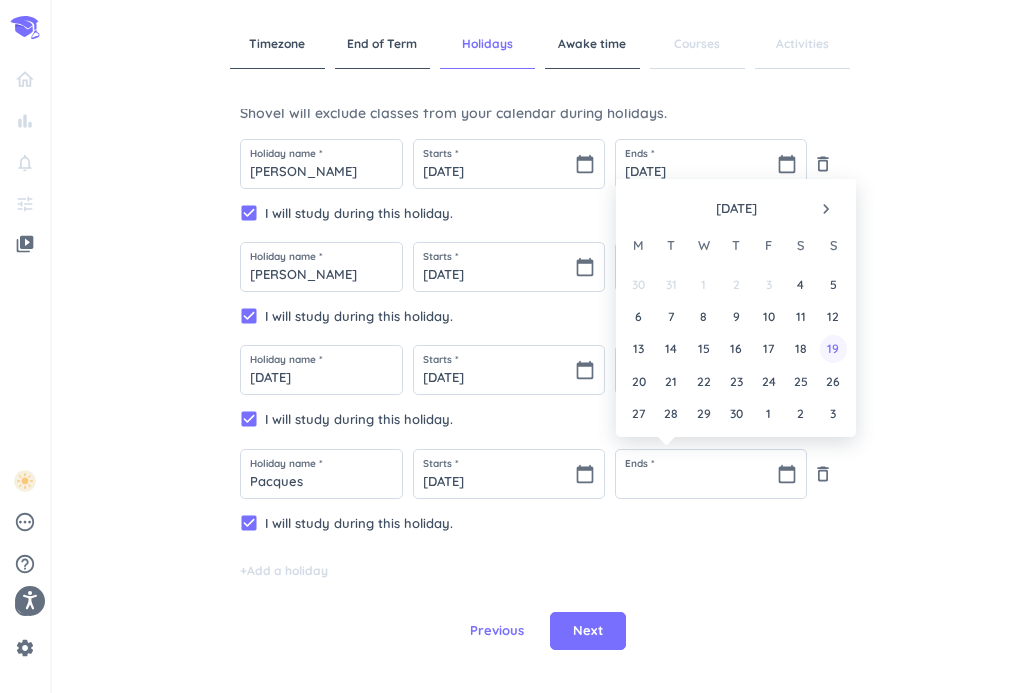 click on "19" at bounding box center [833, 348] 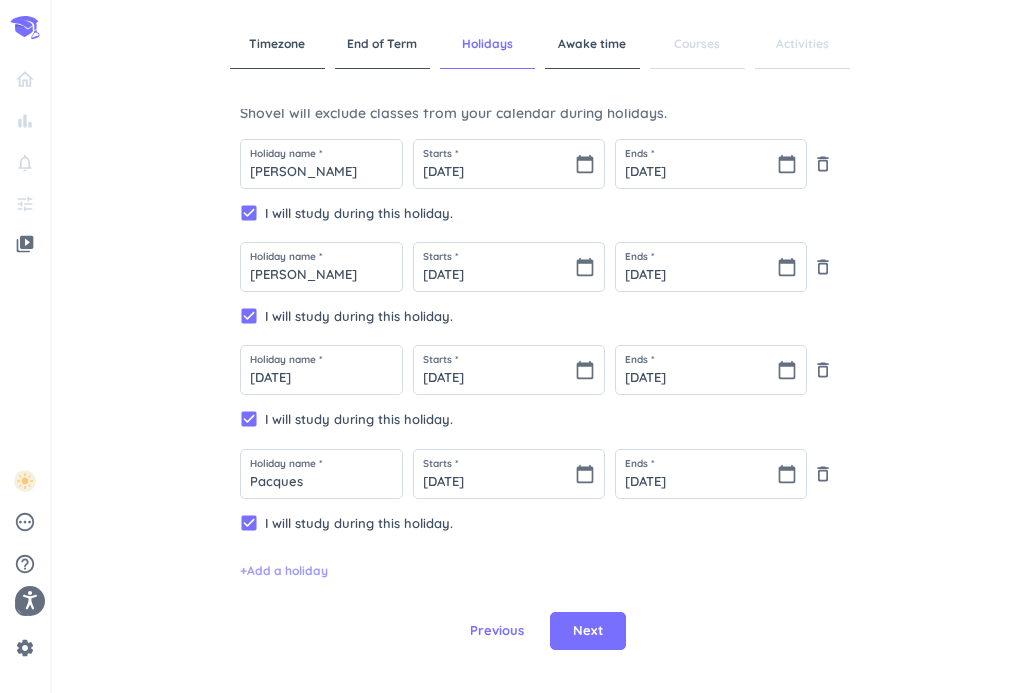 click on "+  Add a holiday" at bounding box center (284, 571) 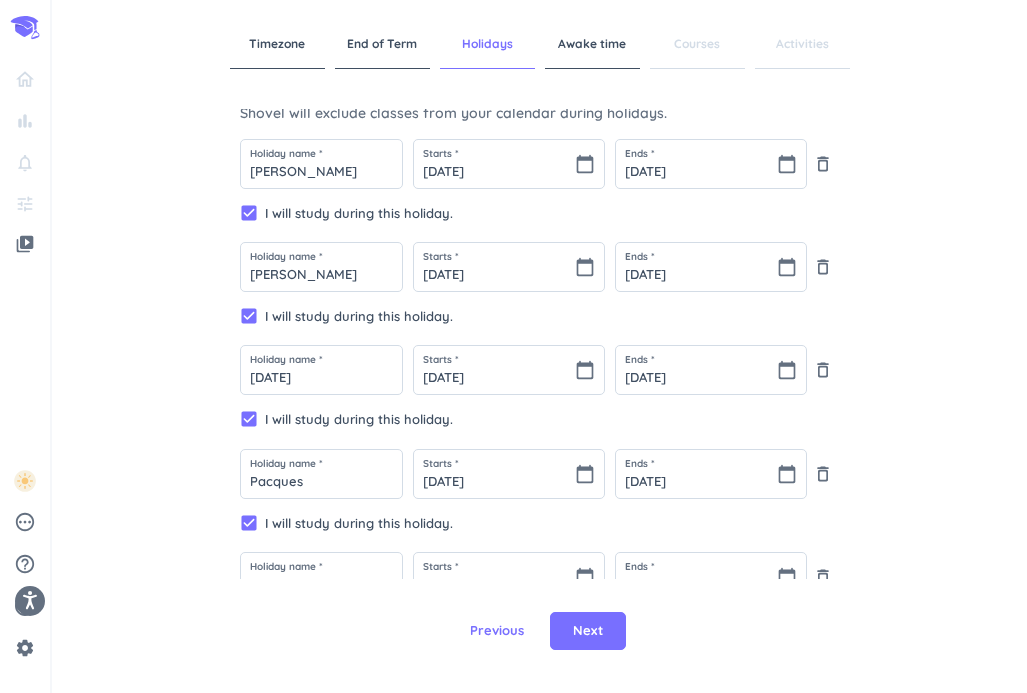 scroll, scrollTop: 163, scrollLeft: 0, axis: vertical 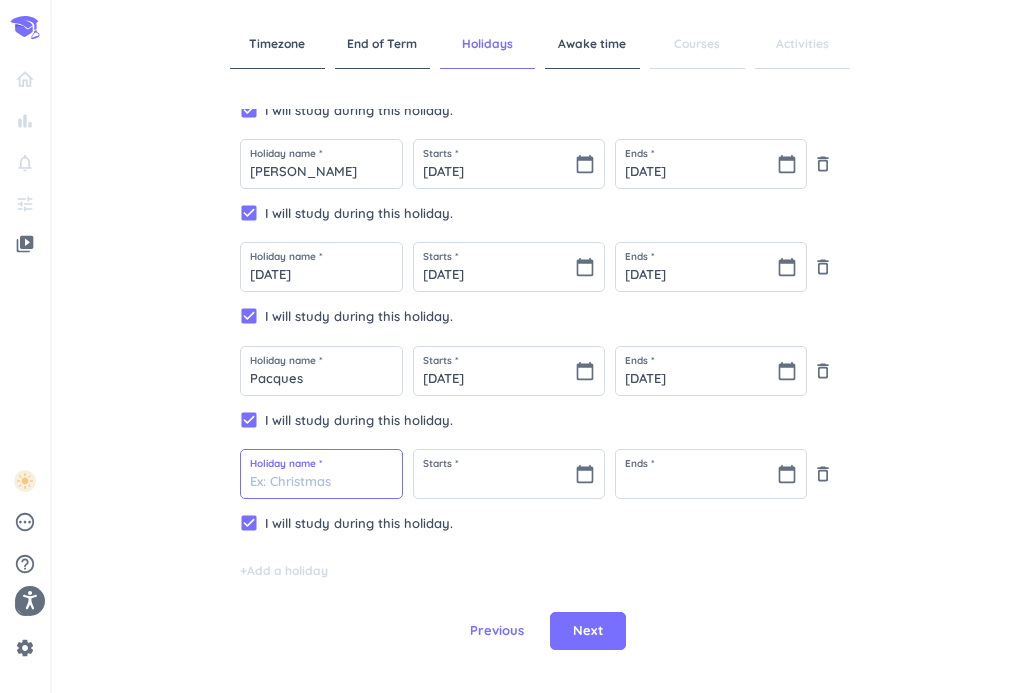 click at bounding box center (321, 474) 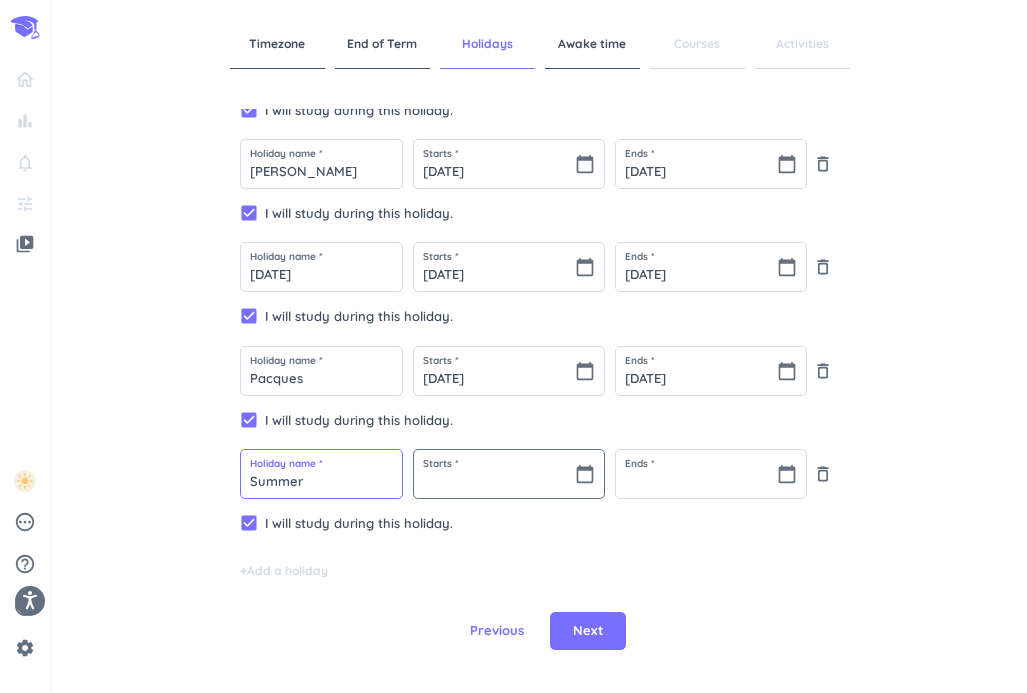 type on "Summer" 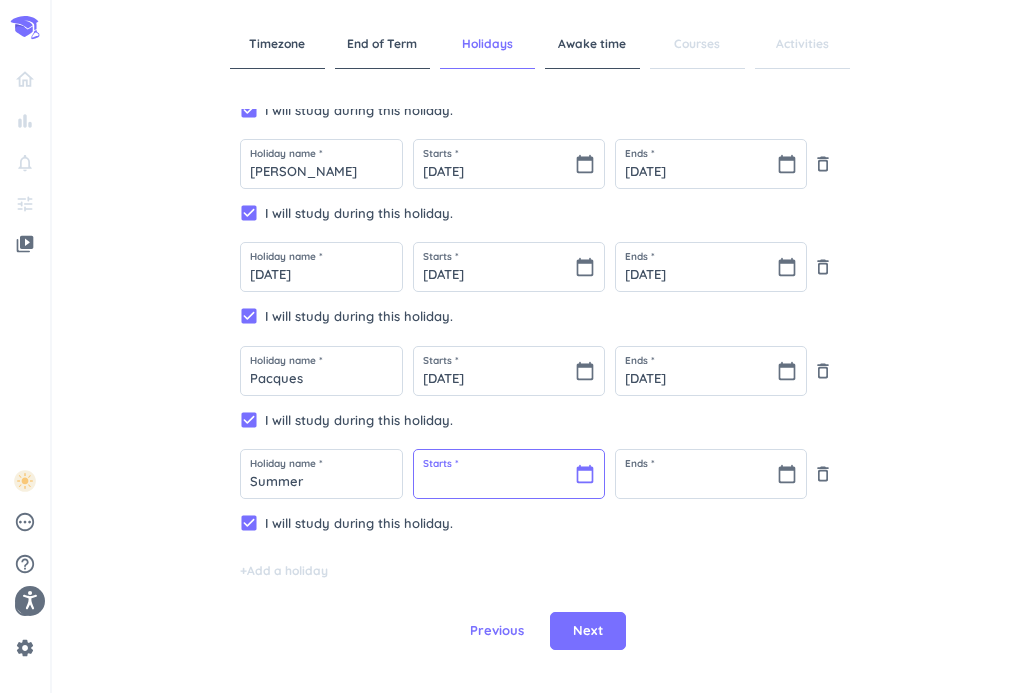 click at bounding box center [509, 474] 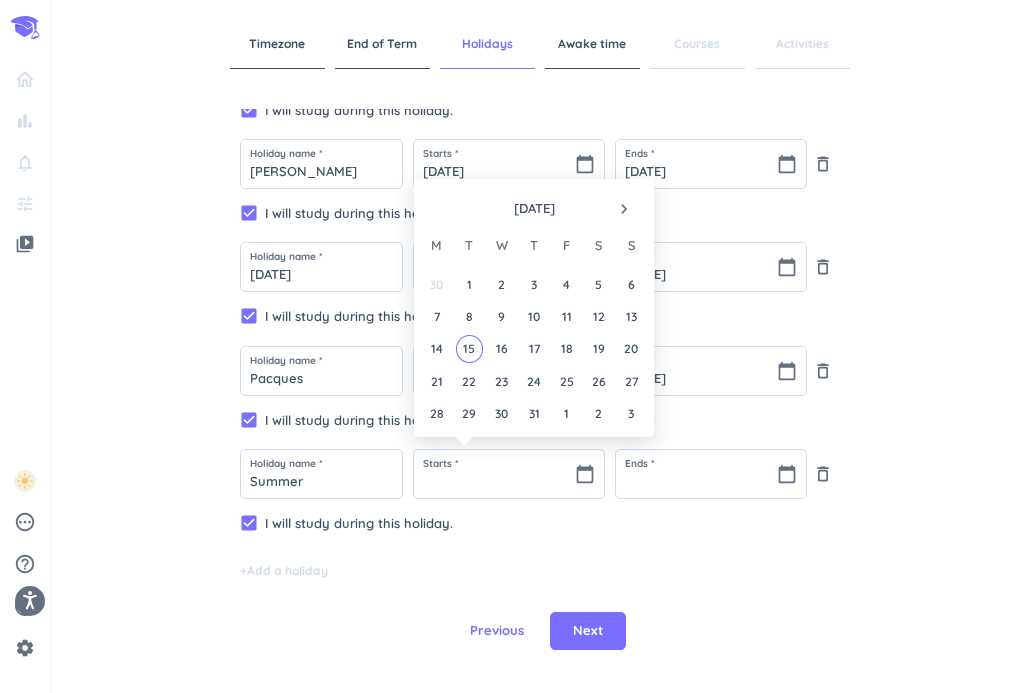 click on "navigate_next" at bounding box center [624, 209] 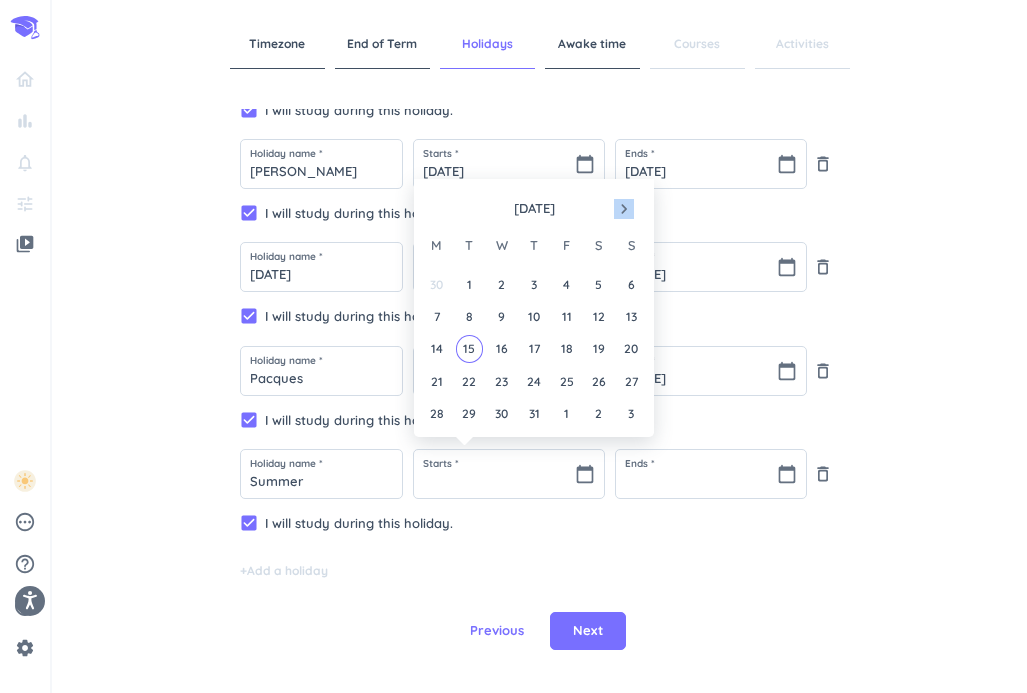 click on "navigate_next" at bounding box center [624, 209] 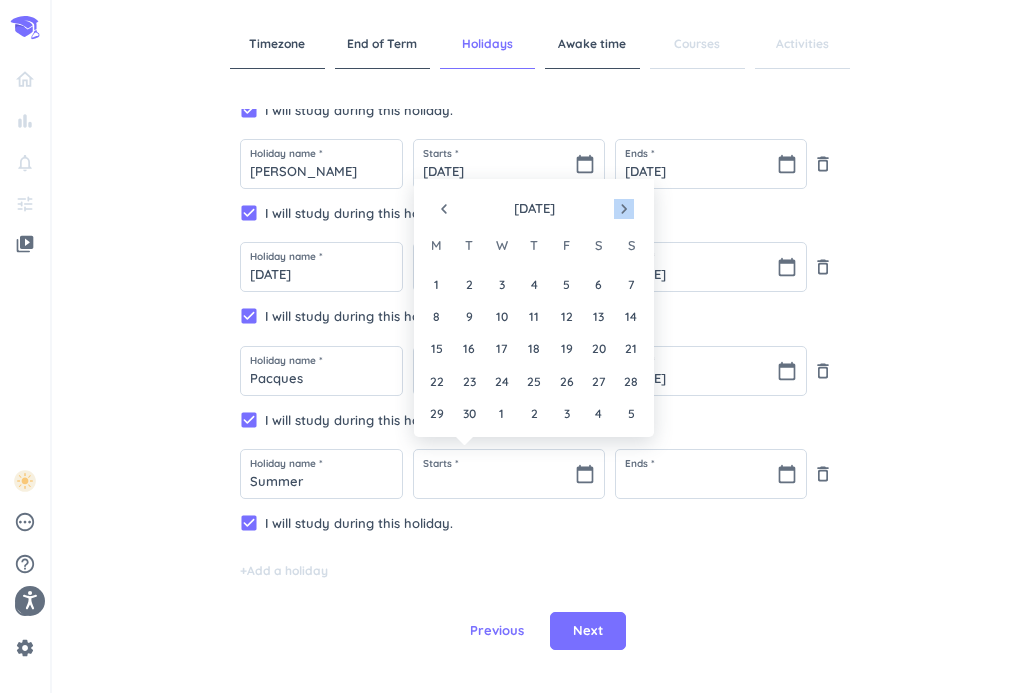 click on "navigate_next" at bounding box center [624, 209] 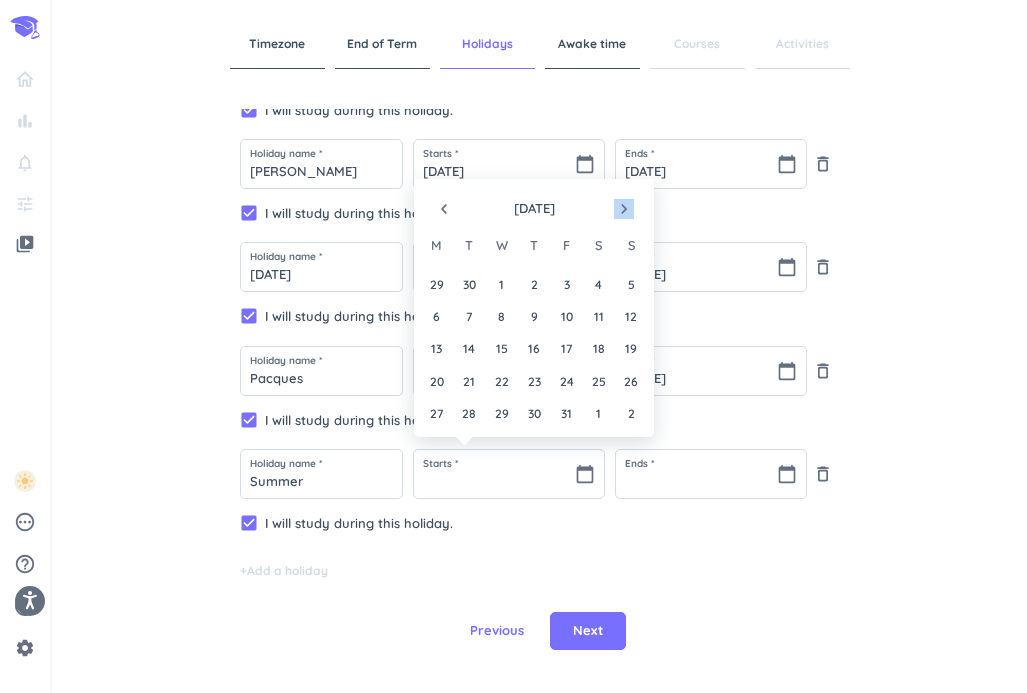 click on "navigate_next" at bounding box center [624, 209] 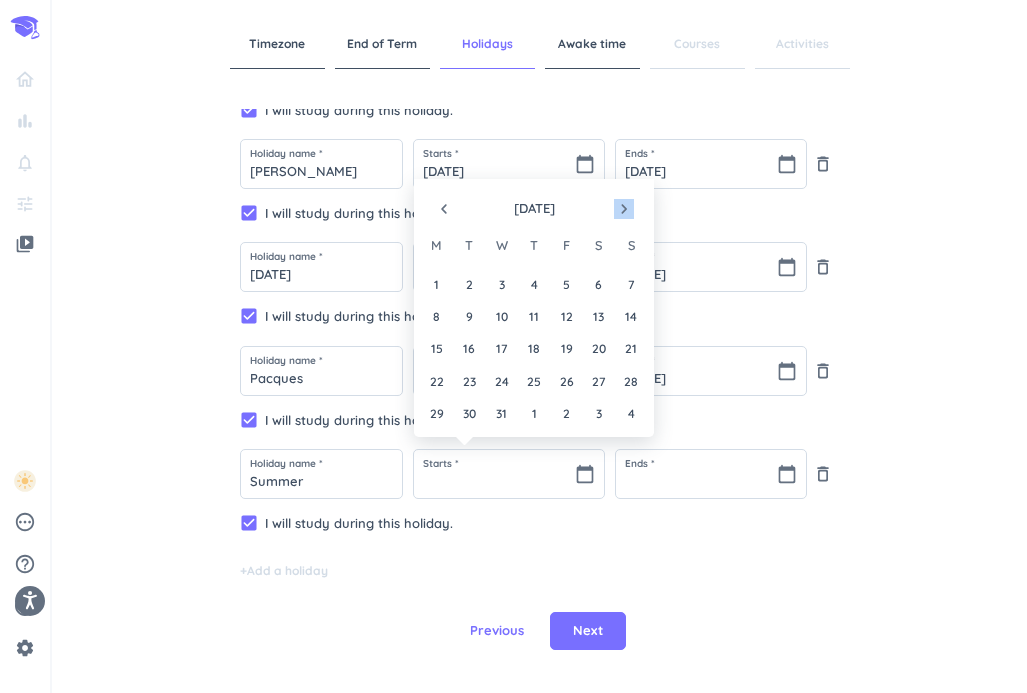 click on "navigate_next" at bounding box center (624, 209) 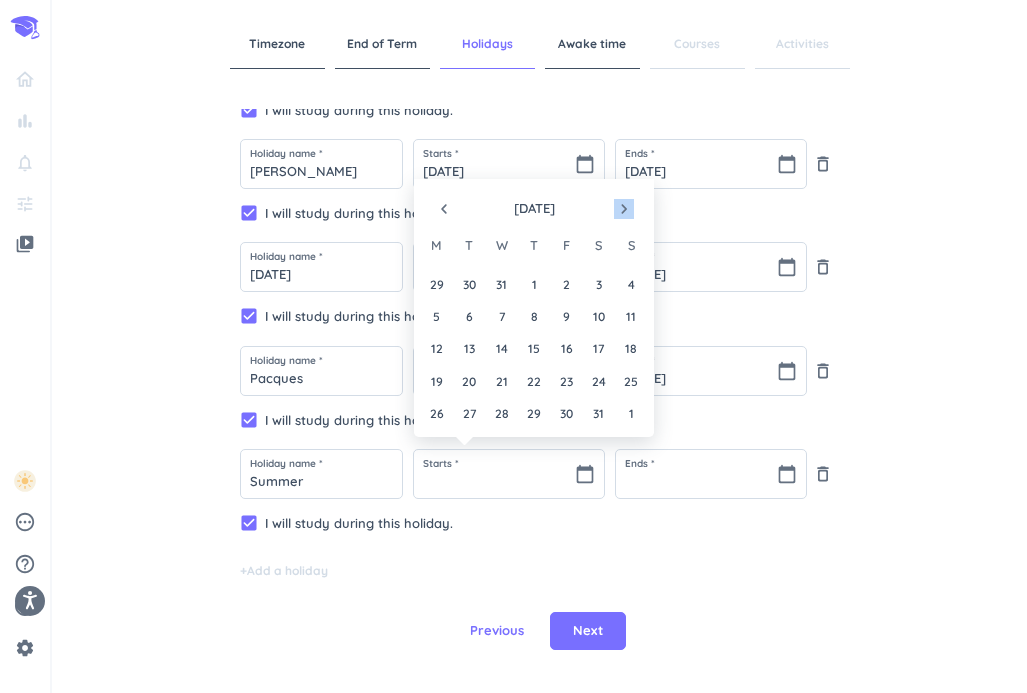 click on "navigate_next" at bounding box center (624, 209) 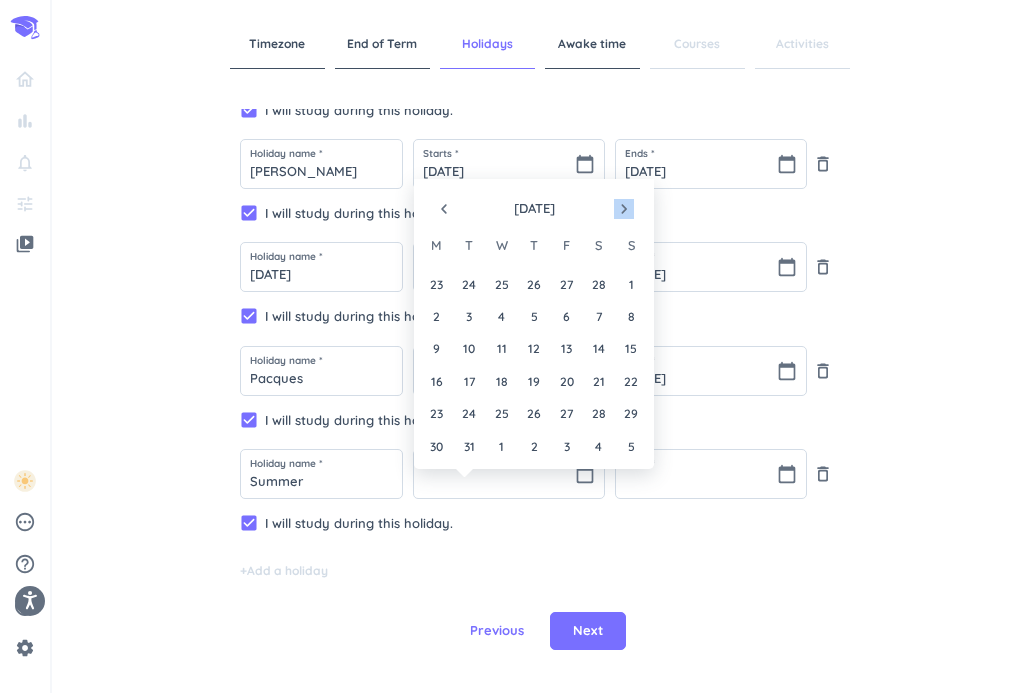 click on "navigate_next" at bounding box center (624, 209) 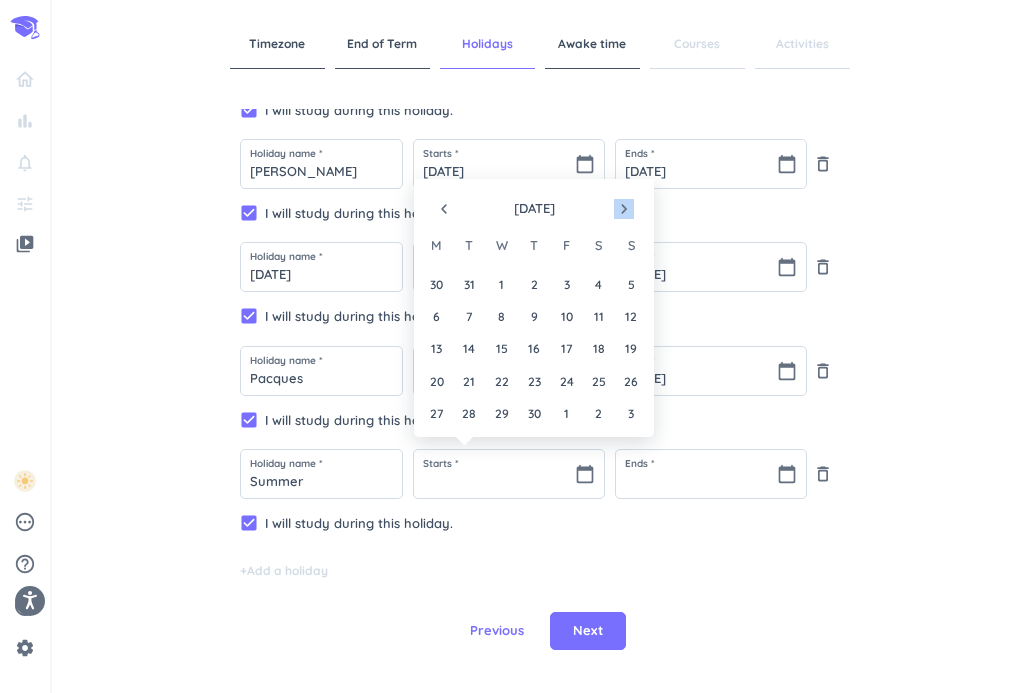 click on "navigate_next" at bounding box center [624, 209] 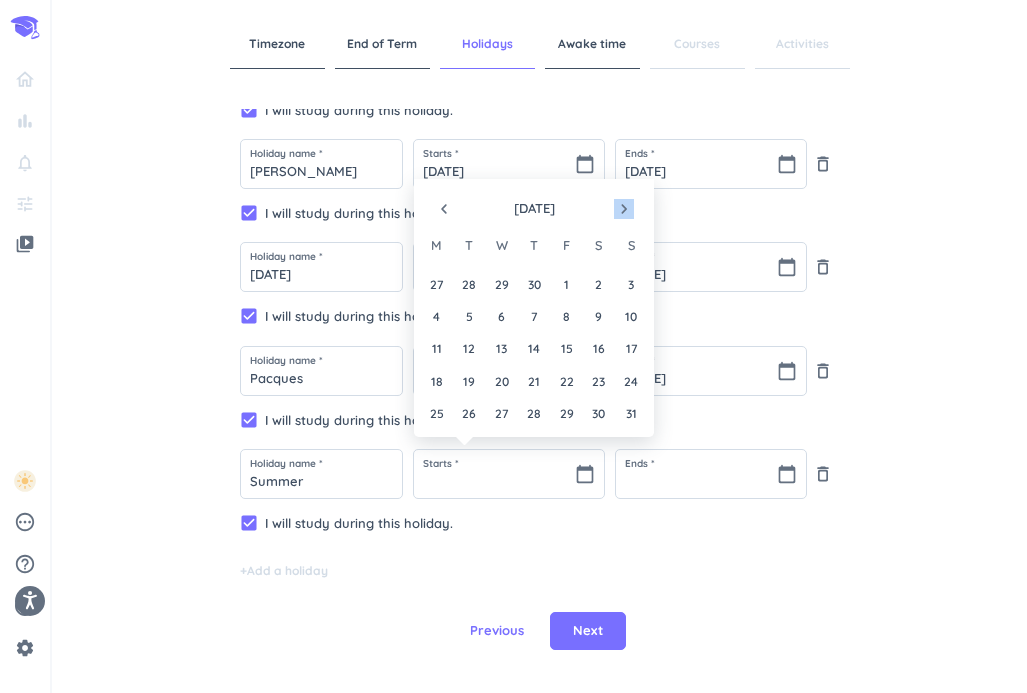 click on "navigate_next" at bounding box center (624, 209) 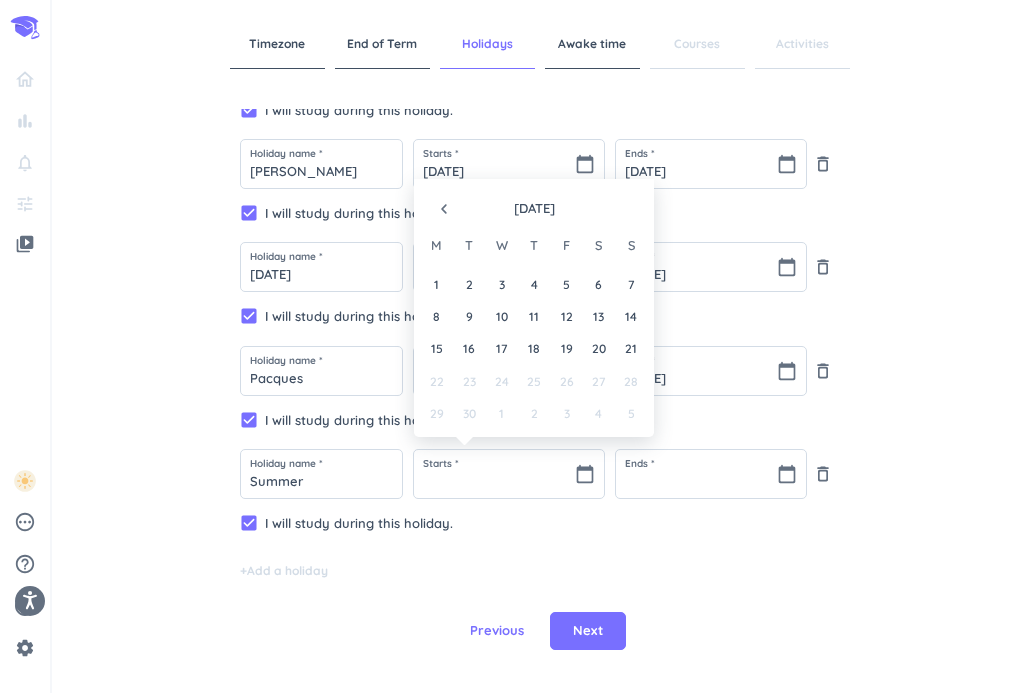 click at bounding box center [624, 209] 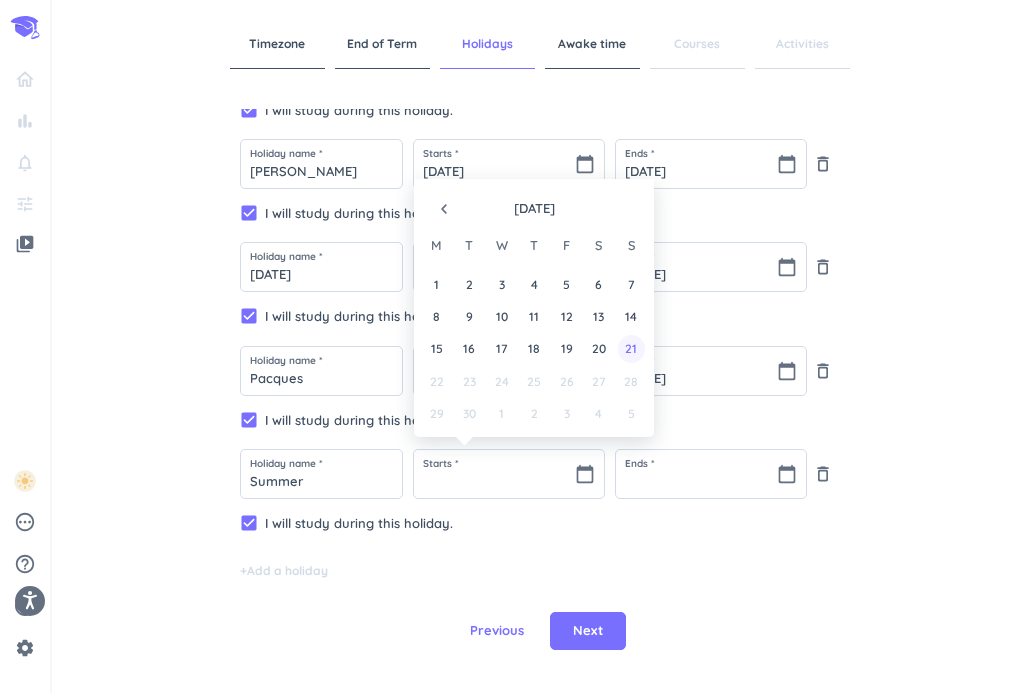 click on "21" at bounding box center (631, 348) 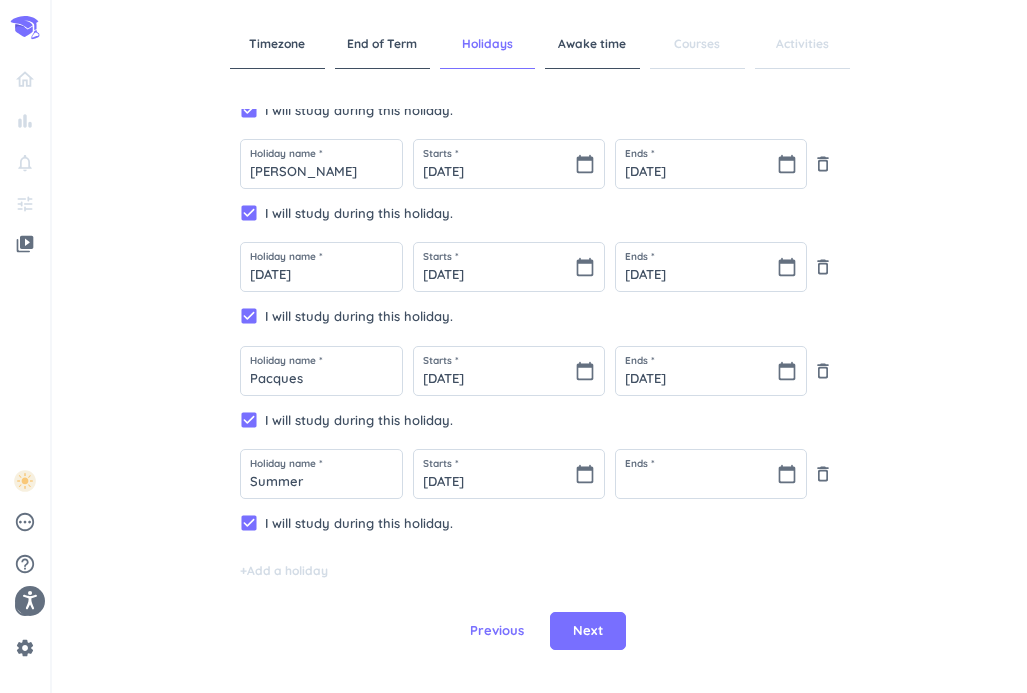 type on "21 Jun 2026" 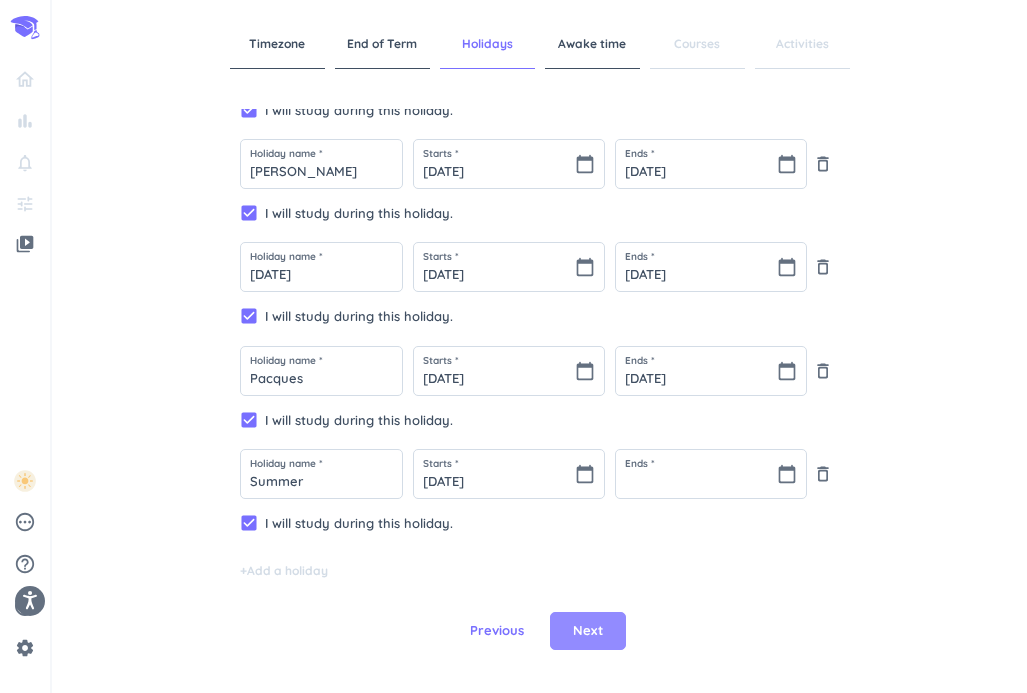 click on "Next" at bounding box center (588, 631) 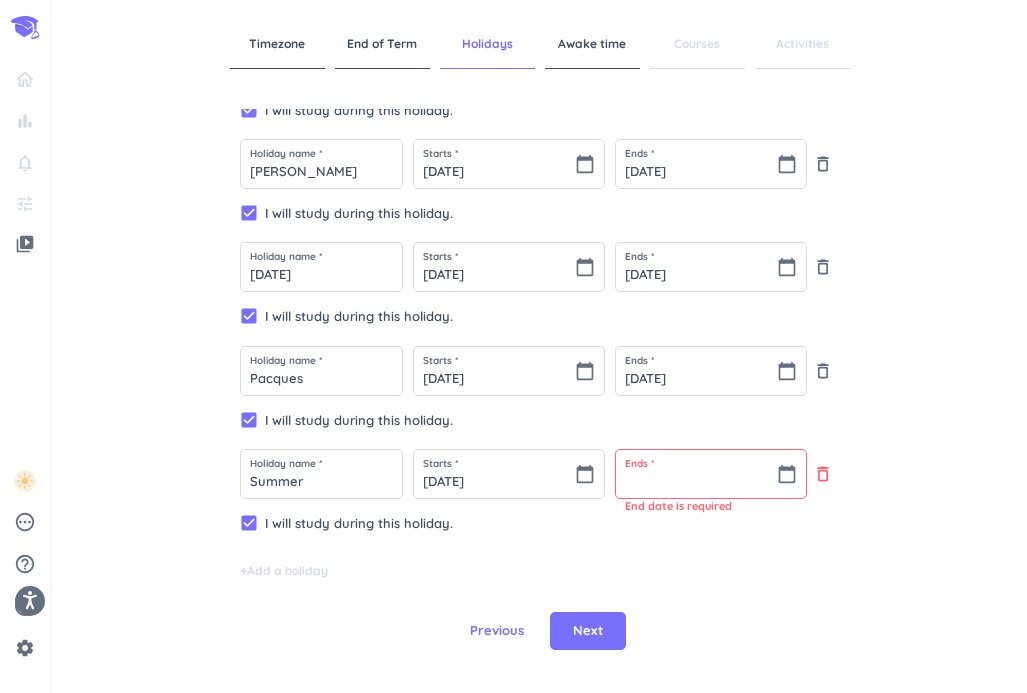 click on "delete_outline" at bounding box center [823, 474] 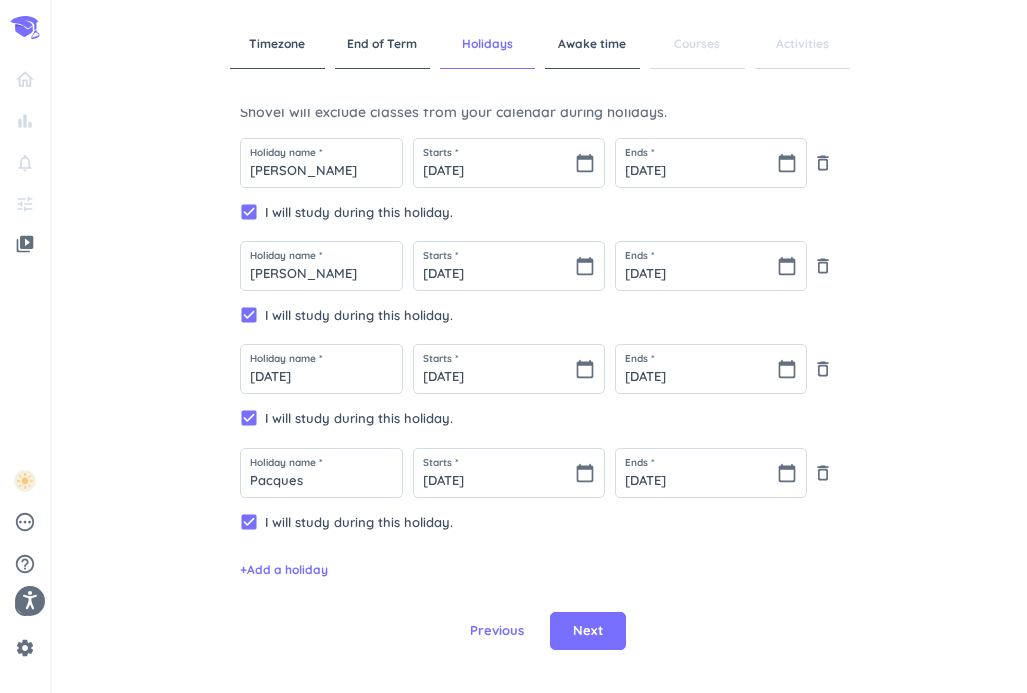 scroll, scrollTop: 60, scrollLeft: 0, axis: vertical 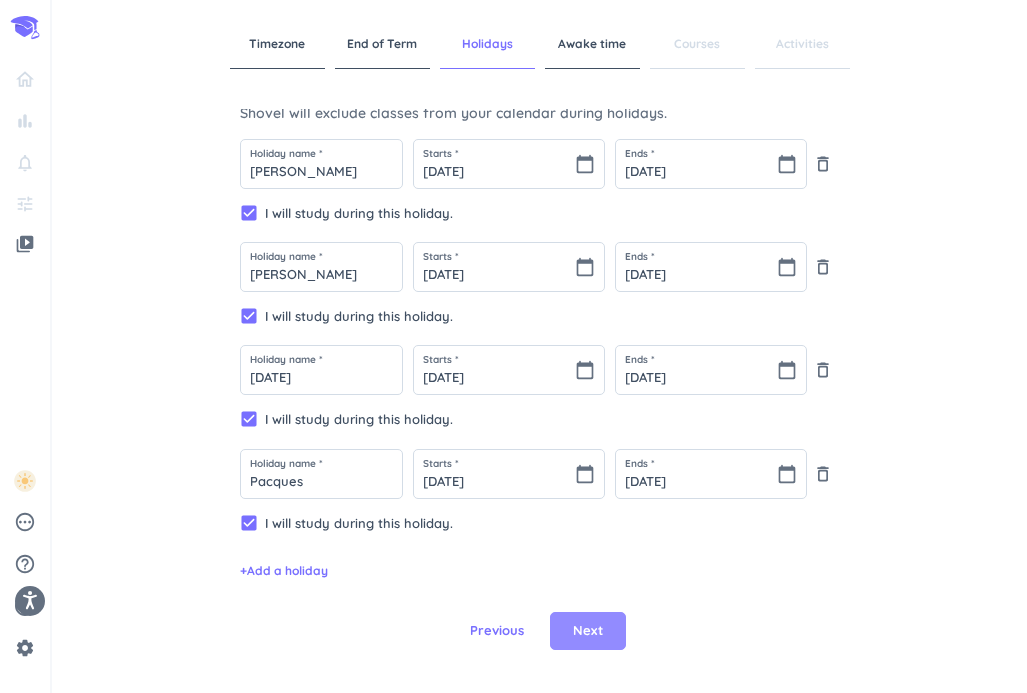 click on "Next" at bounding box center [588, 631] 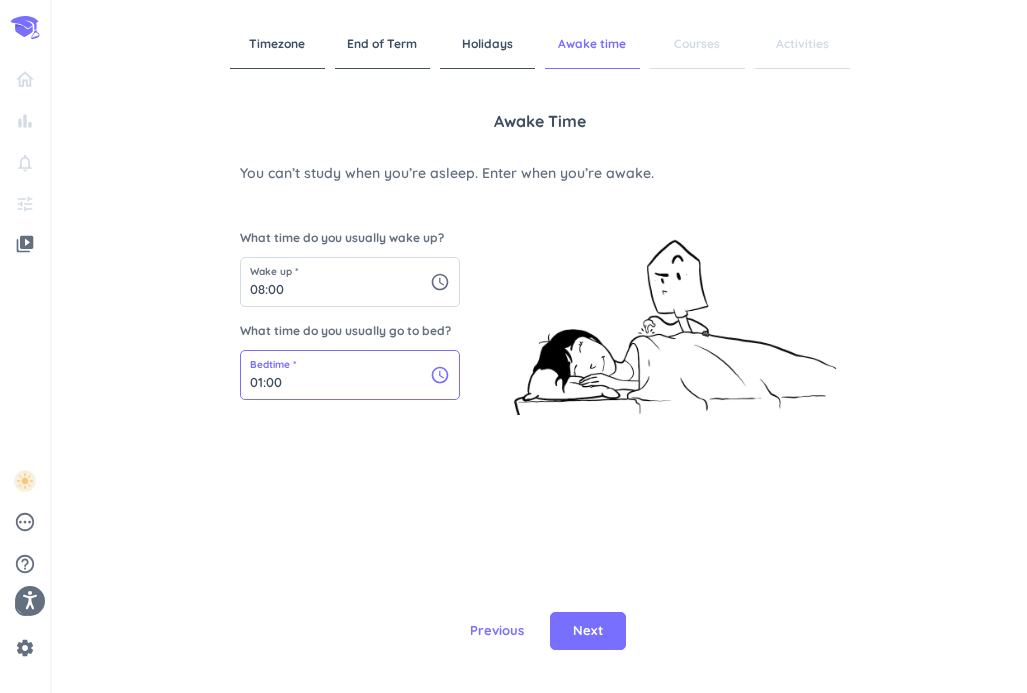 click on "01:00" at bounding box center (350, 375) 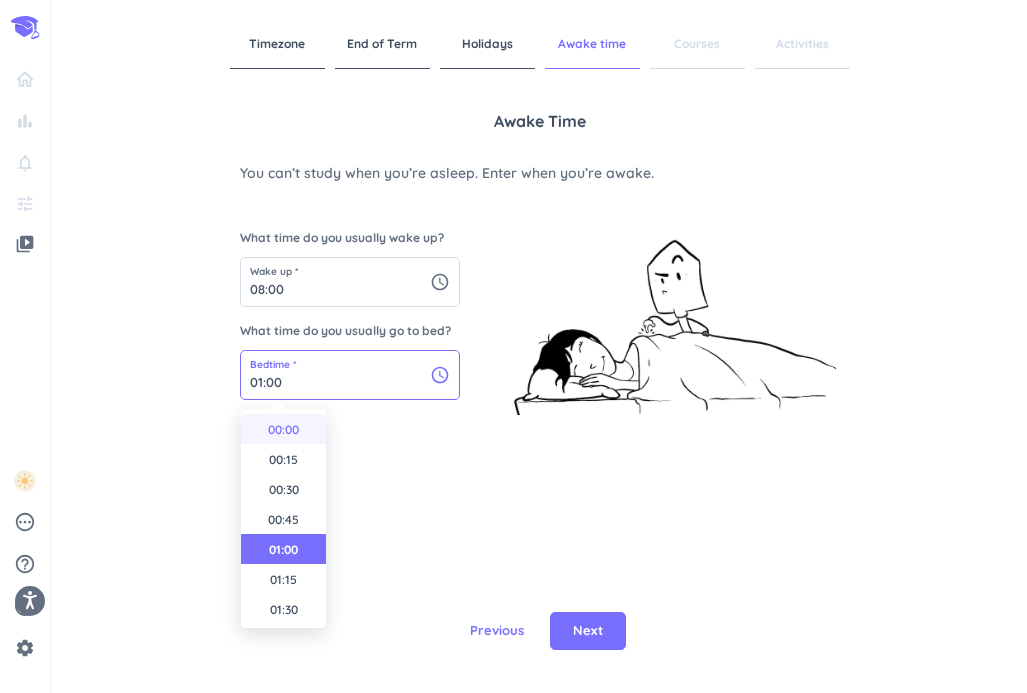 scroll, scrollTop: 0, scrollLeft: 0, axis: both 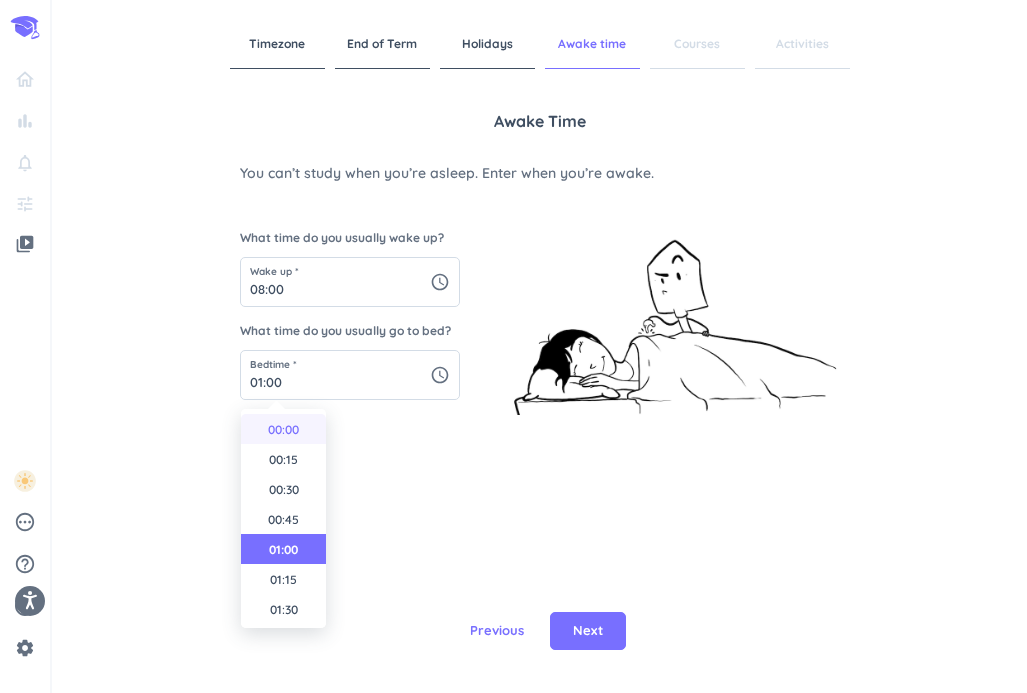 click on "00:00" at bounding box center (283, 429) 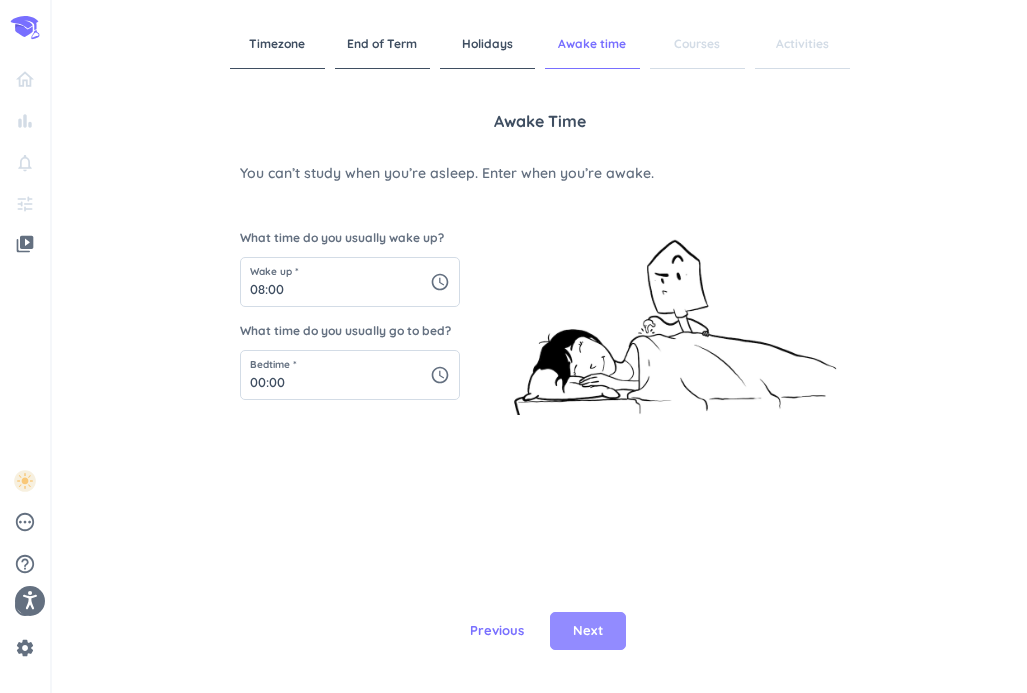 click on "Next" at bounding box center (588, 631) 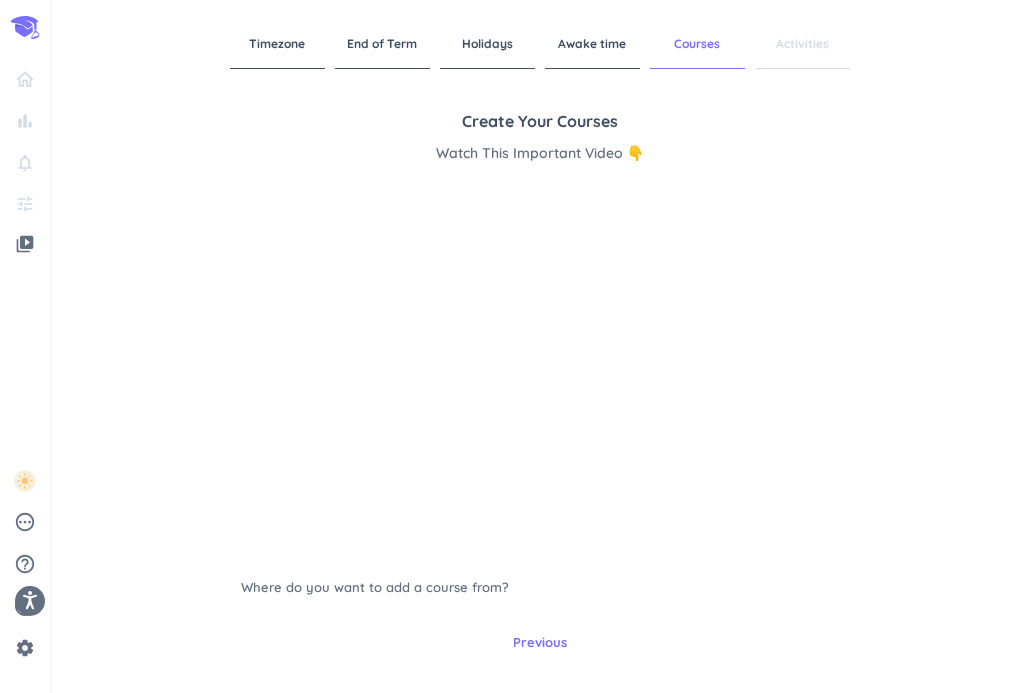 click on "Awake time" at bounding box center [592, 44] 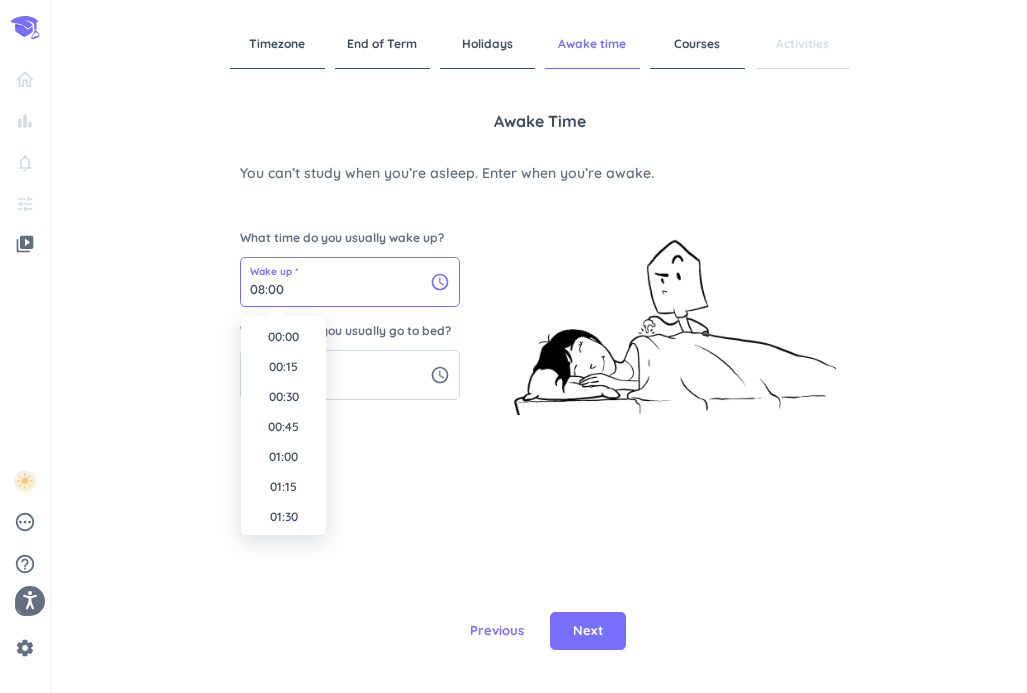 click on "08:00" at bounding box center [350, 282] 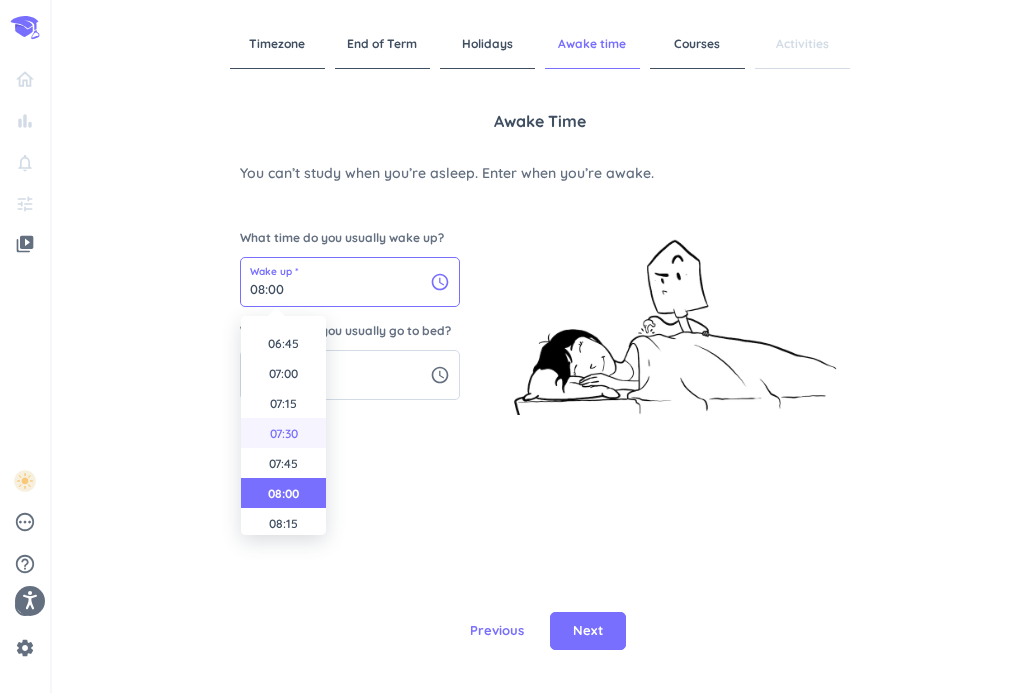 scroll, scrollTop: 797, scrollLeft: 0, axis: vertical 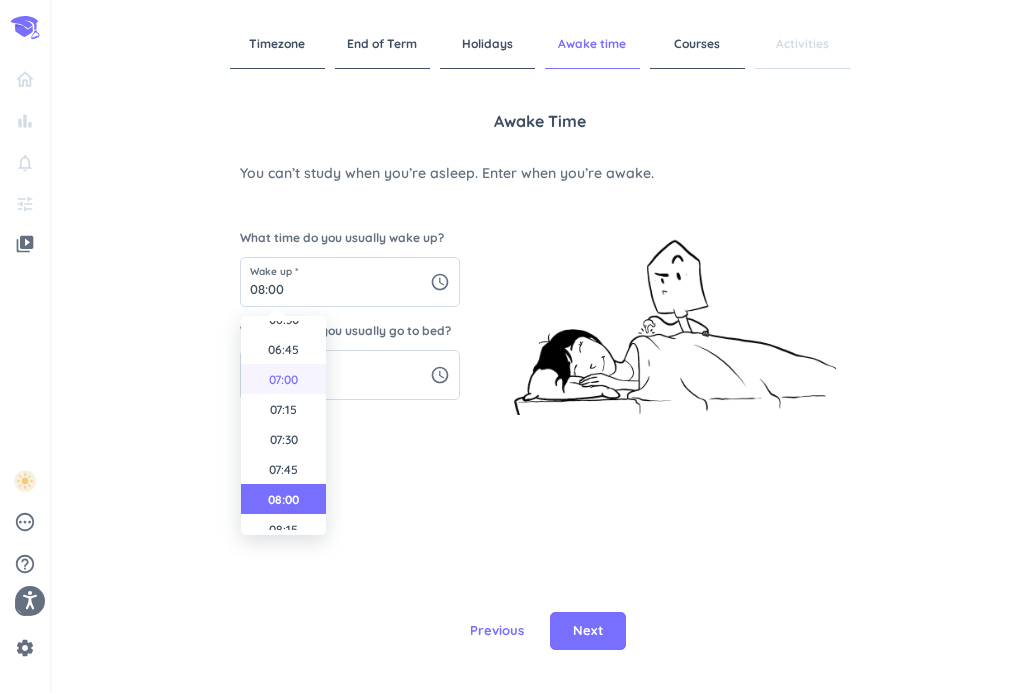 click on "07:00" at bounding box center (283, 379) 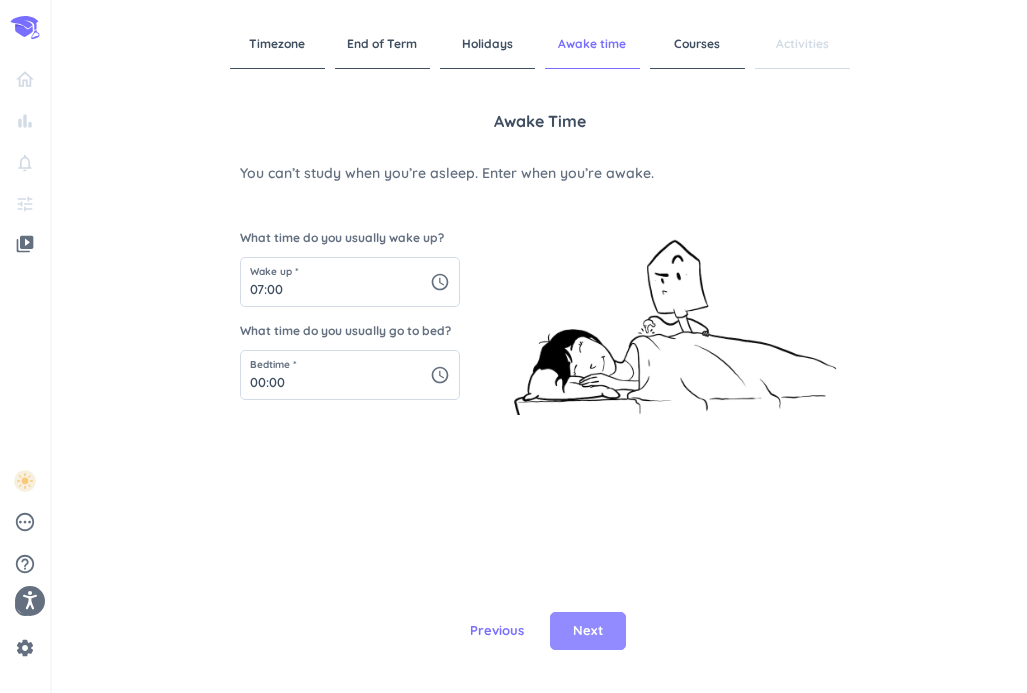 click on "Next" at bounding box center [588, 631] 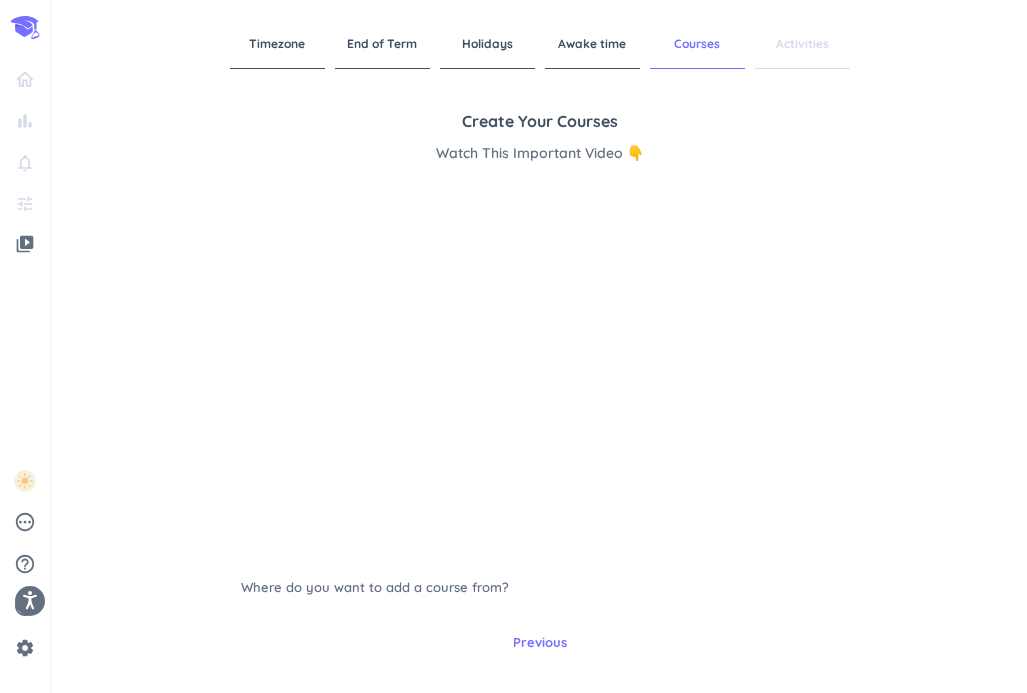 click on "Courses" at bounding box center [697, 44] 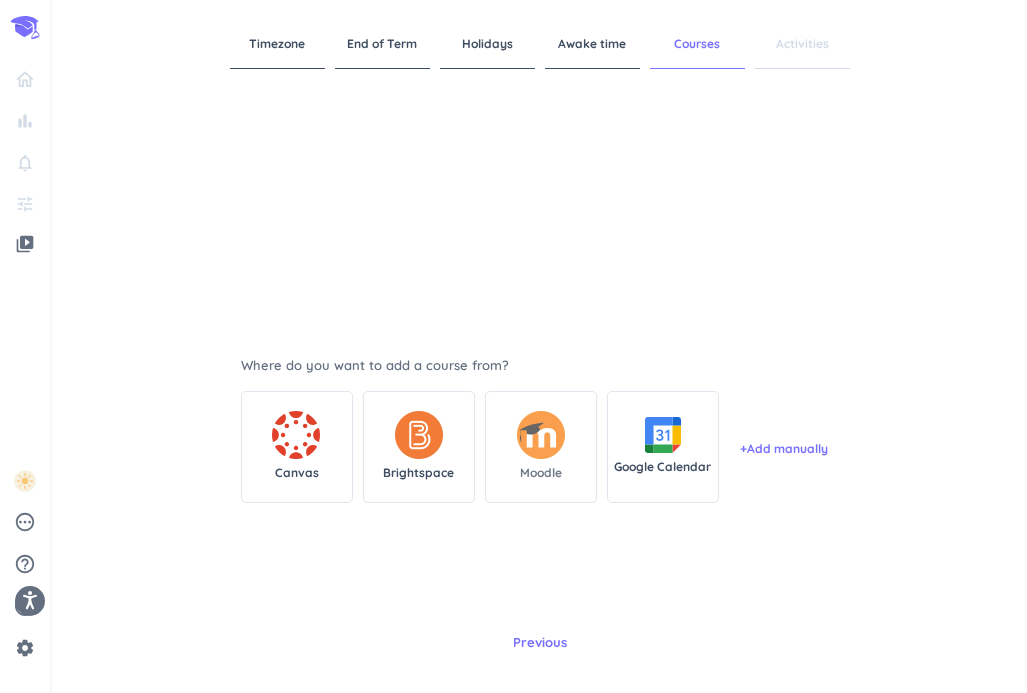 scroll, scrollTop: 221, scrollLeft: 0, axis: vertical 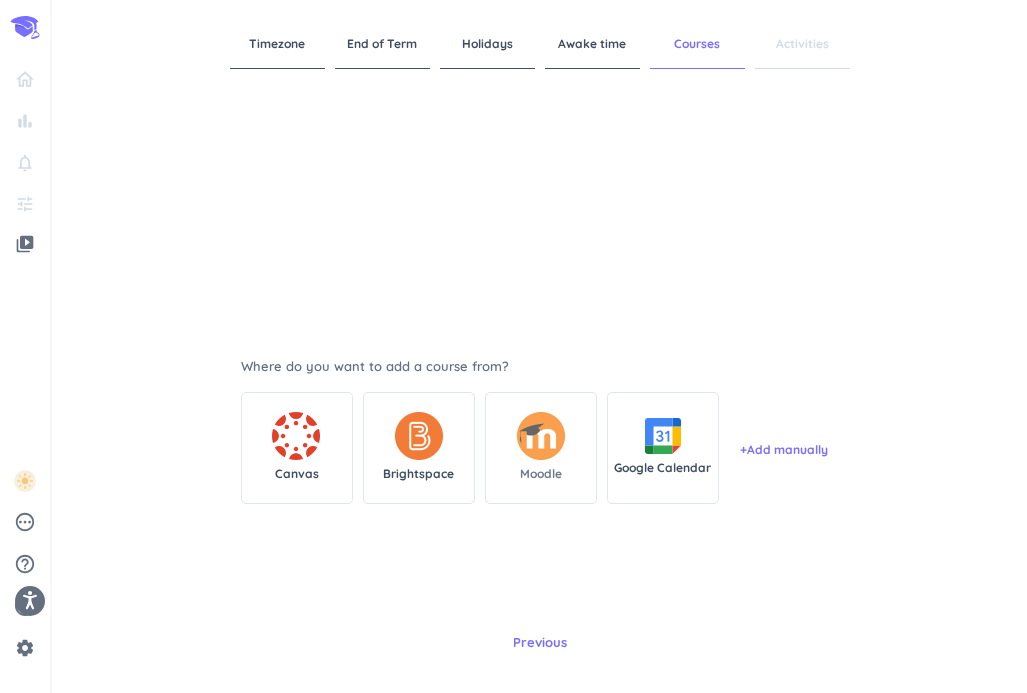 click at bounding box center (541, 436) 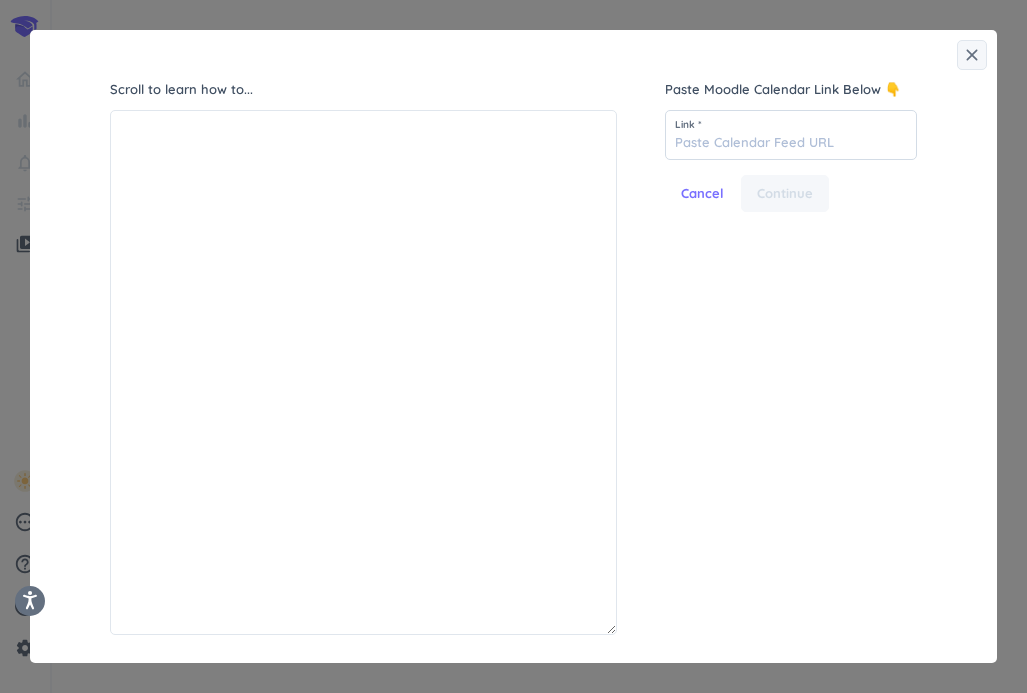 scroll, scrollTop: 523, scrollLeft: 504, axis: both 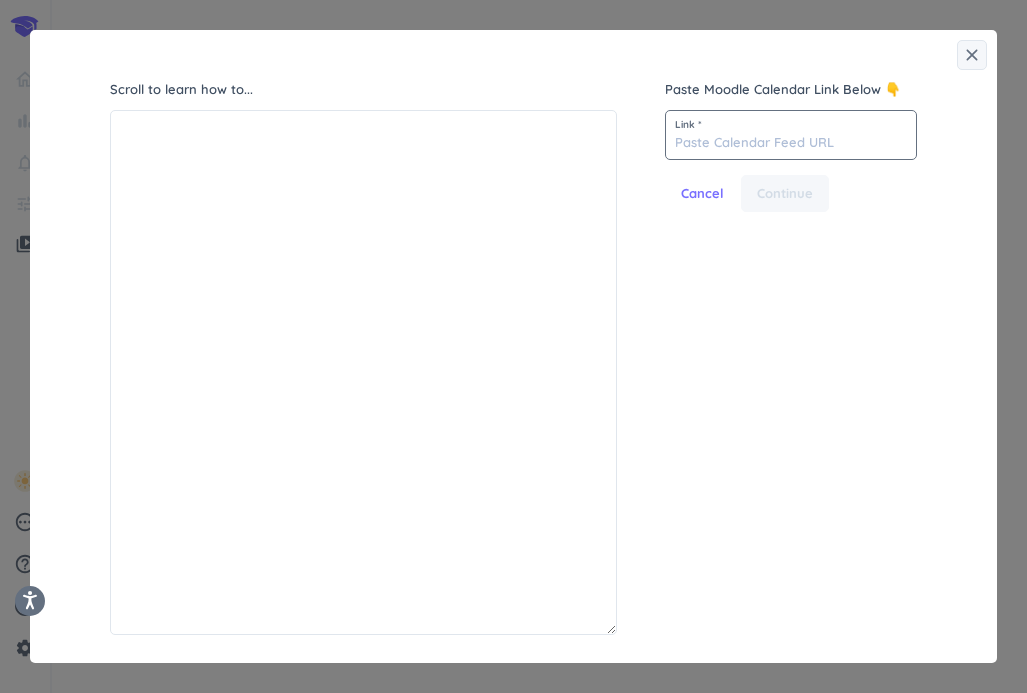 click at bounding box center [791, 135] 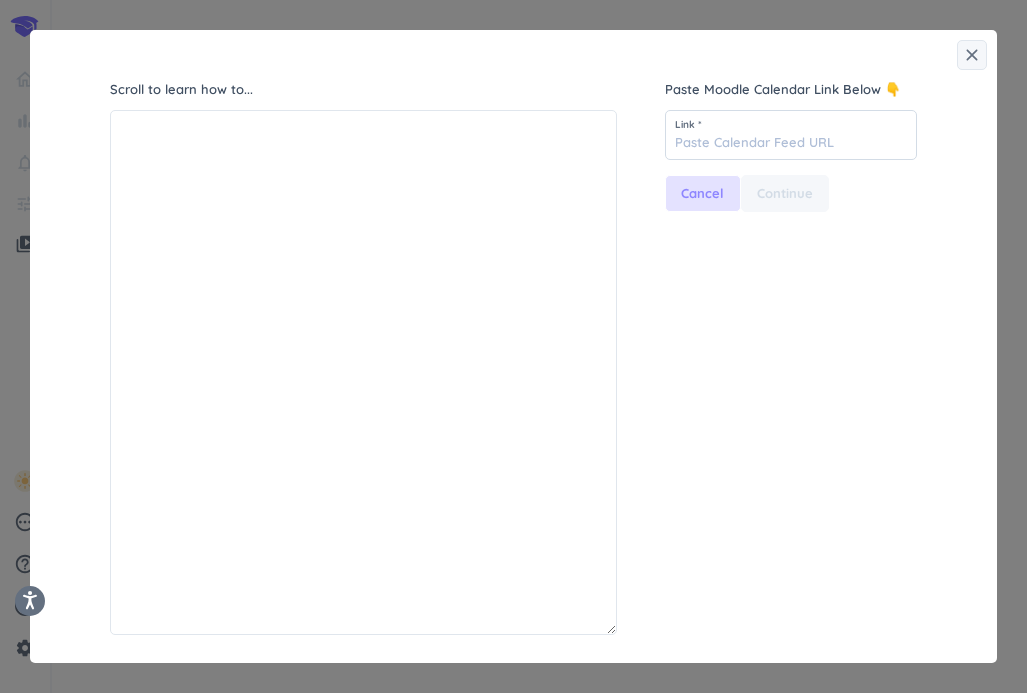 click on "Cancel" at bounding box center (703, 194) 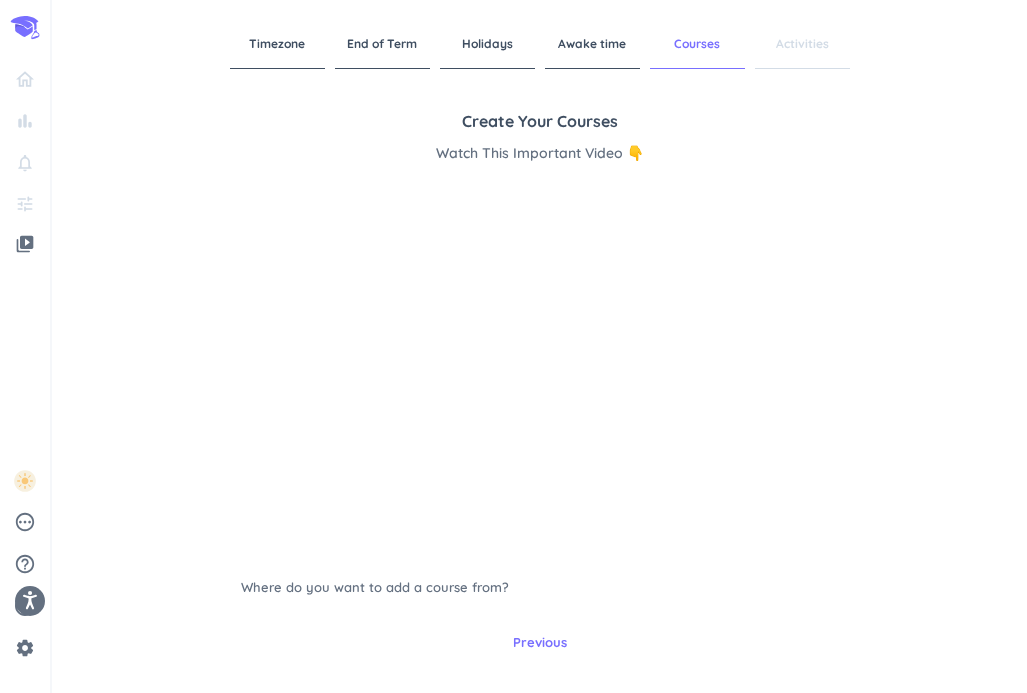 scroll, scrollTop: 0, scrollLeft: 0, axis: both 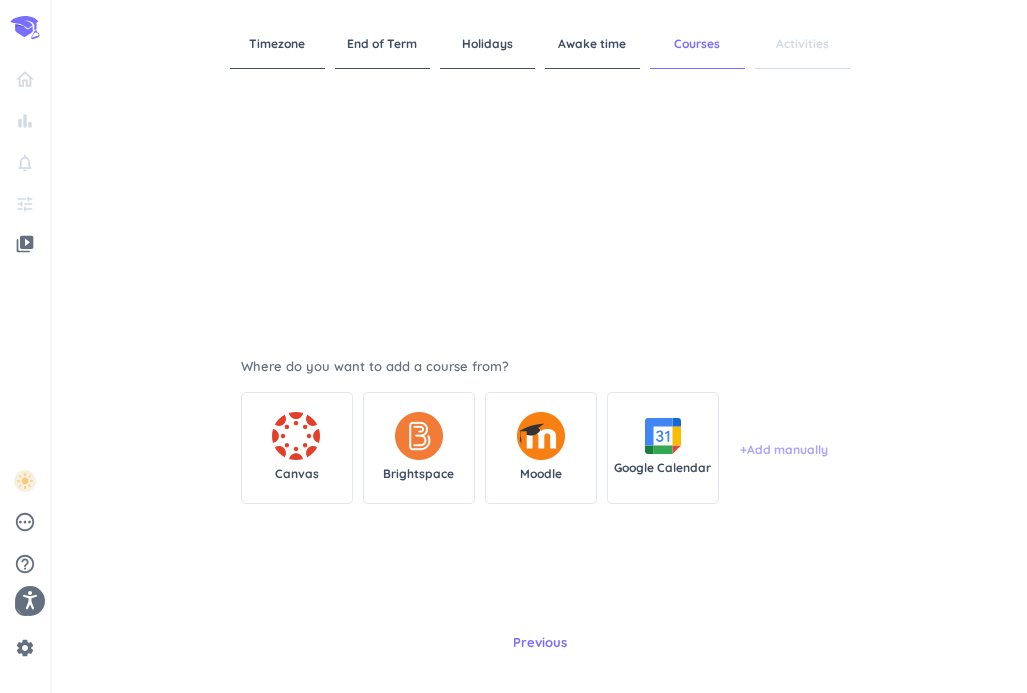 click on "+  Add manually" at bounding box center (784, 450) 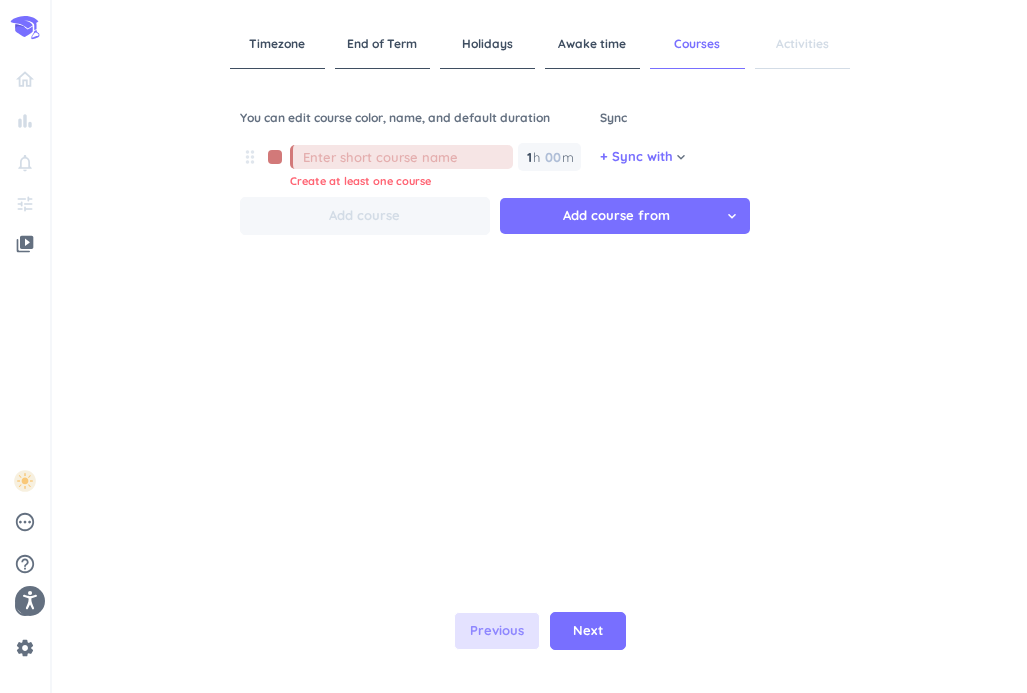 click on "Previous" at bounding box center [497, 631] 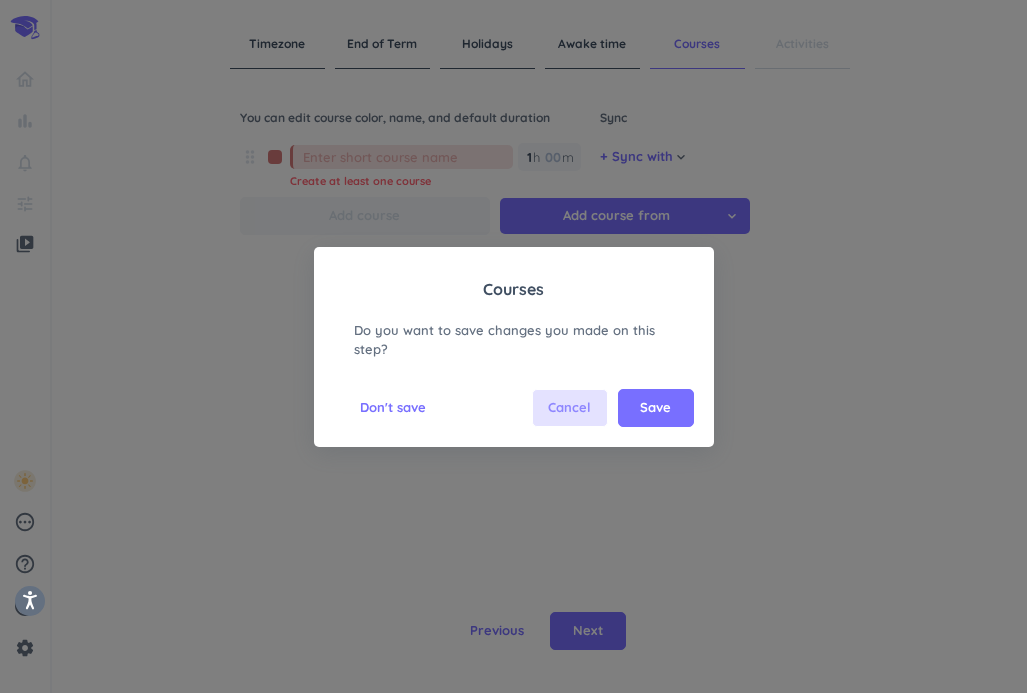 click on "Cancel" at bounding box center (569, 408) 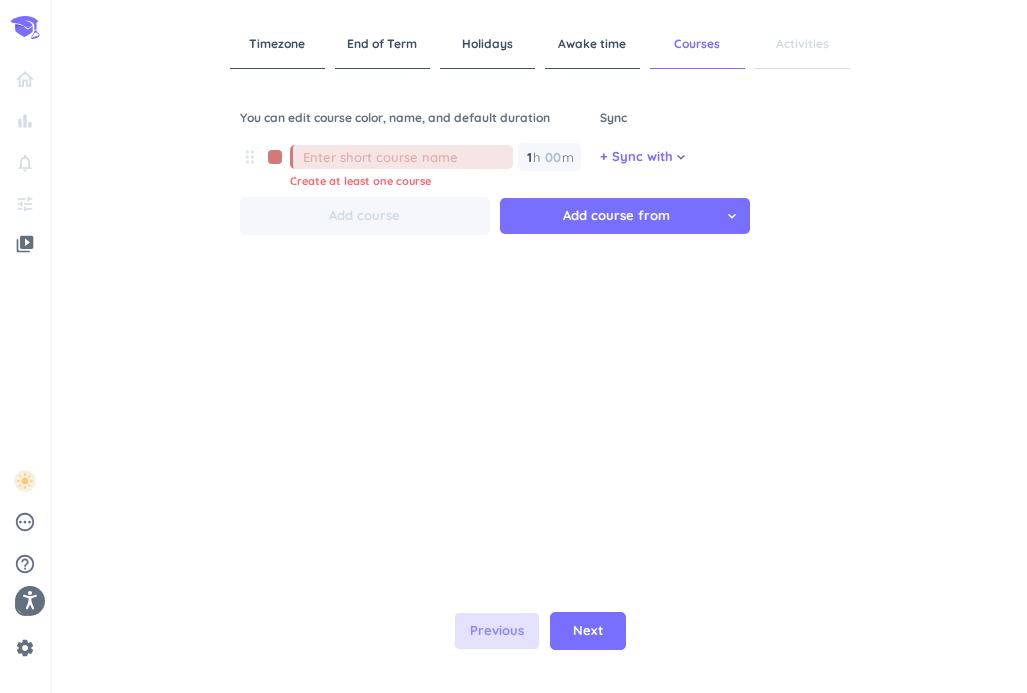 click on "Previous" at bounding box center [497, 631] 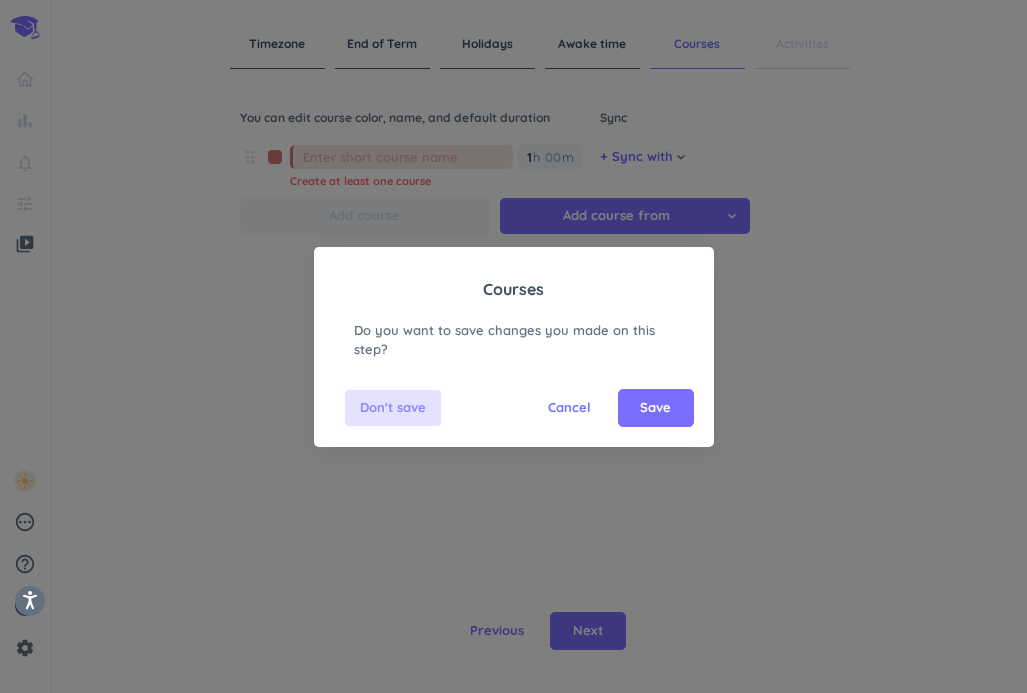 click on "Don't save" at bounding box center (393, 408) 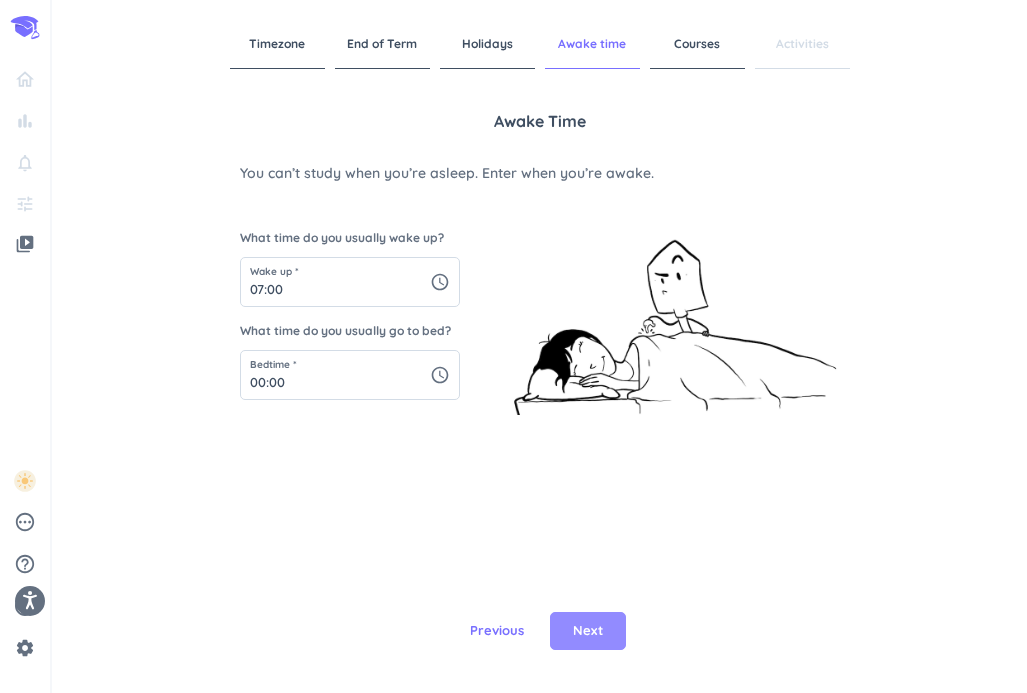 click on "Next" at bounding box center (588, 631) 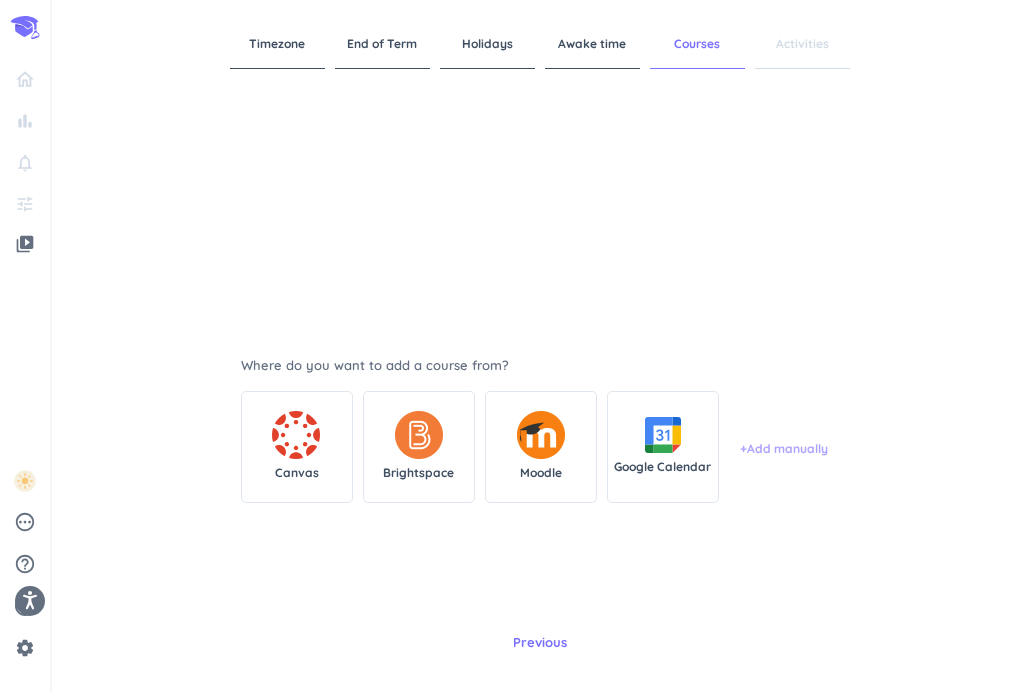 scroll, scrollTop: 221, scrollLeft: 0, axis: vertical 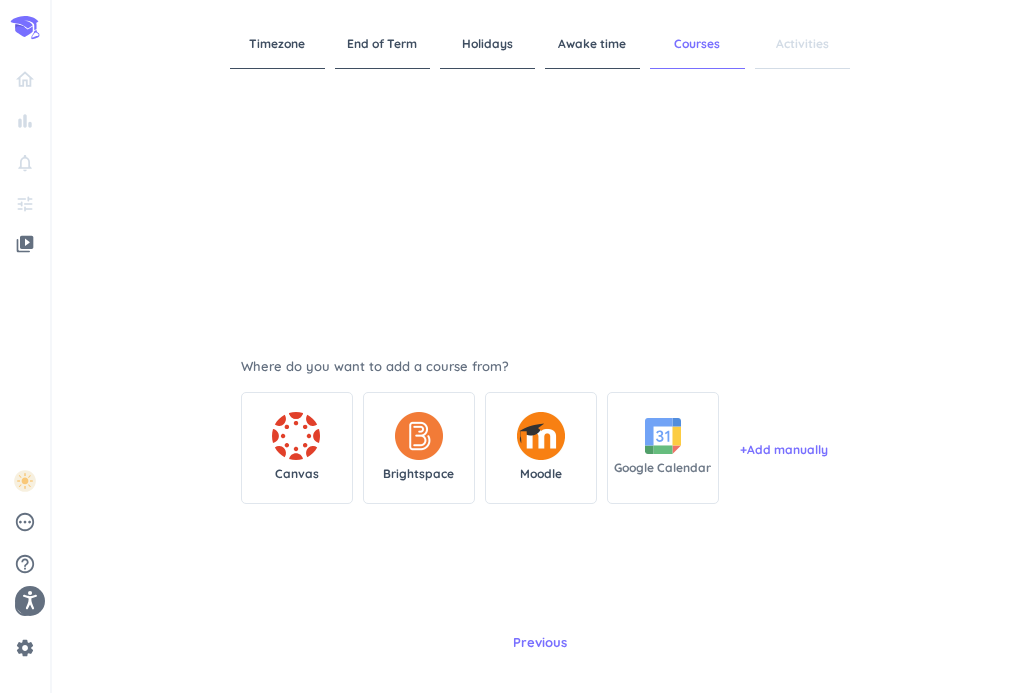 click 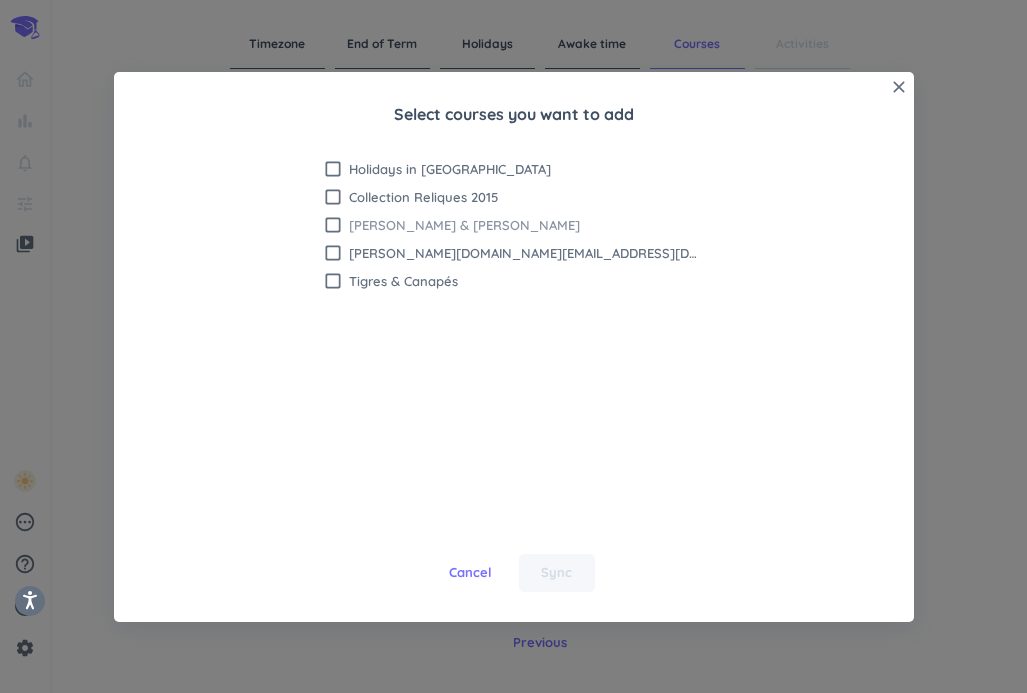 click on "check_box_outline_blank" at bounding box center (333, 225) 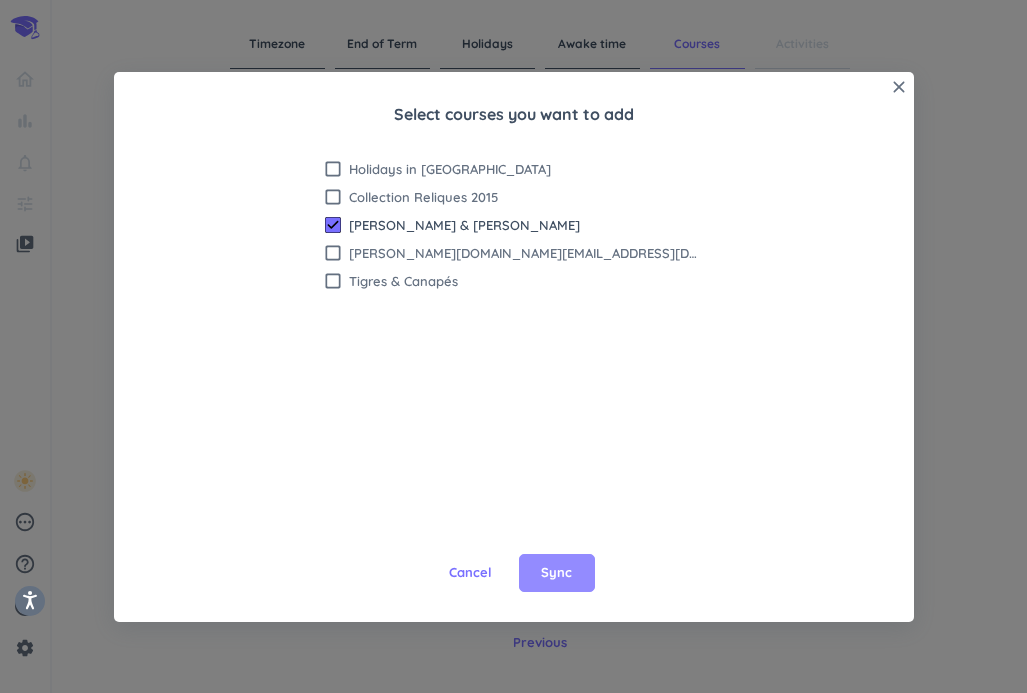 click on "Sync" at bounding box center (556, 573) 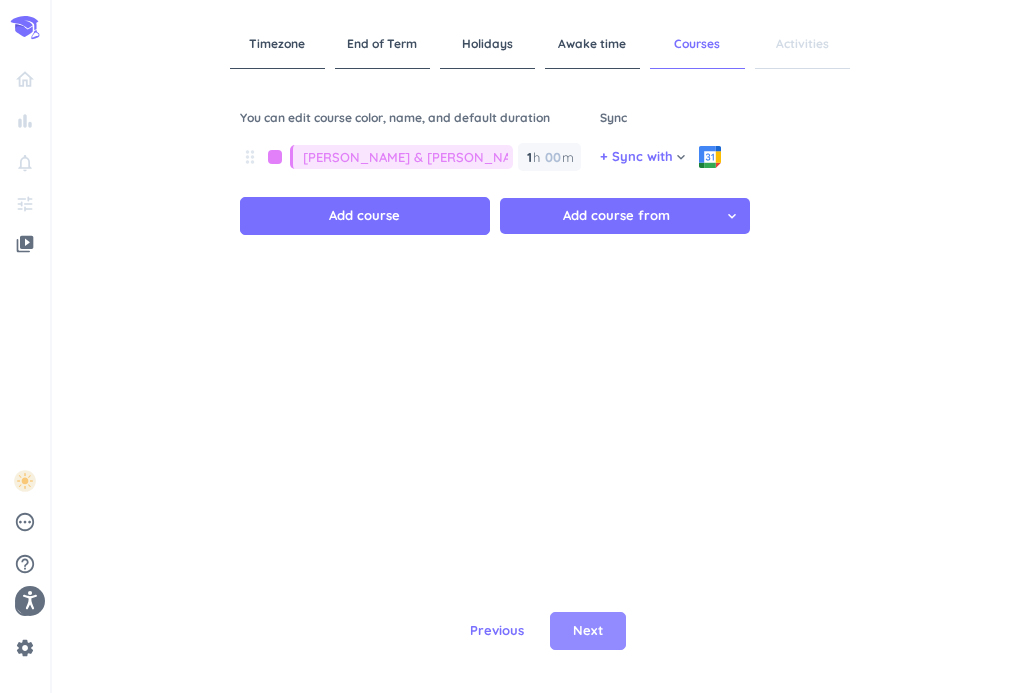 click on "Next" at bounding box center (588, 631) 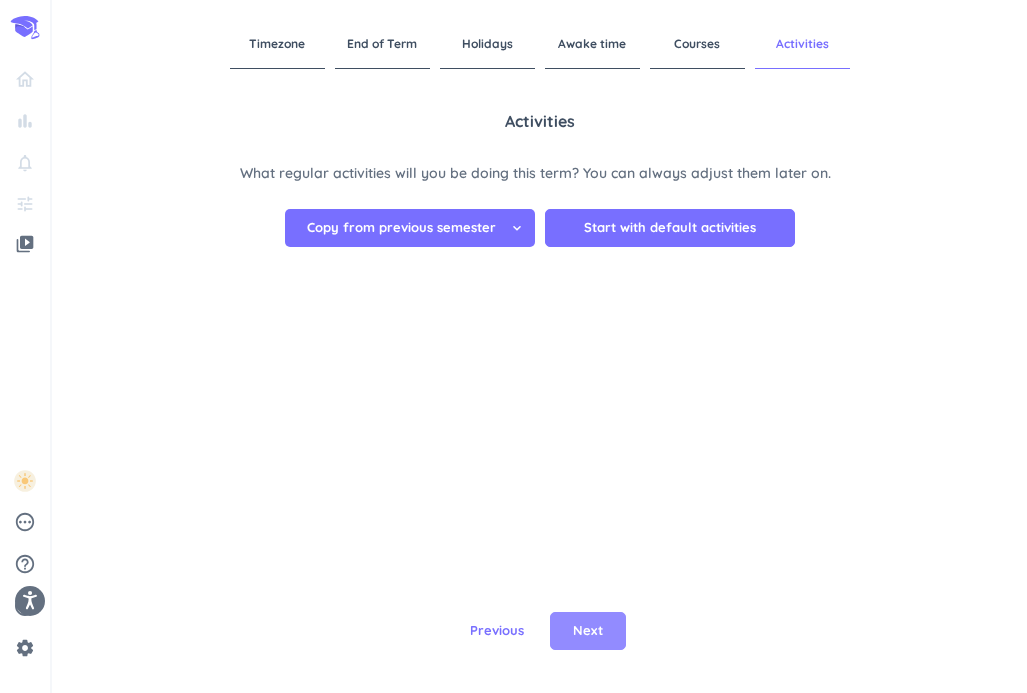 click on "Next" at bounding box center [588, 631] 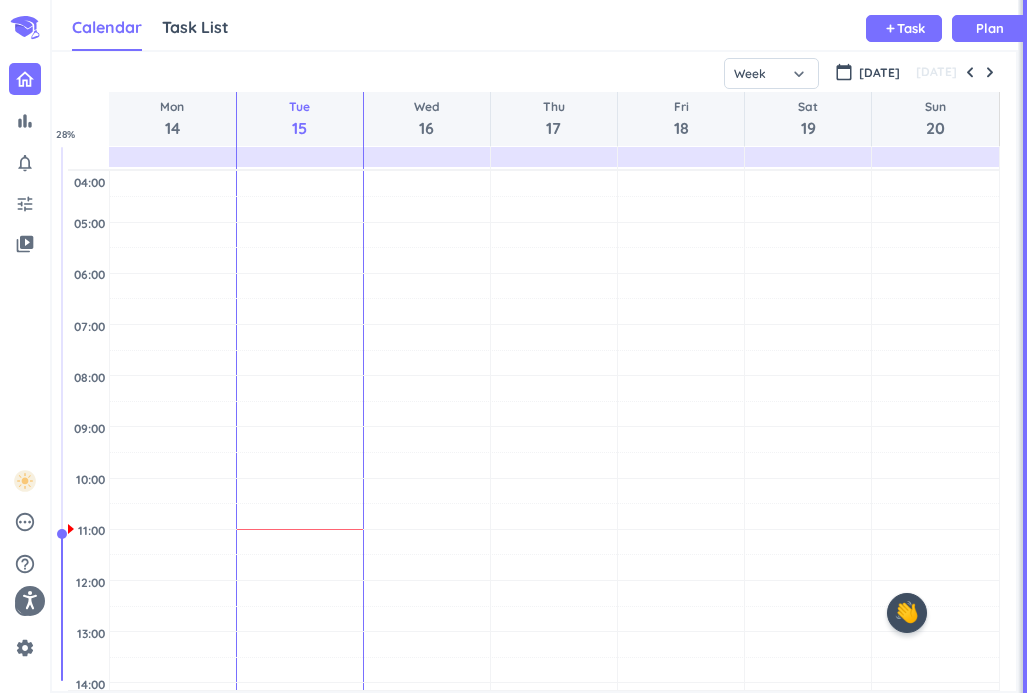 scroll, scrollTop: 50, scrollLeft: 724, axis: both 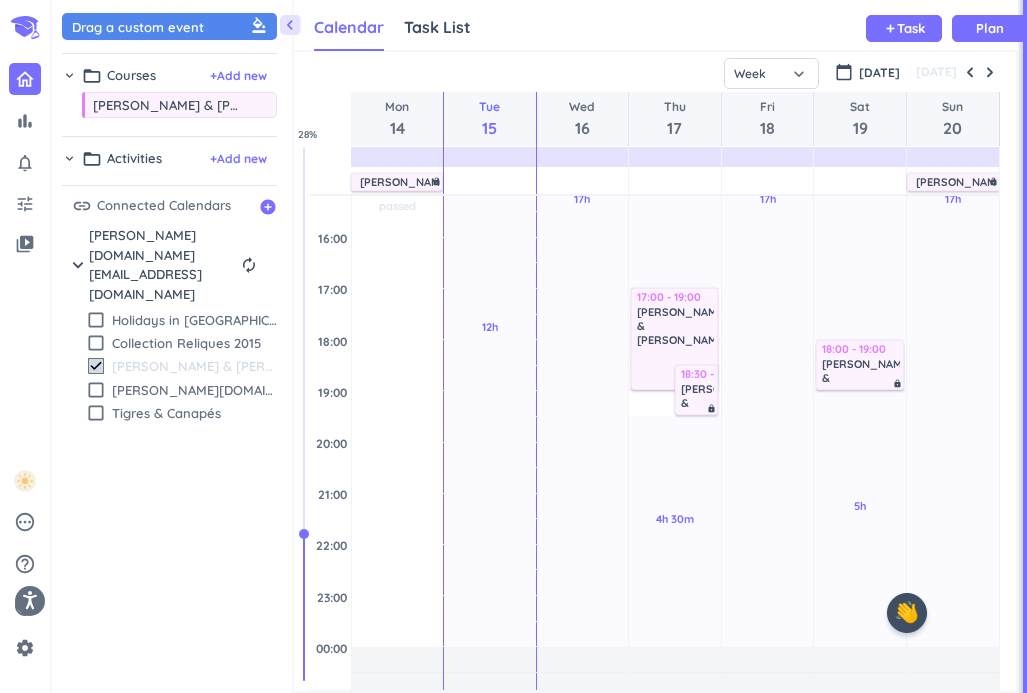 click on "chevron_right" at bounding box center [69, 158] 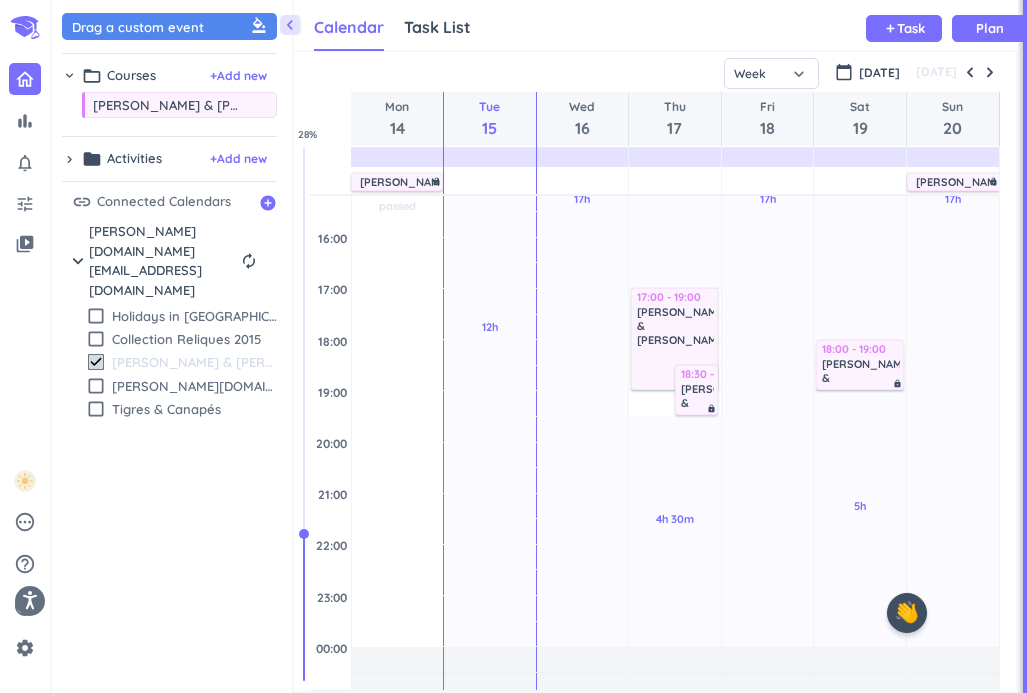 click on "chevron_right" at bounding box center [69, 159] 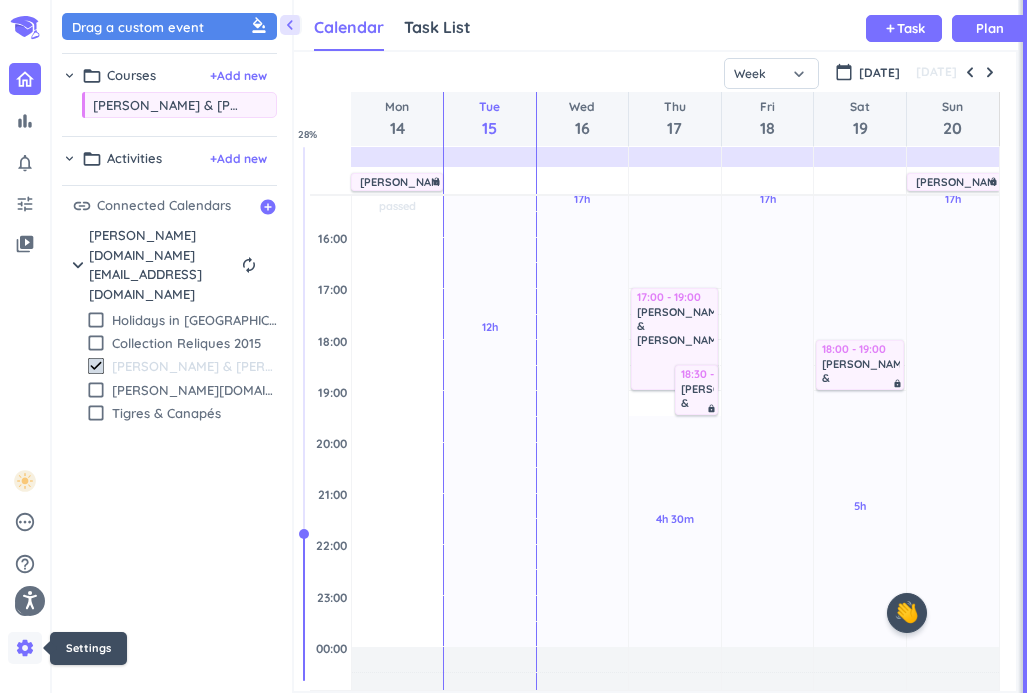 click on "settings" at bounding box center [25, 648] 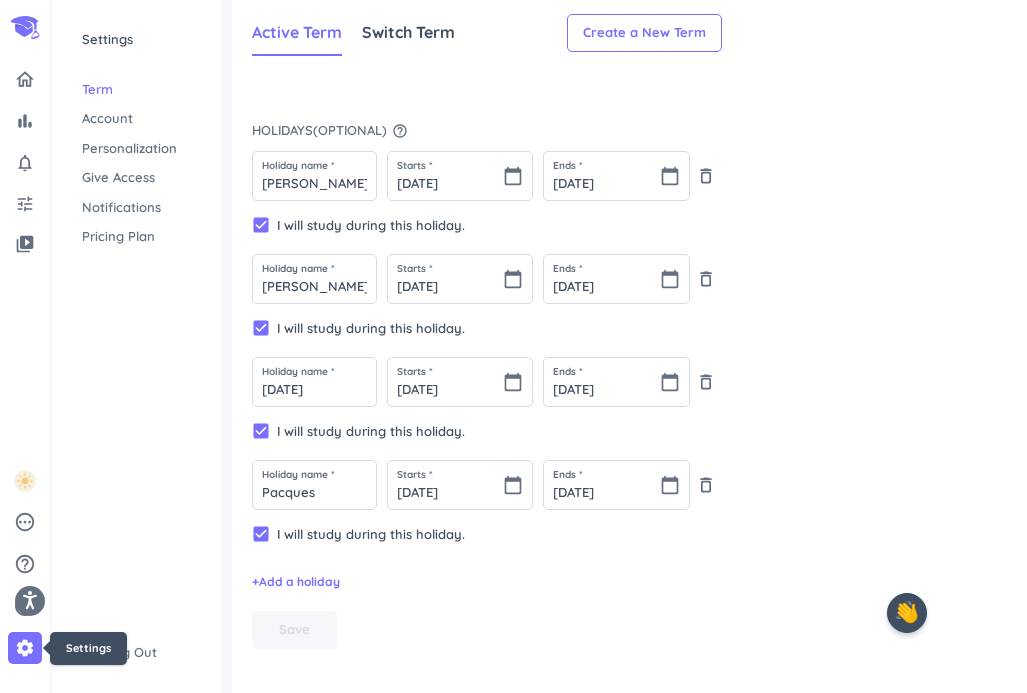type on "Carnaval" 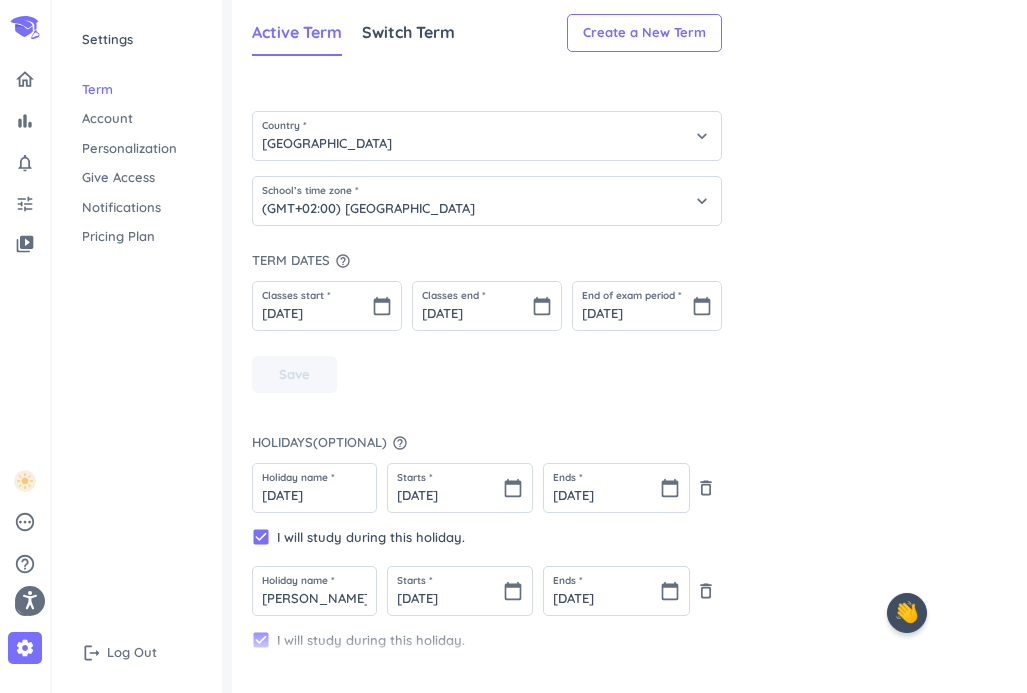 click on "Give Access" at bounding box center (137, 178) 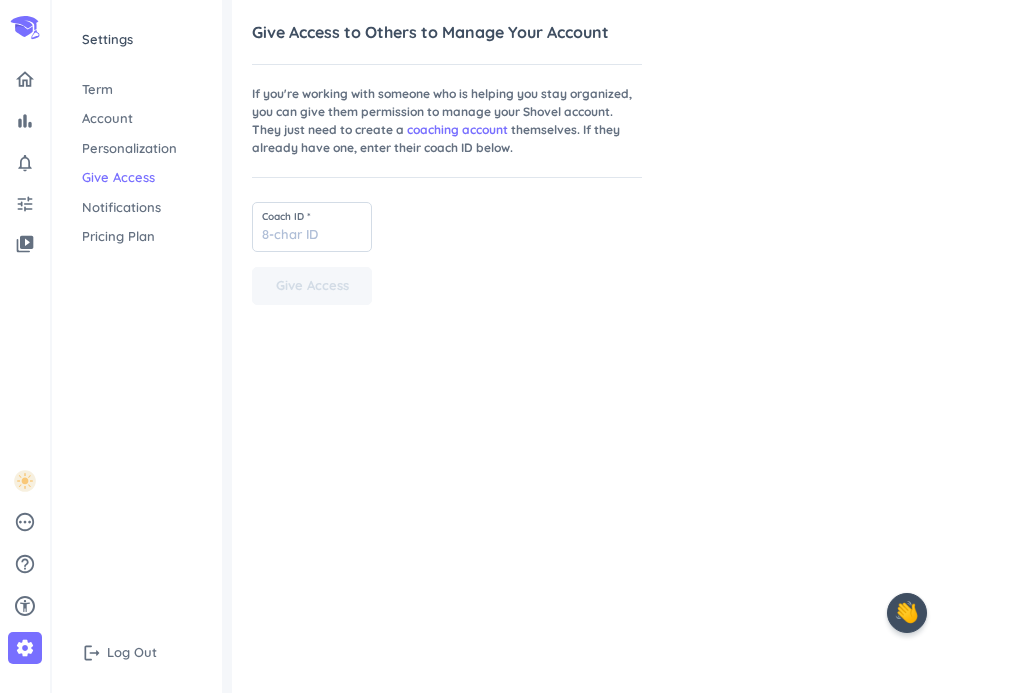 click on "Notifications" at bounding box center [137, 208] 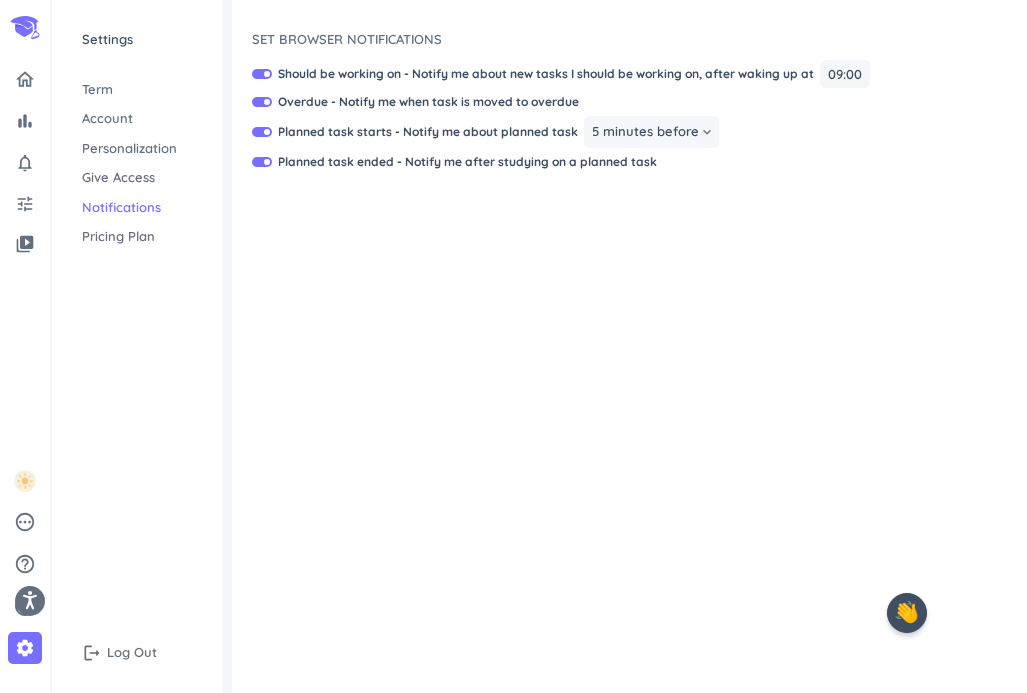 click on "Settings Term Account Personalization Give Access Notifications Pricing Plan logout Log Out" at bounding box center (137, 346) 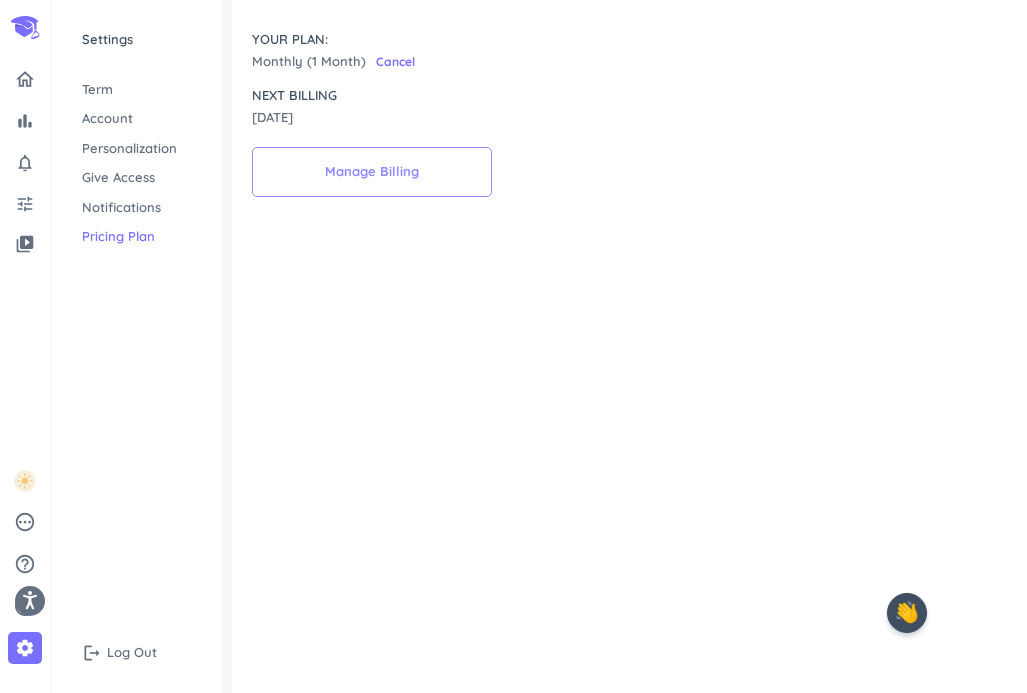 click on "Manage Billing" at bounding box center (372, 172) 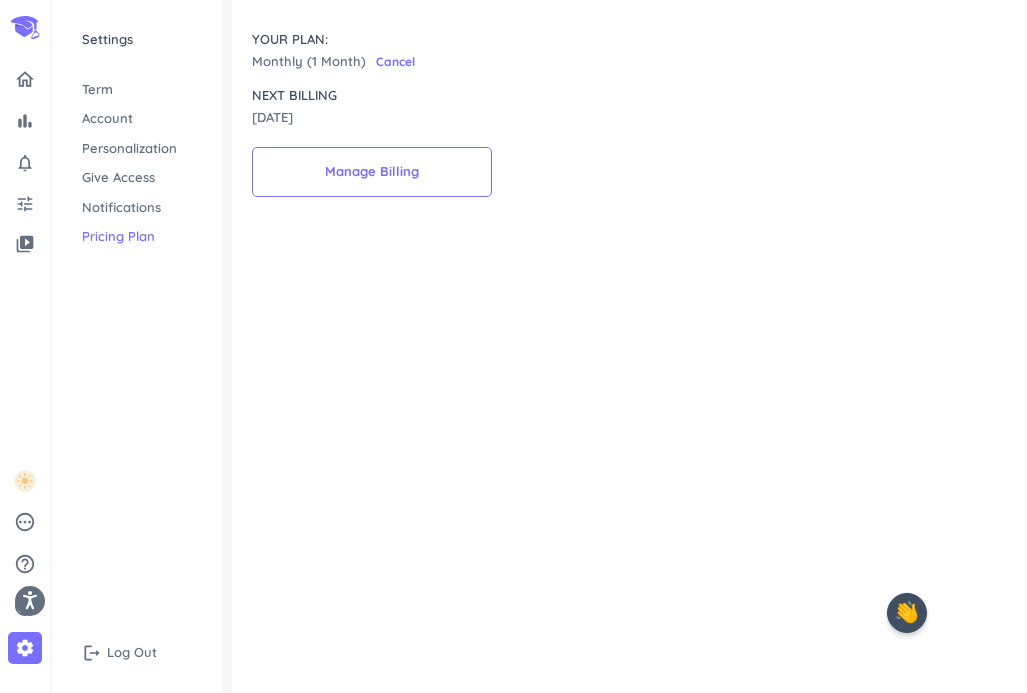 click on "Settings" at bounding box center (137, 40) 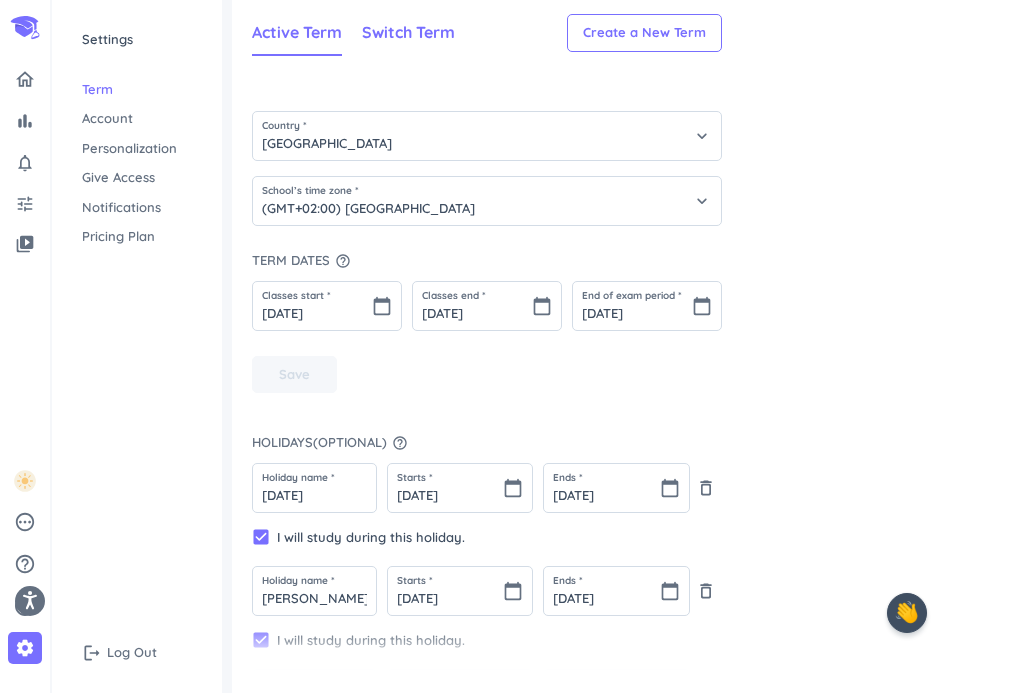 click on "Switch Term" at bounding box center (408, 32) 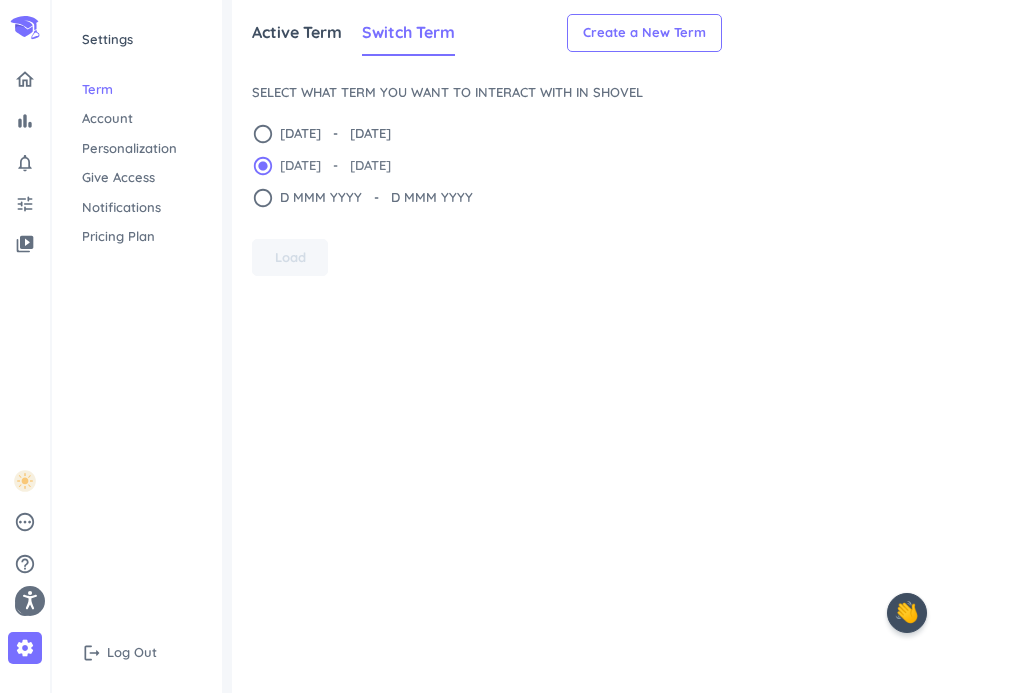 click on "[DATE]   -   [DATE]" at bounding box center (335, 166) 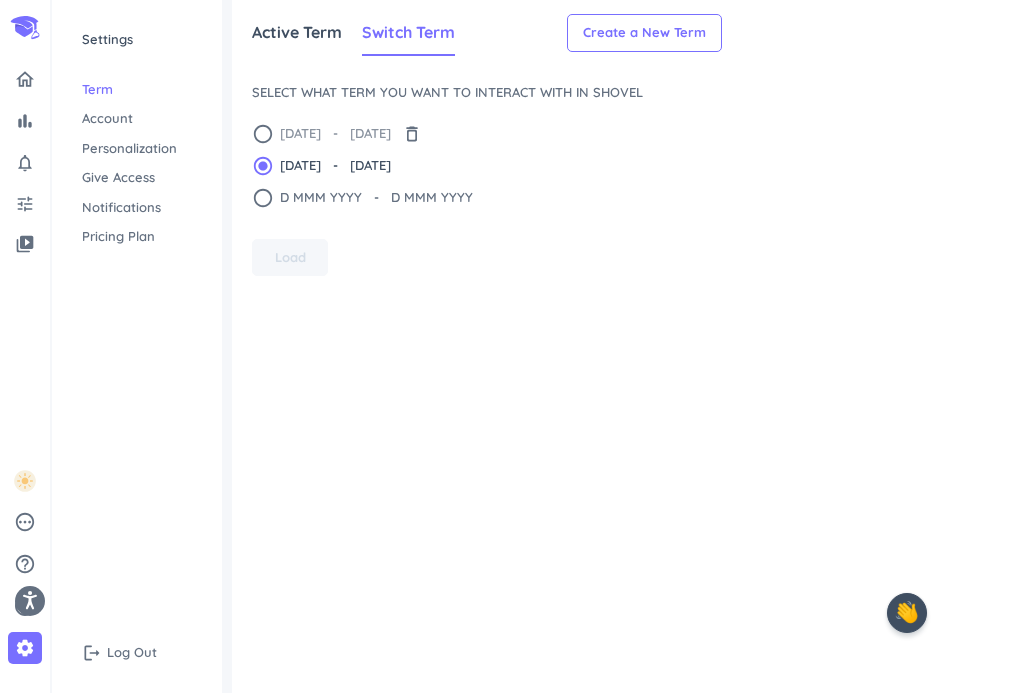 click on "[DATE]   -   [DATE]" at bounding box center (335, 134) 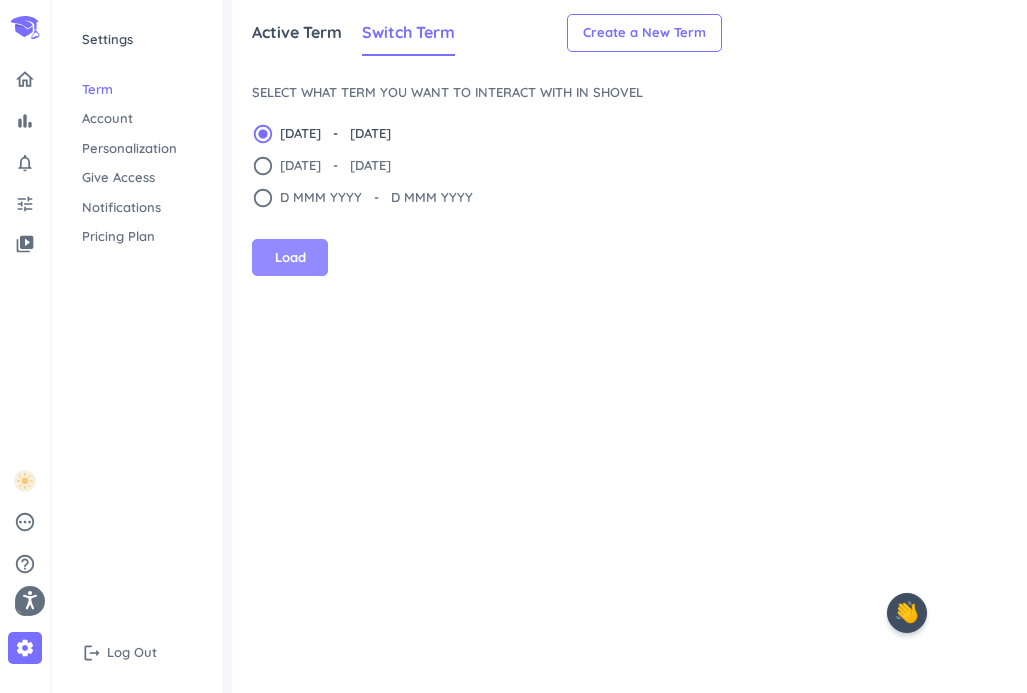 click on "Load" at bounding box center (290, 258) 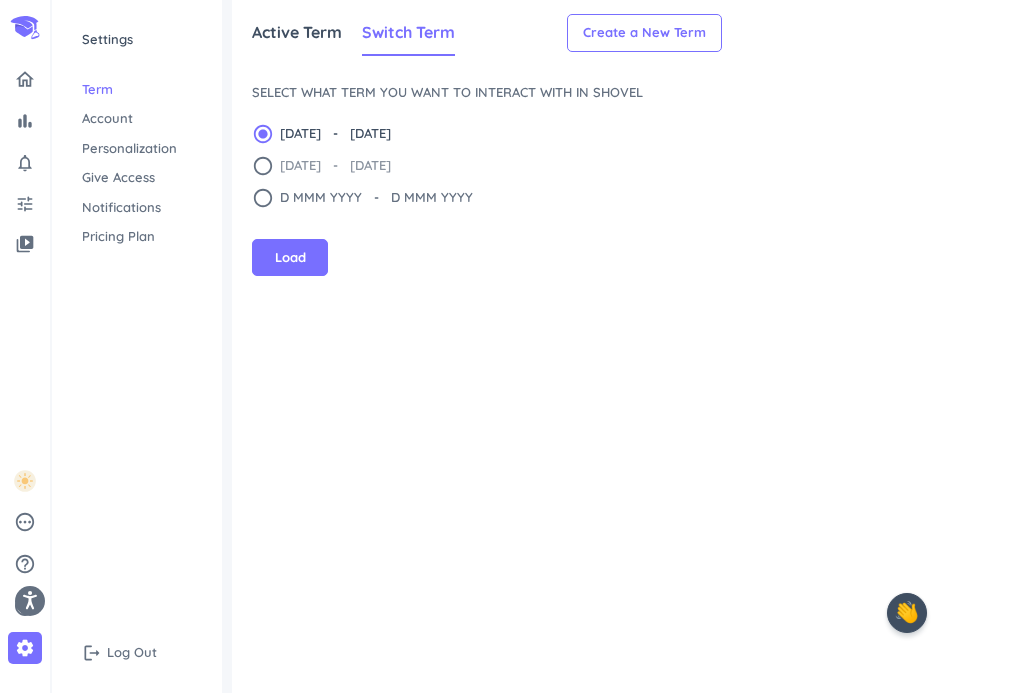 click on "[DATE]   -   [DATE]" at bounding box center (335, 166) 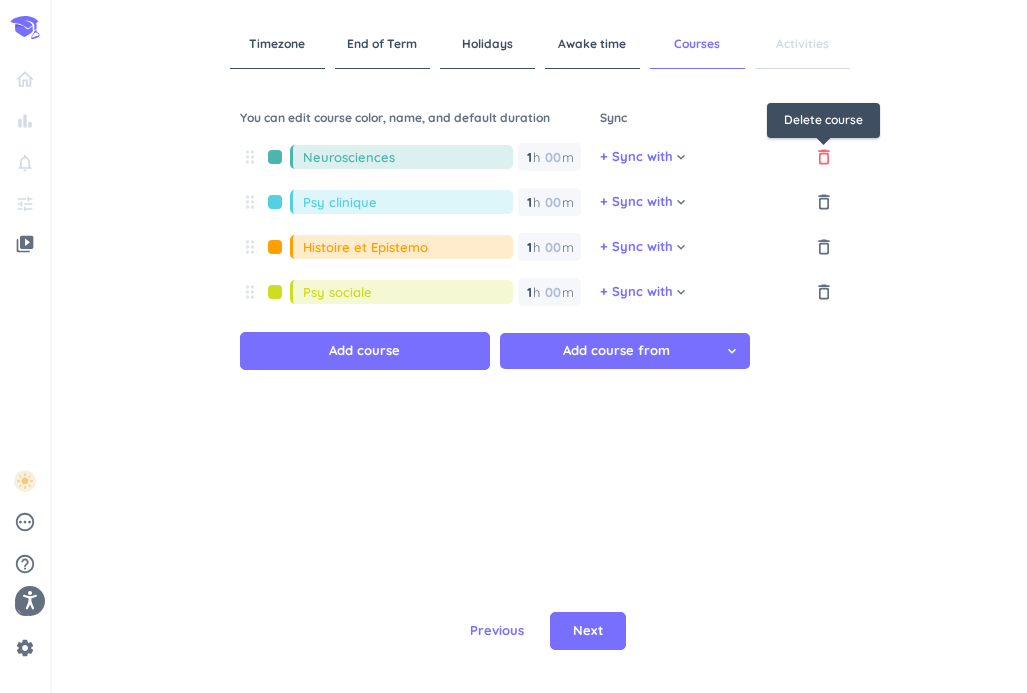 click on "delete_outline" at bounding box center [824, 157] 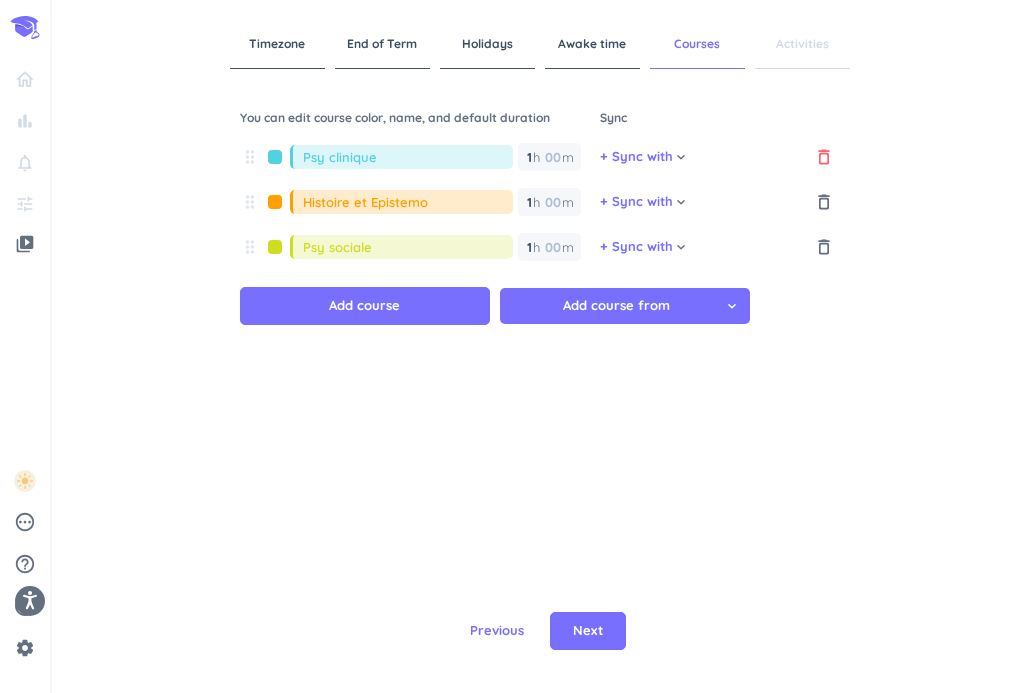 click on "delete_outline" at bounding box center (824, 157) 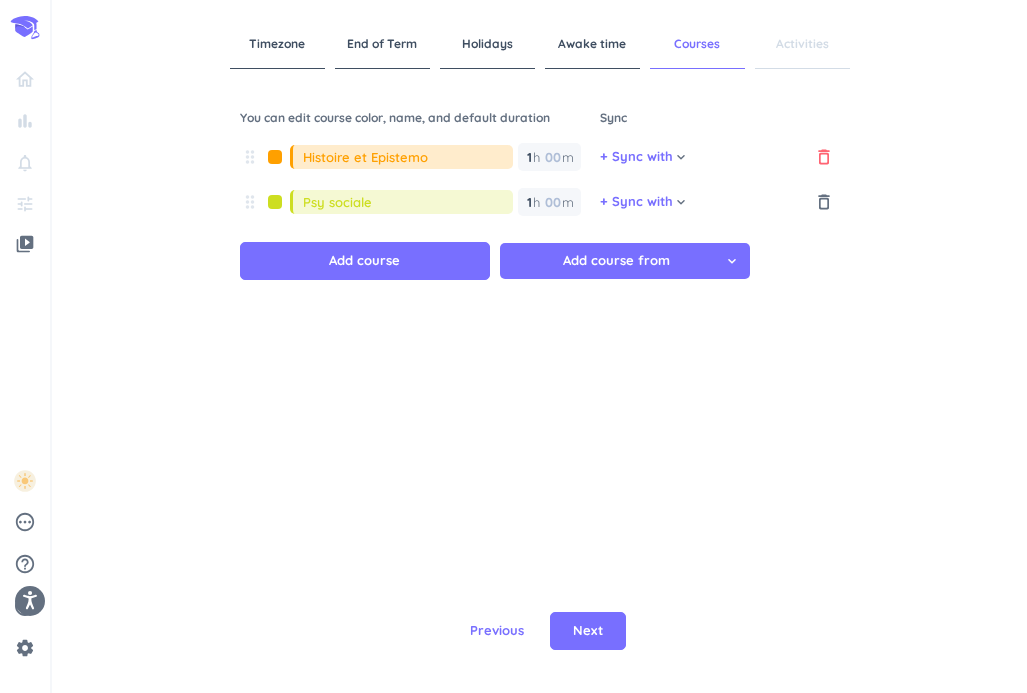 click on "delete_outline" at bounding box center [824, 157] 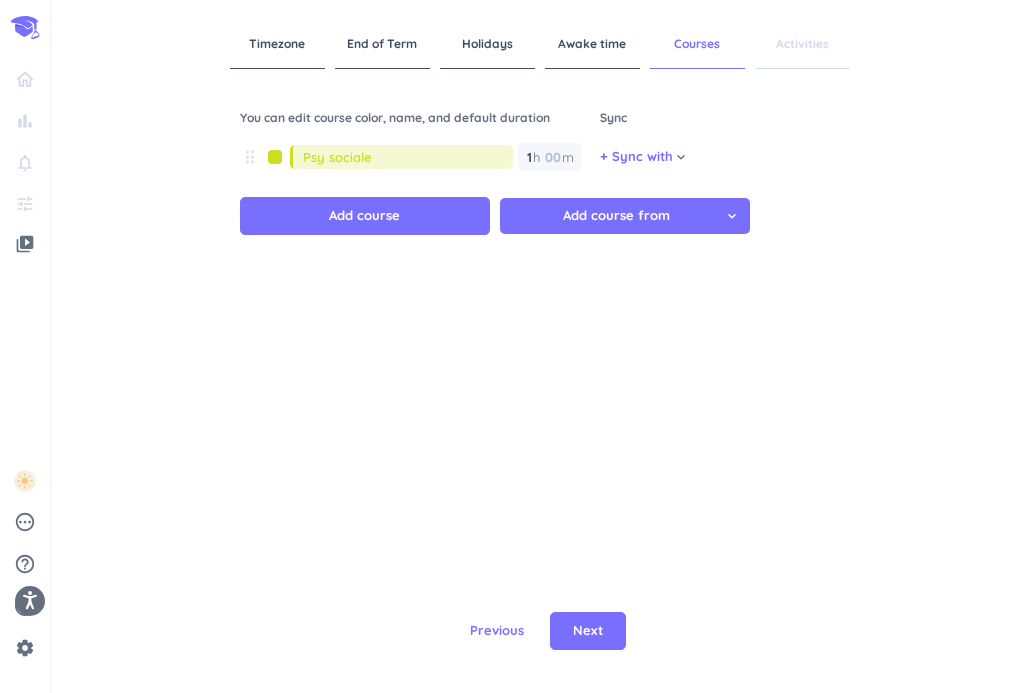 click on "+ Sync with cancel keyboard_arrow_down" at bounding box center (720, 162) 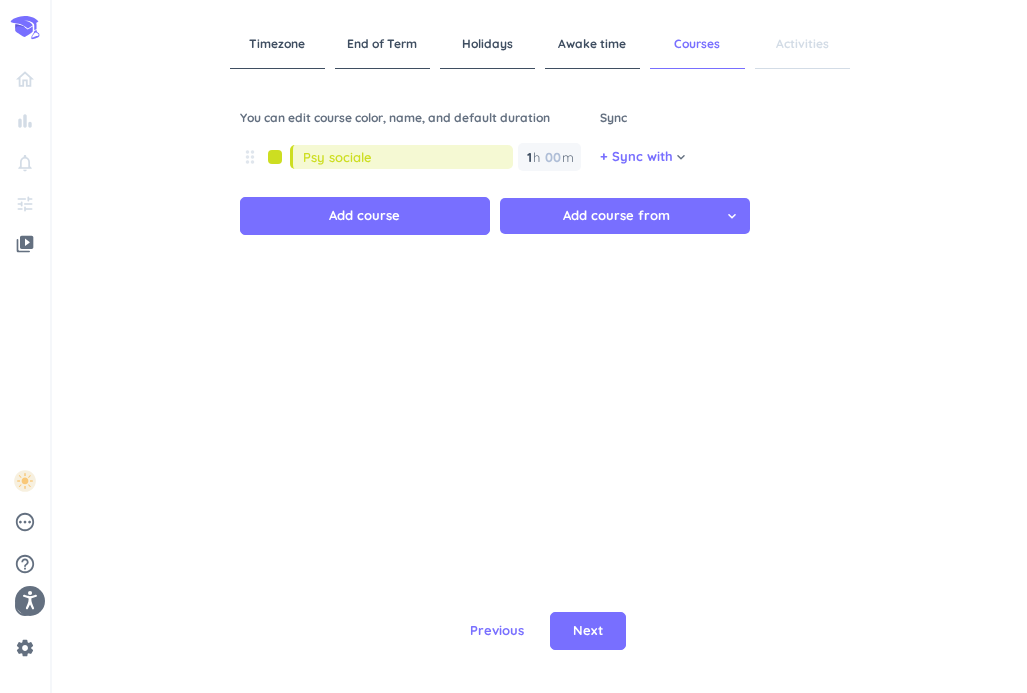 click on "Timezone" at bounding box center [277, 44] 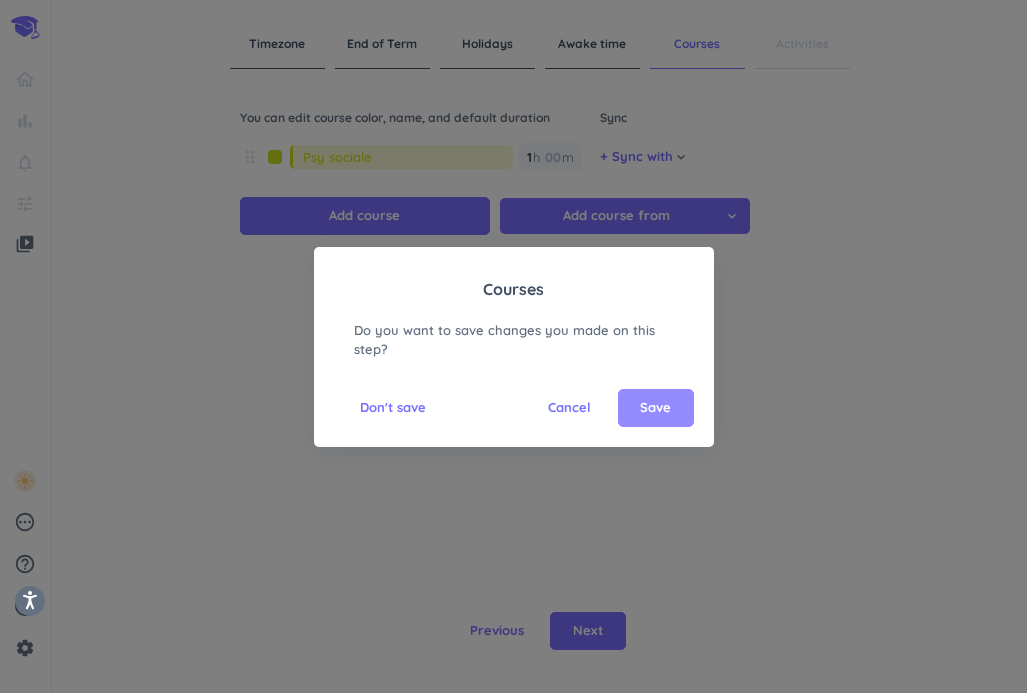 click on "Save" at bounding box center [656, 408] 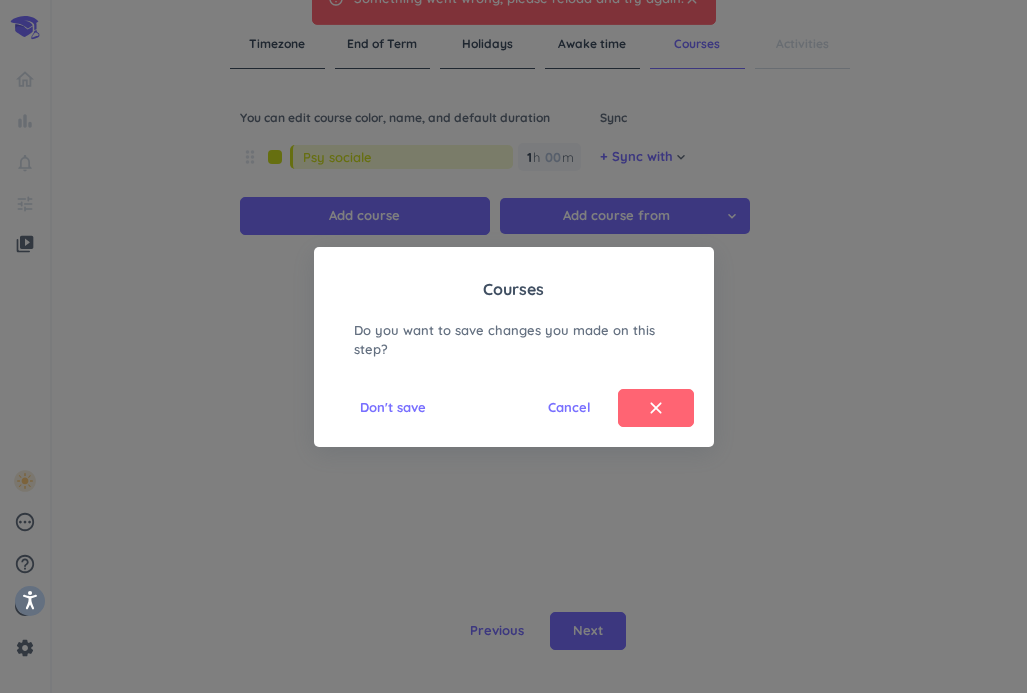 click on "Courses Do you want to save changes you made on this step? Cancel clear Don't save" at bounding box center [513, 346] 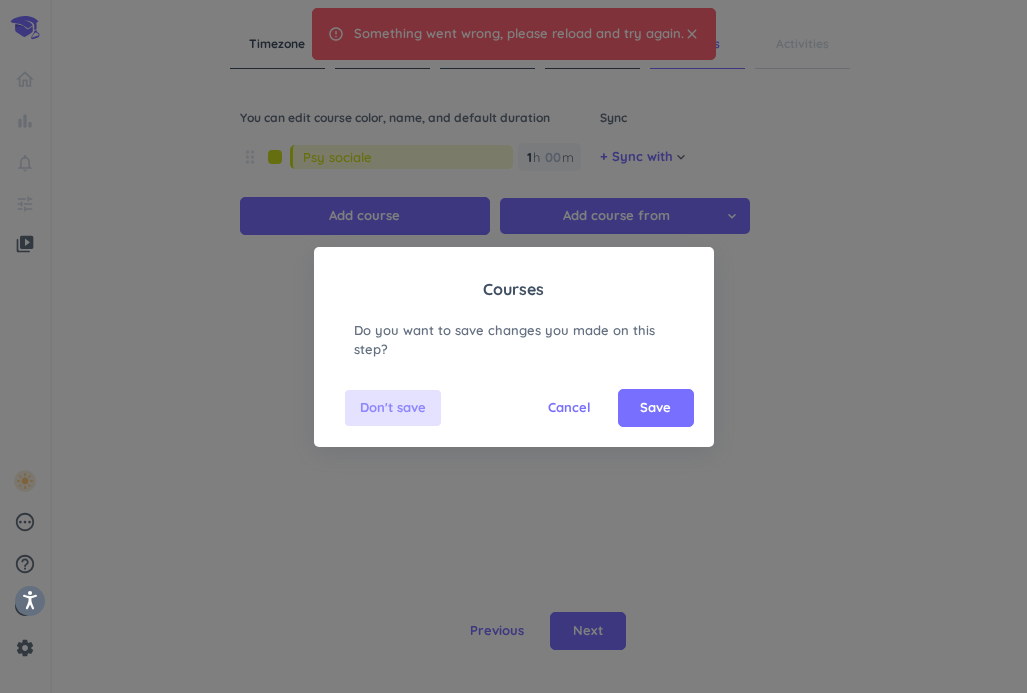 click on "Don't save" at bounding box center [393, 408] 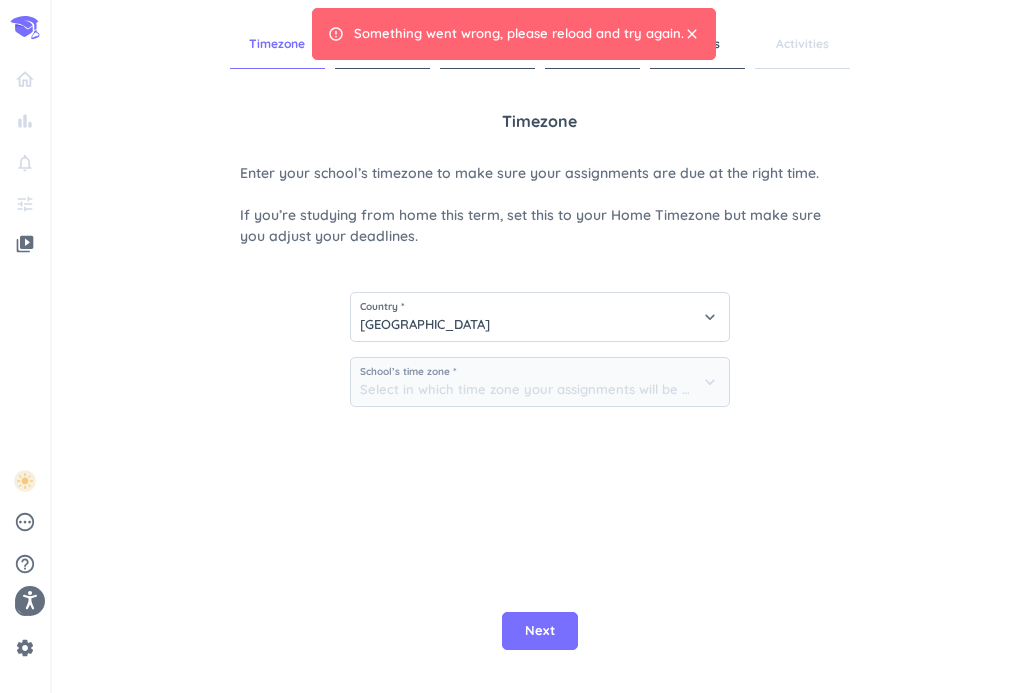 type on "(GMT+02:00) [GEOGRAPHIC_DATA]" 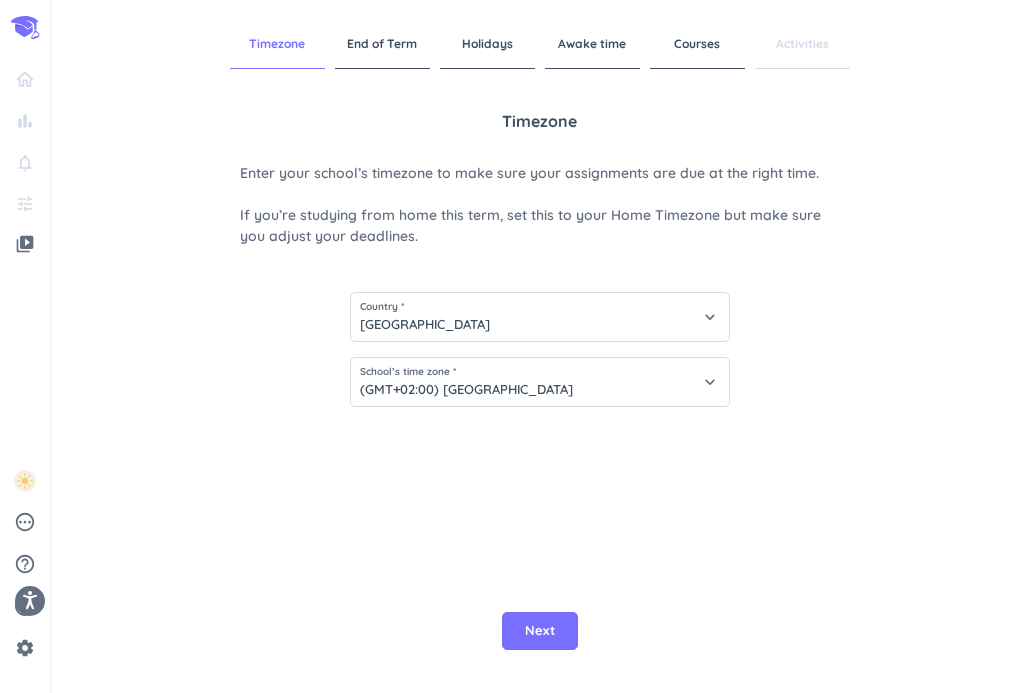 click on "Courses" at bounding box center [697, 44] 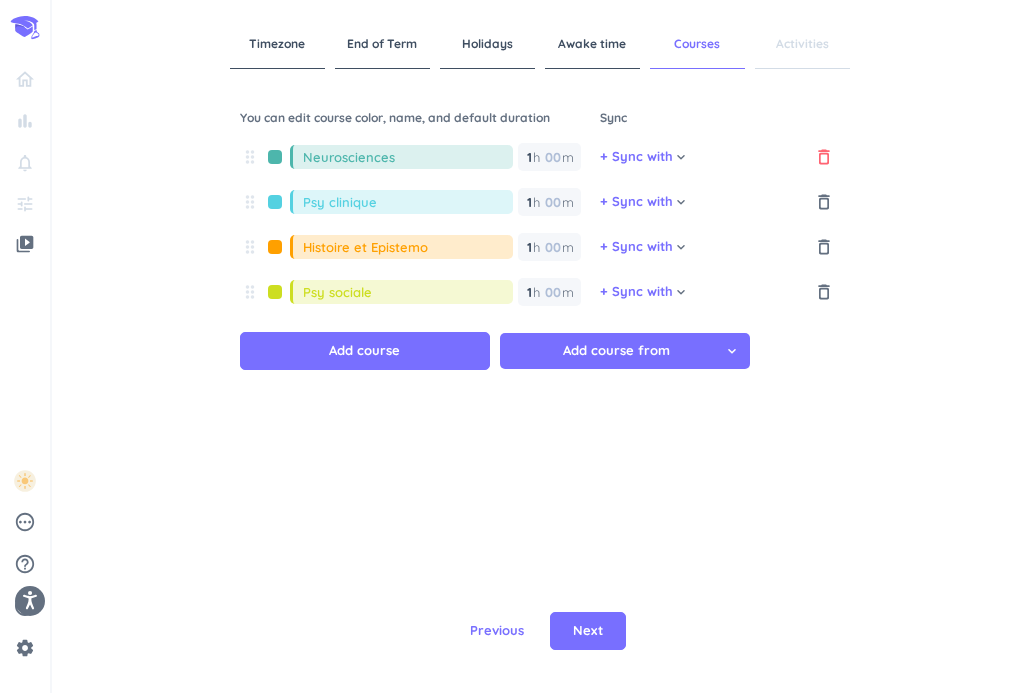 click on "delete_outline" at bounding box center (824, 157) 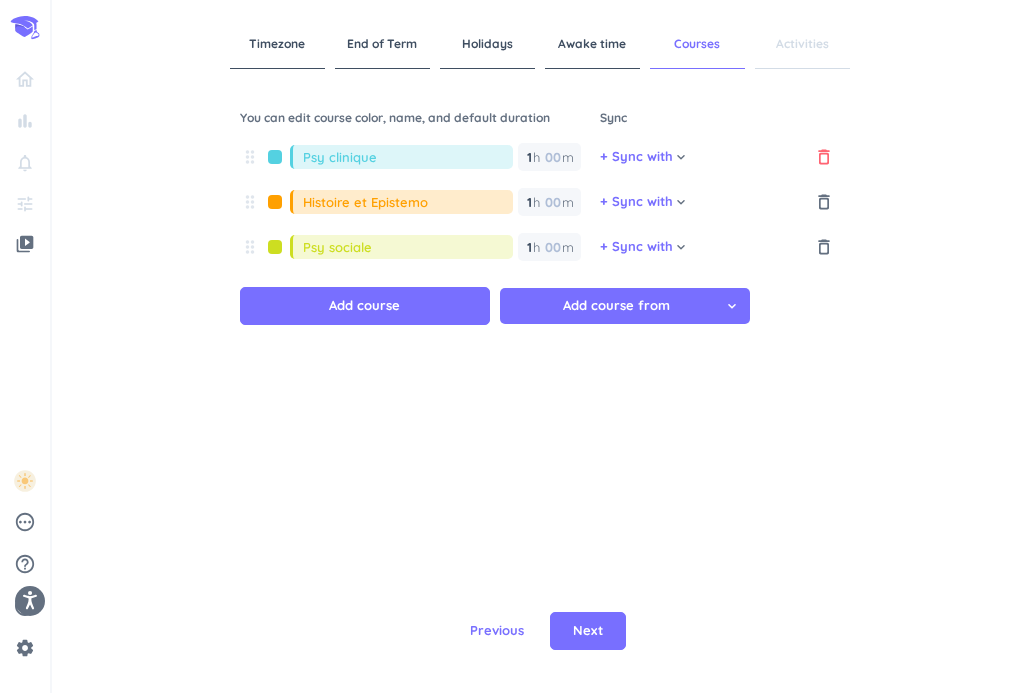 click on "delete_outline" at bounding box center (824, 157) 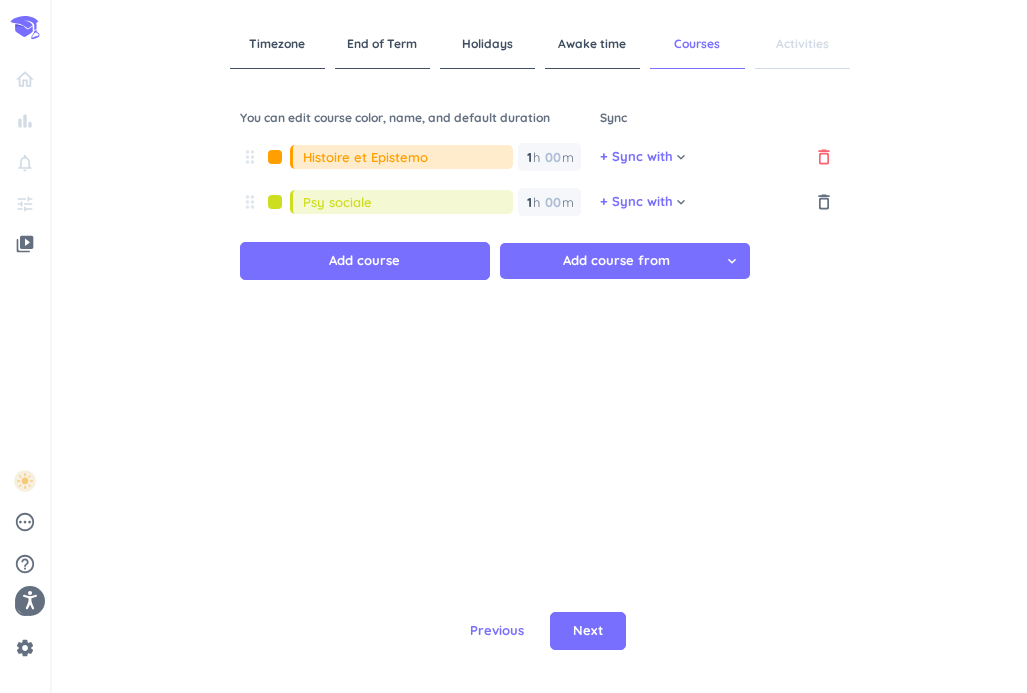 click on "delete_outline" at bounding box center [824, 157] 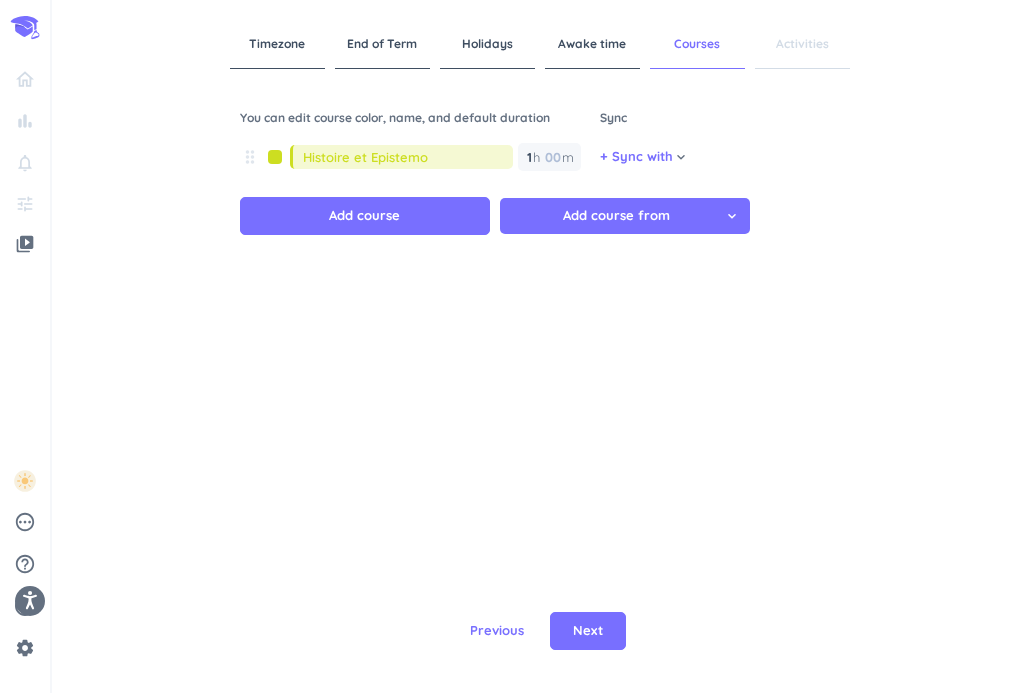 type on "Psy sociale" 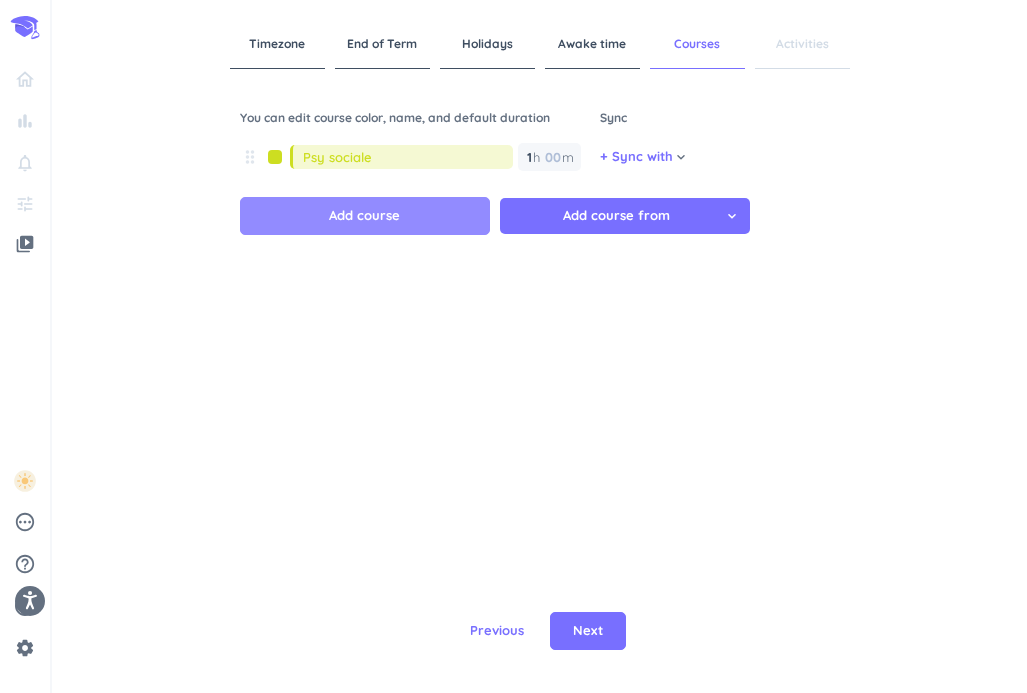 click on "Add course" at bounding box center [365, 216] 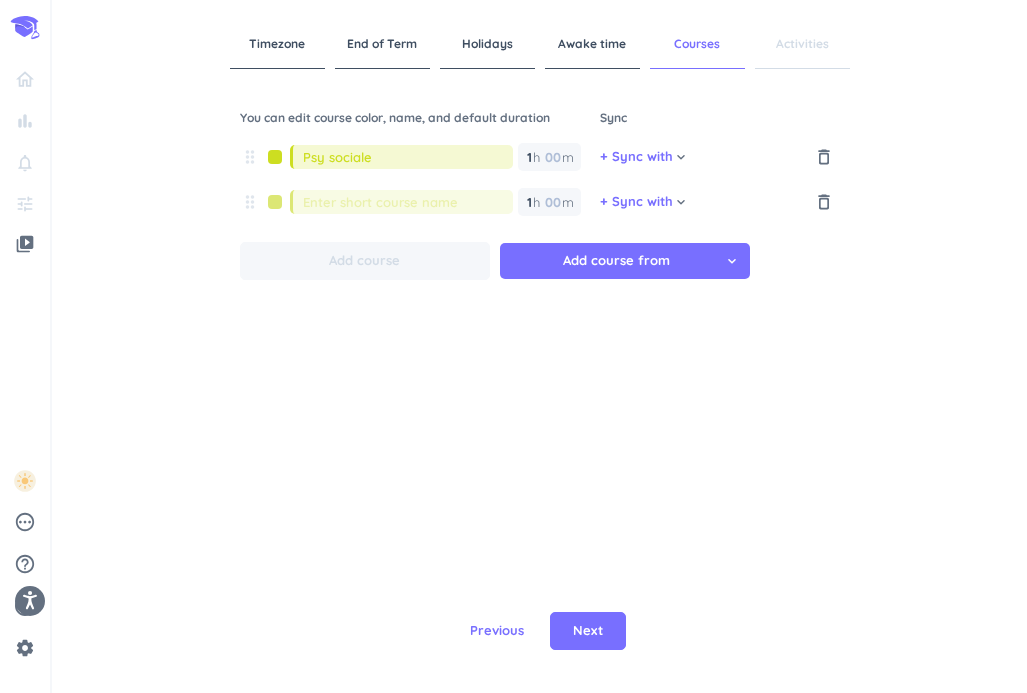 click at bounding box center [408, 202] 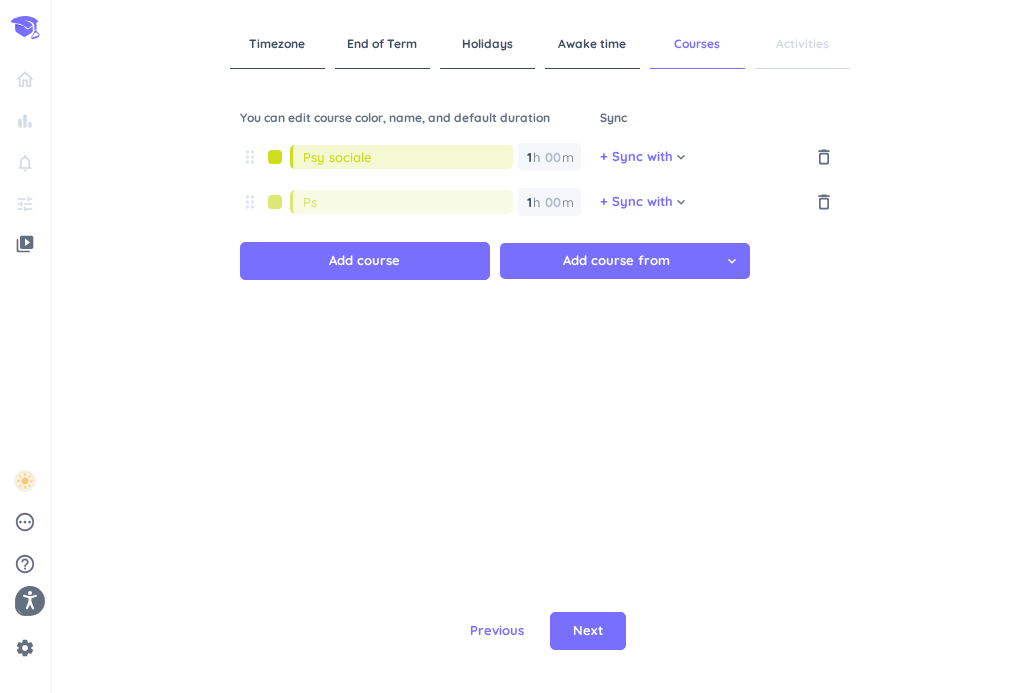 type on "P" 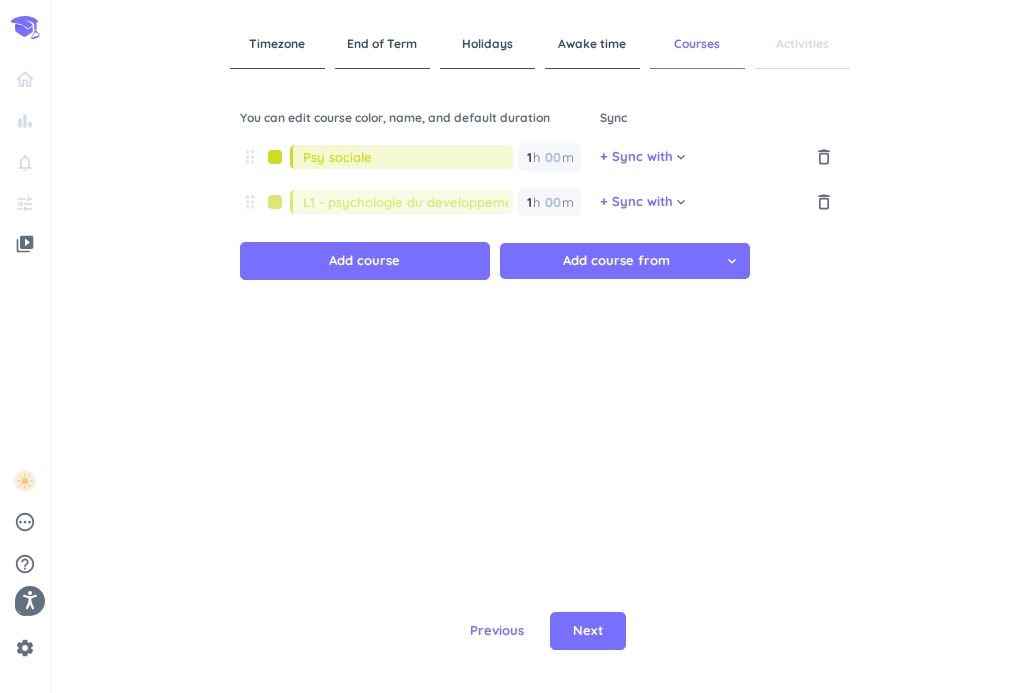 type on "L1 - psychologie du developpement" 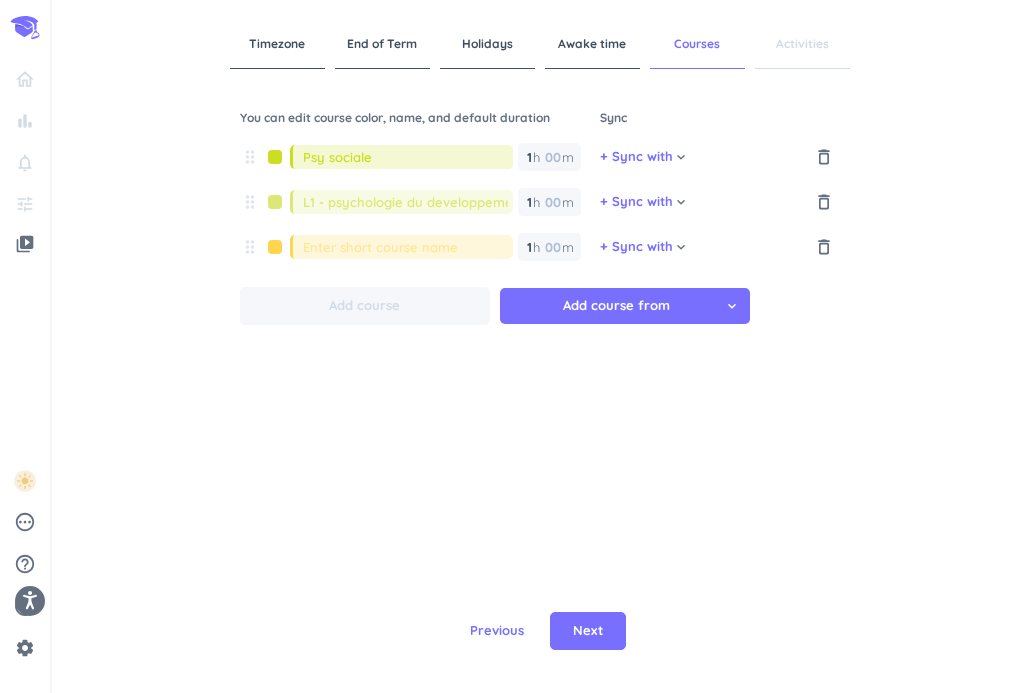 click at bounding box center [408, 247] 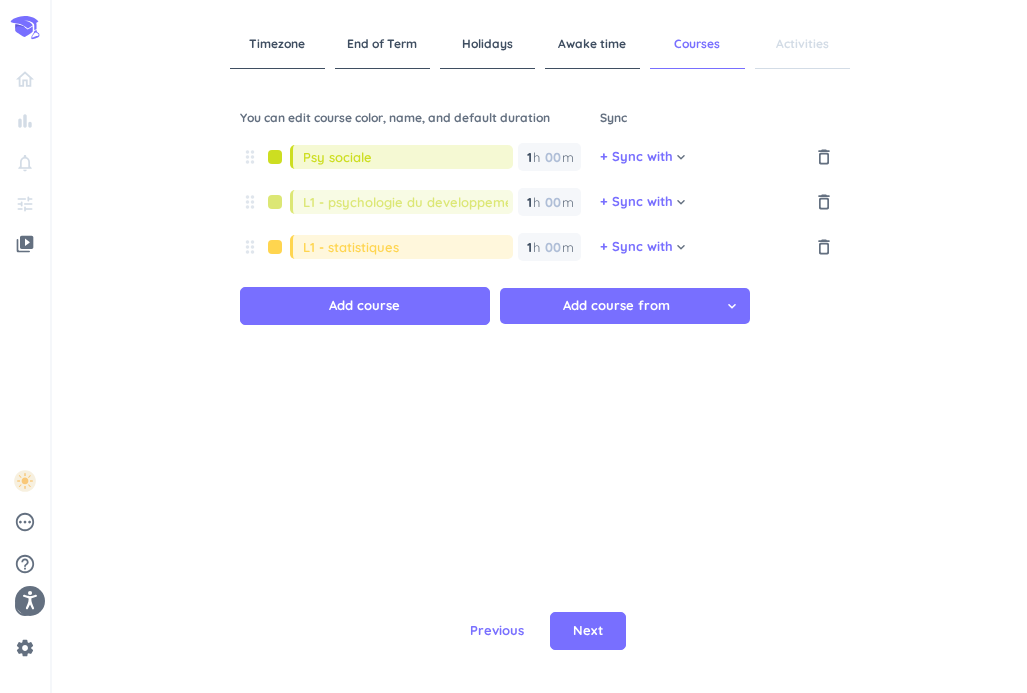 type on "L1 - statistiques" 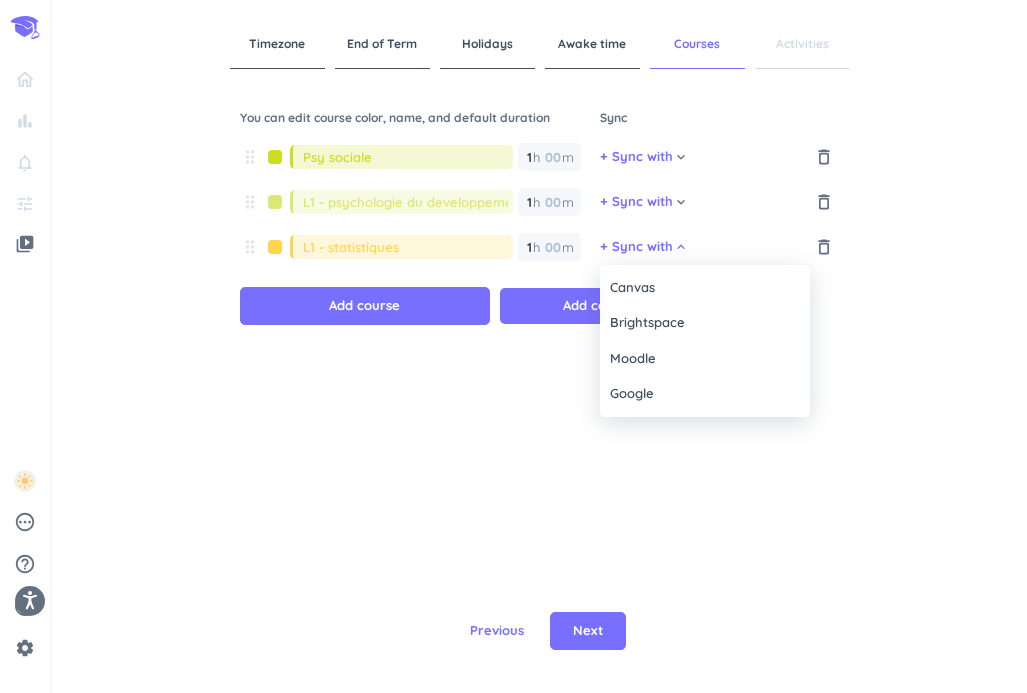 click at bounding box center [513, 346] 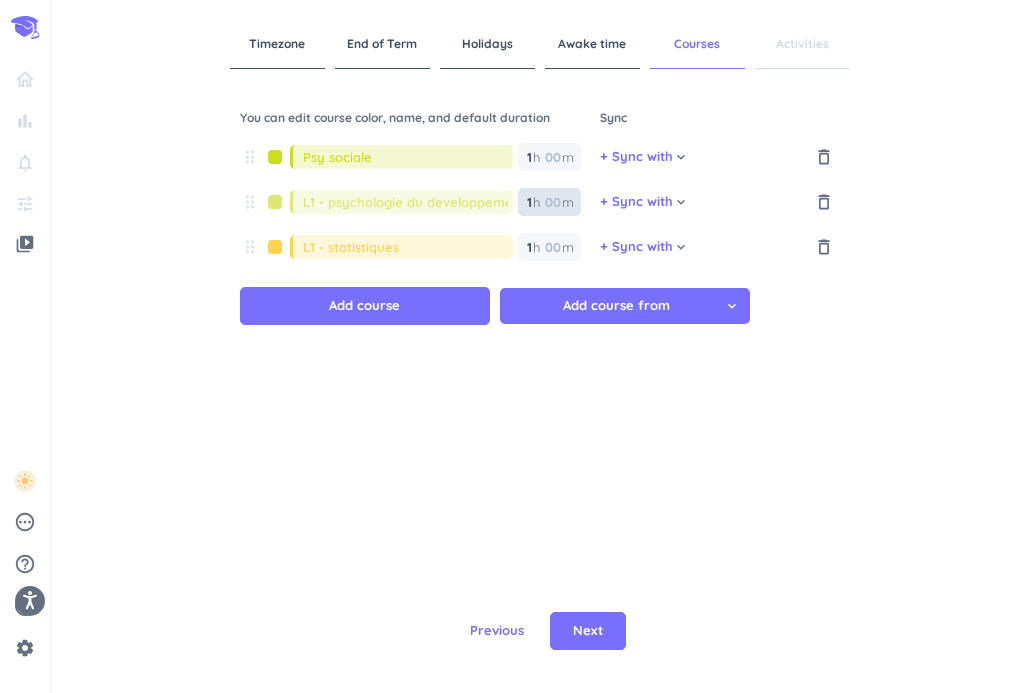 click on "1" at bounding box center (528, 202) 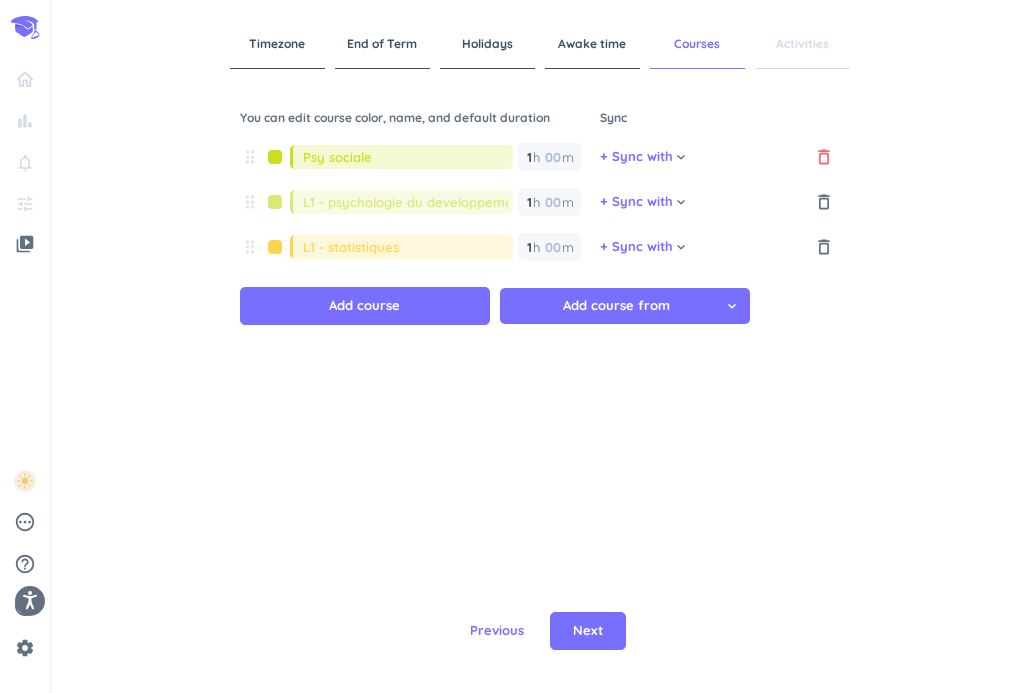 click on "delete_outline" at bounding box center [824, 157] 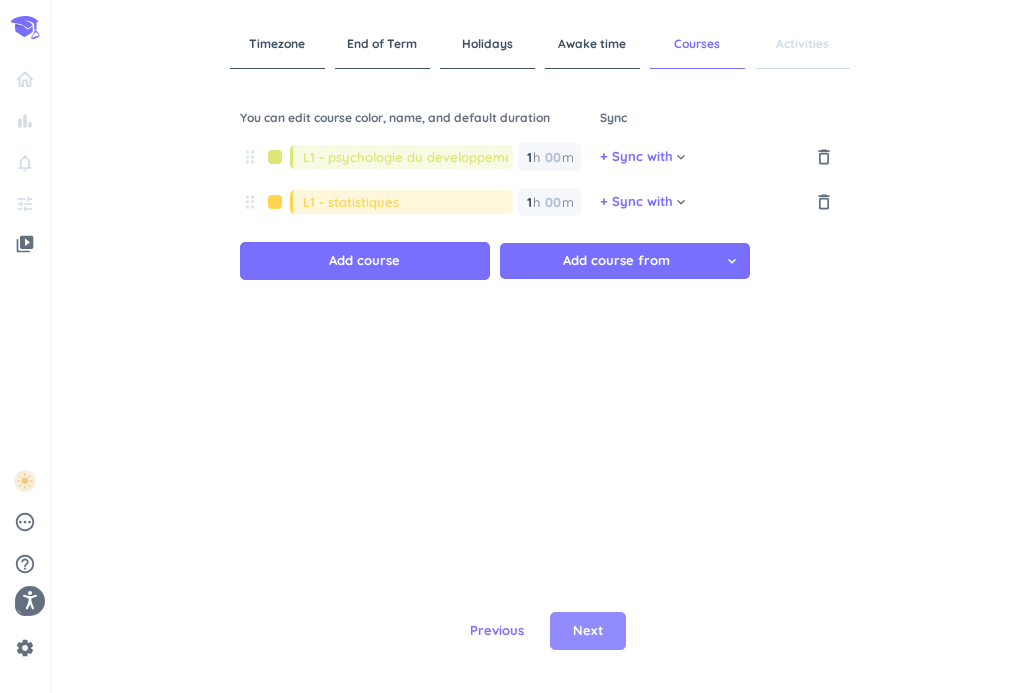 click on "Next" at bounding box center (588, 631) 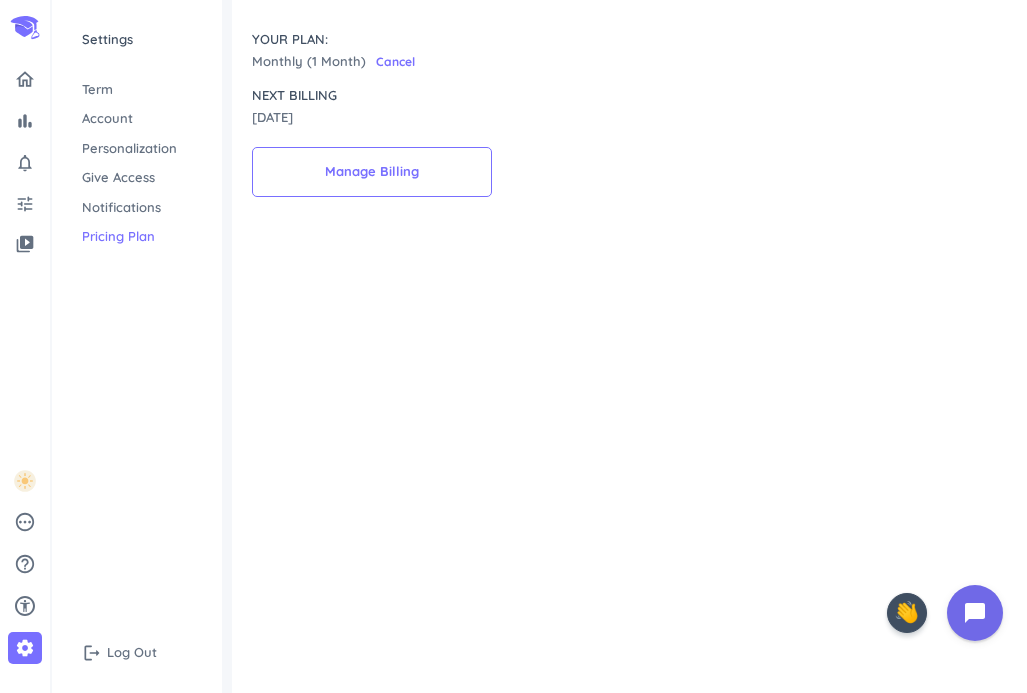 scroll, scrollTop: 0, scrollLeft: 0, axis: both 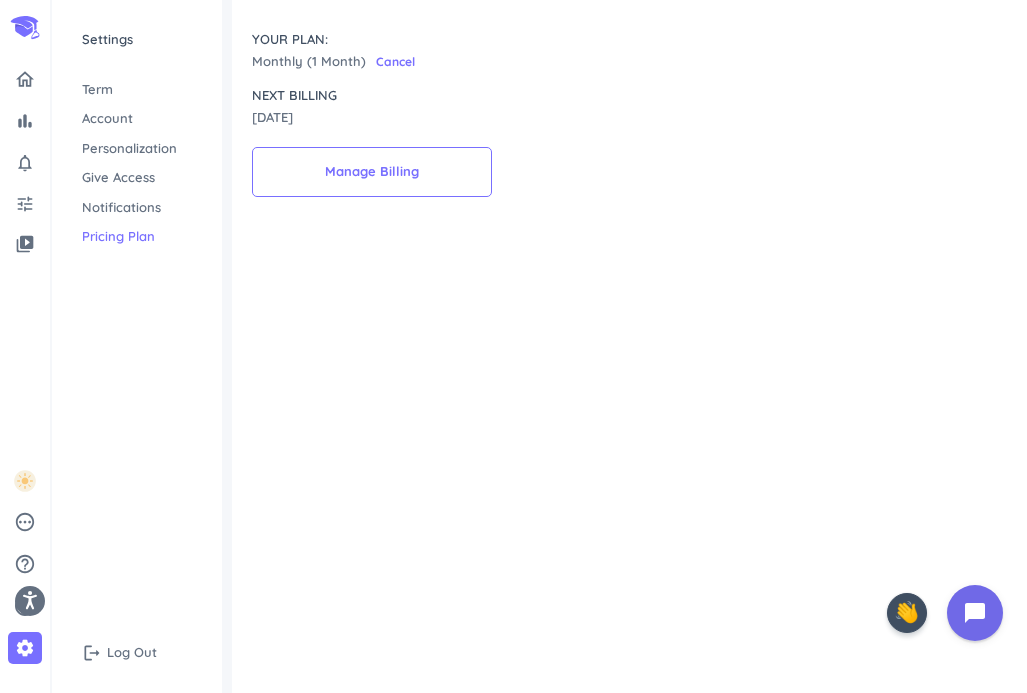 click on "Notifications" at bounding box center [137, 208] 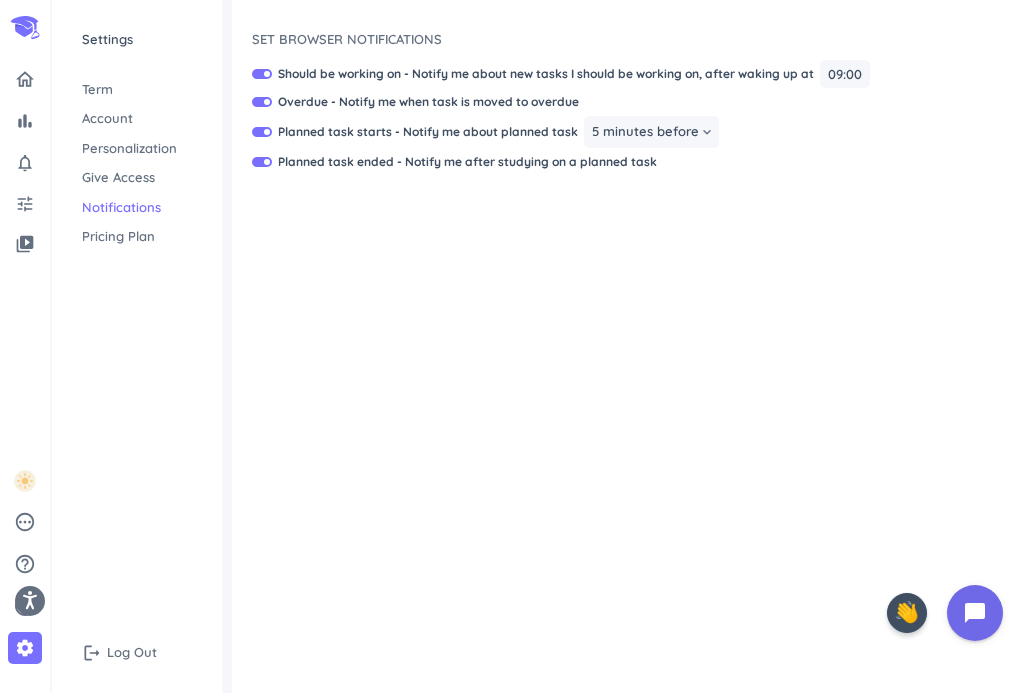 click on "Give Access" at bounding box center [137, 178] 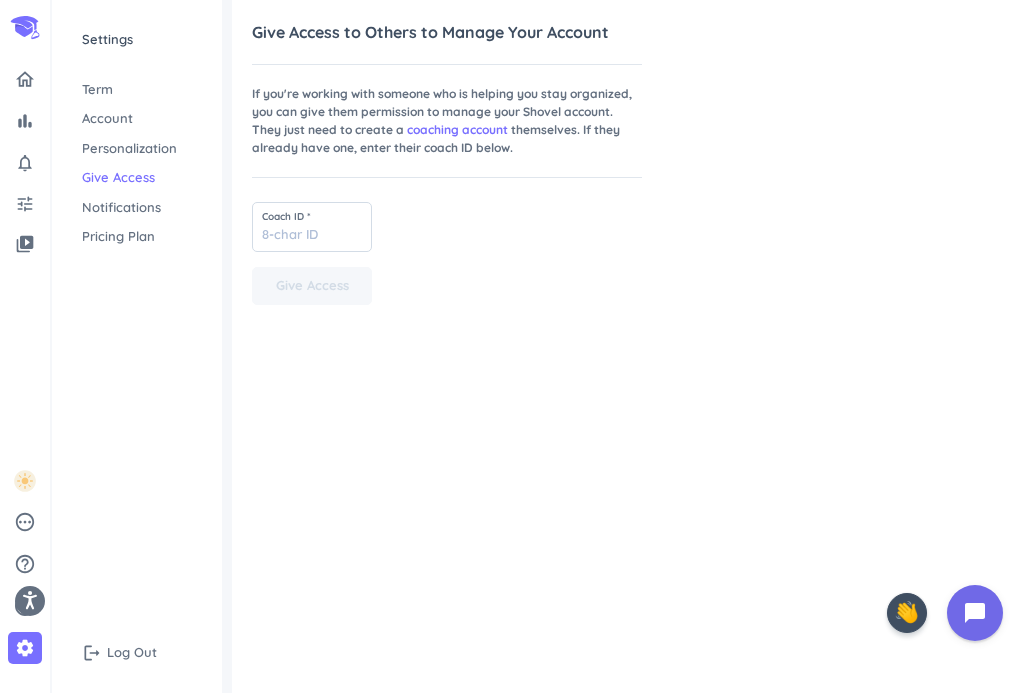 click on "Settings Term Account Personalization Give Access Notifications Pricing Plan" at bounding box center (137, 138) 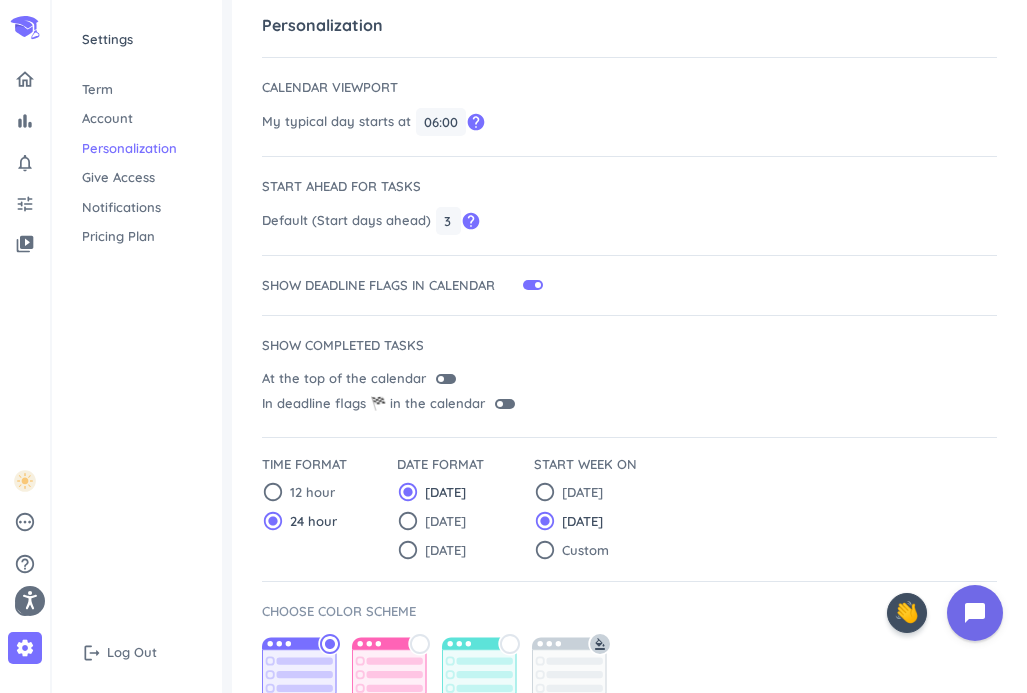 scroll, scrollTop: 8, scrollLeft: 0, axis: vertical 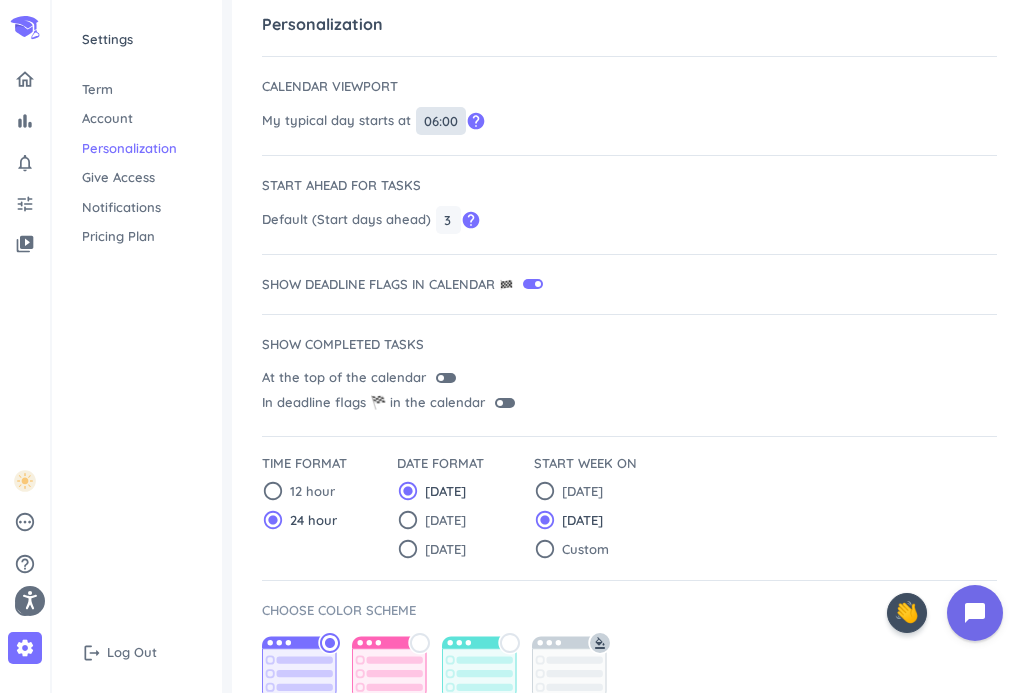 click on "06:00" at bounding box center [441, 121] 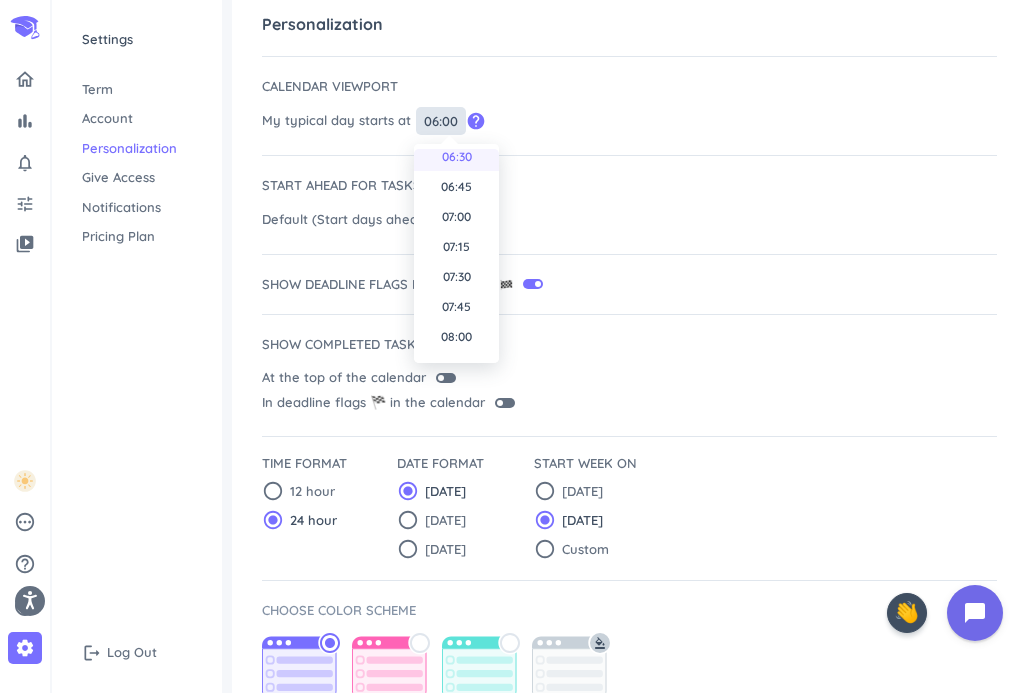 scroll, scrollTop: 835, scrollLeft: 0, axis: vertical 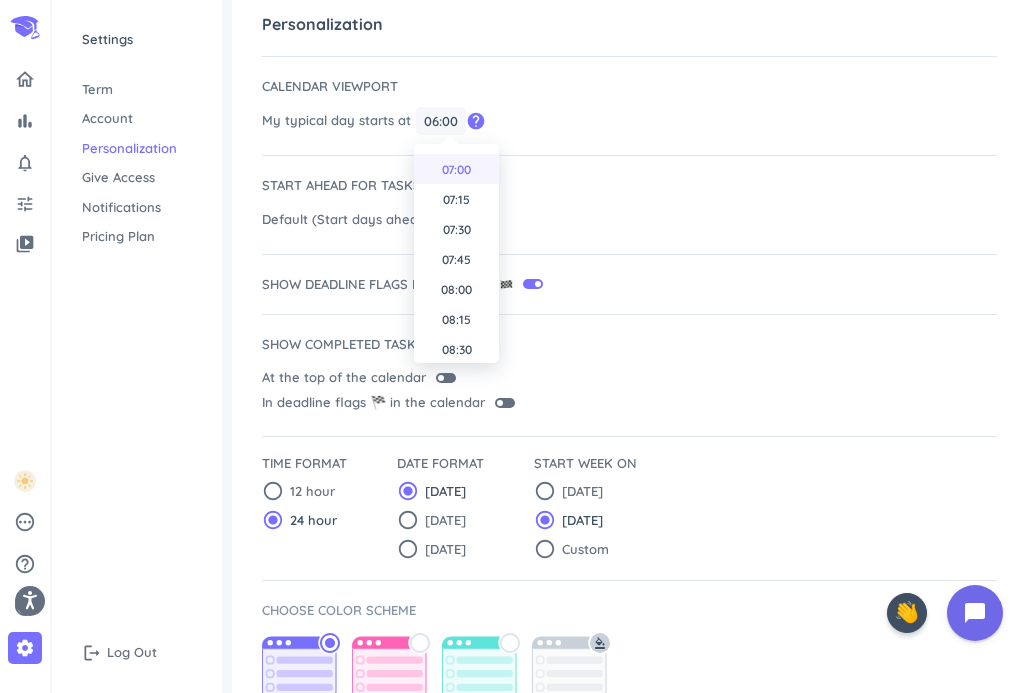 click on "07:00" at bounding box center [456, 169] 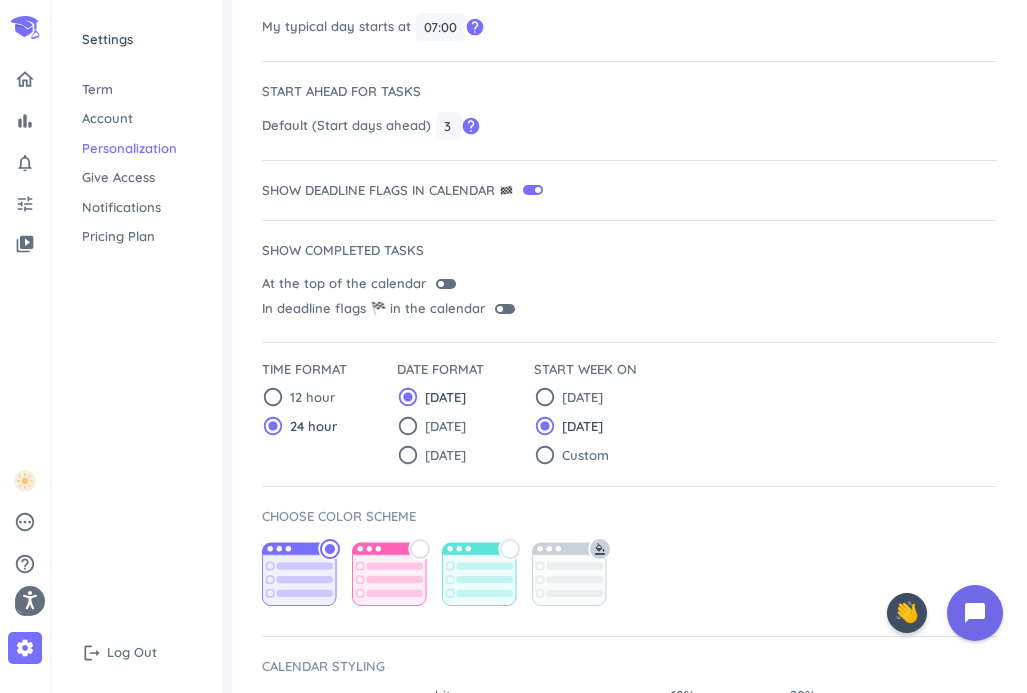 scroll, scrollTop: 103, scrollLeft: 0, axis: vertical 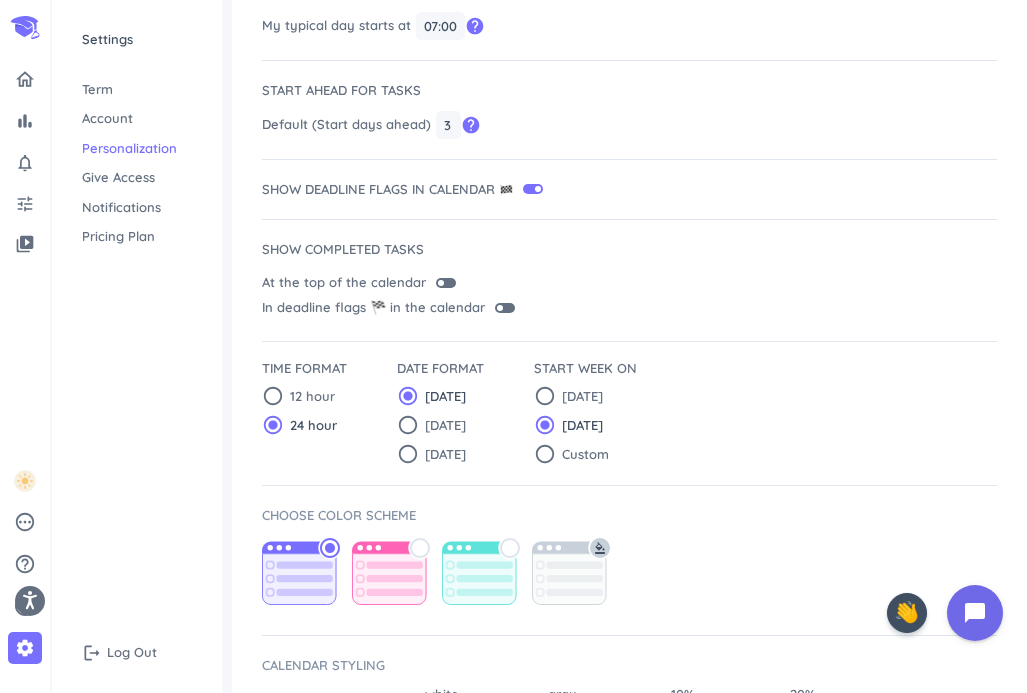 click at bounding box center (446, 283) 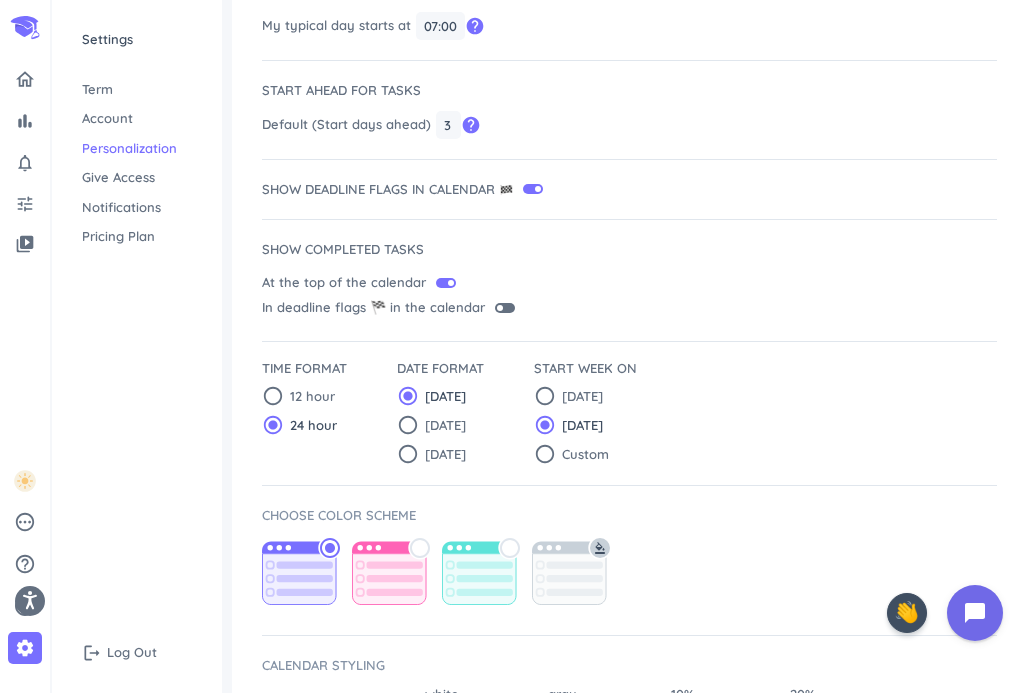 click at bounding box center [505, 308] 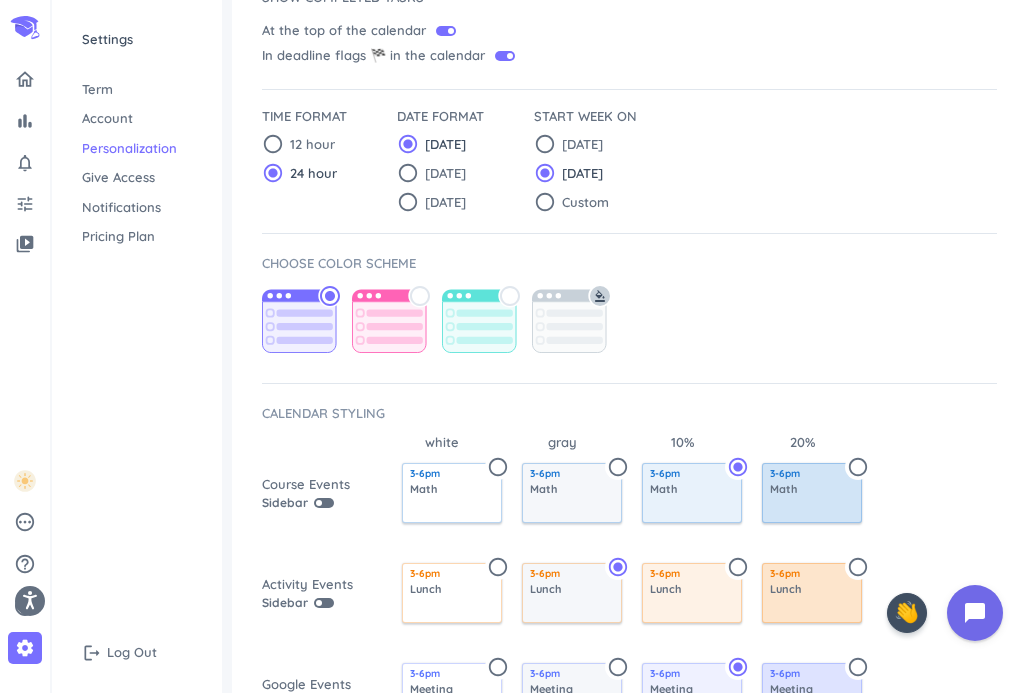 scroll, scrollTop: 369, scrollLeft: 0, axis: vertical 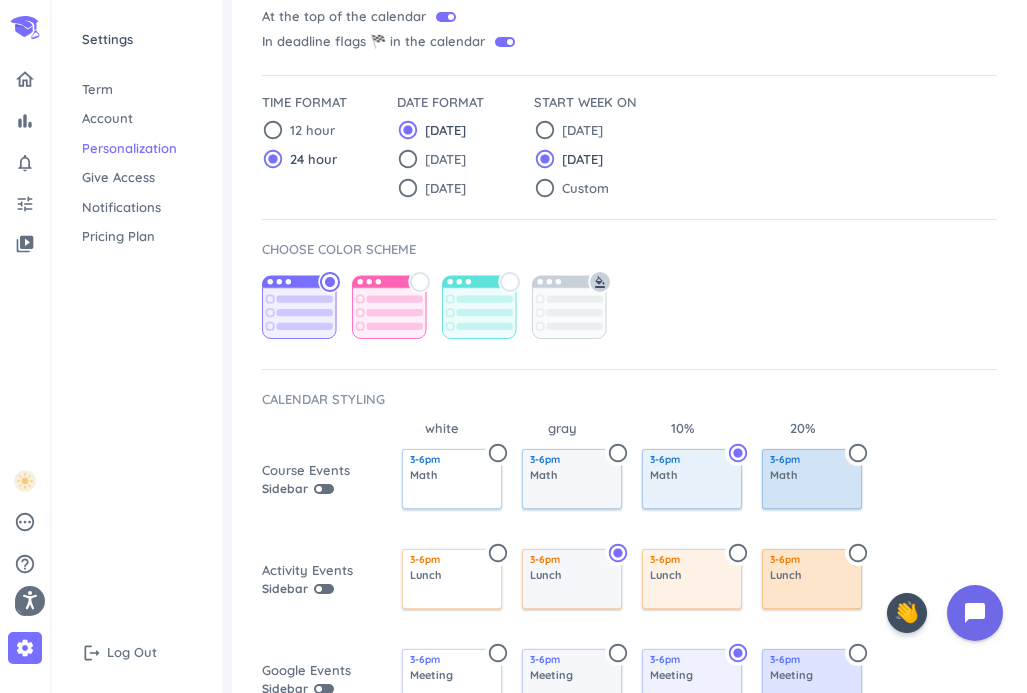 click on "radio_button_unchecked" at bounding box center (510, 282) 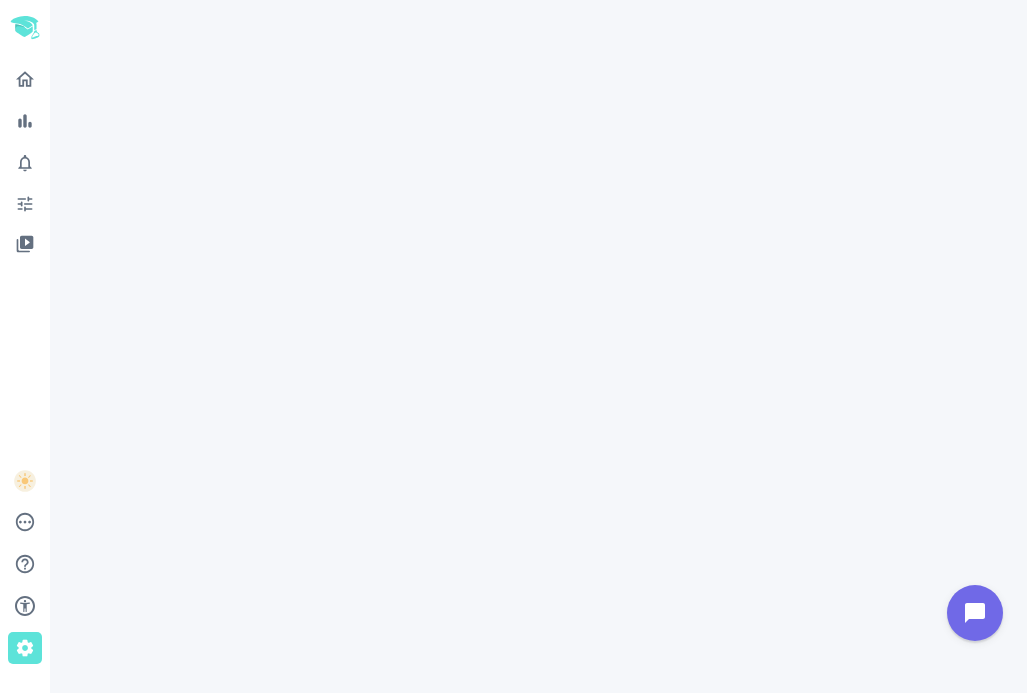 scroll, scrollTop: 0, scrollLeft: 0, axis: both 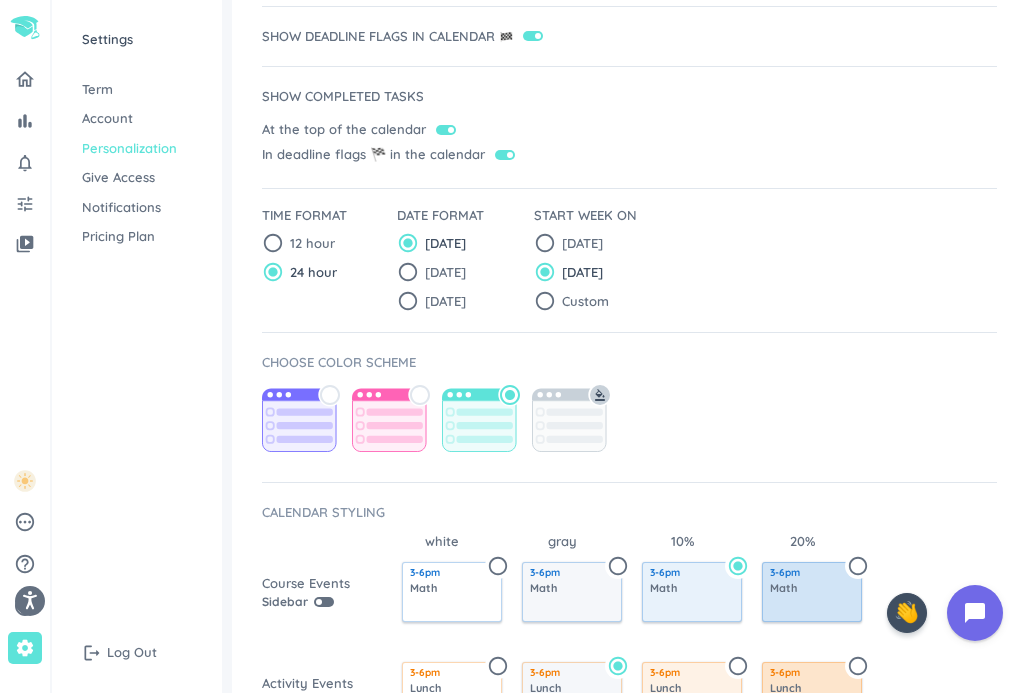 click on "radio_button_unchecked" at bounding box center (420, 395) 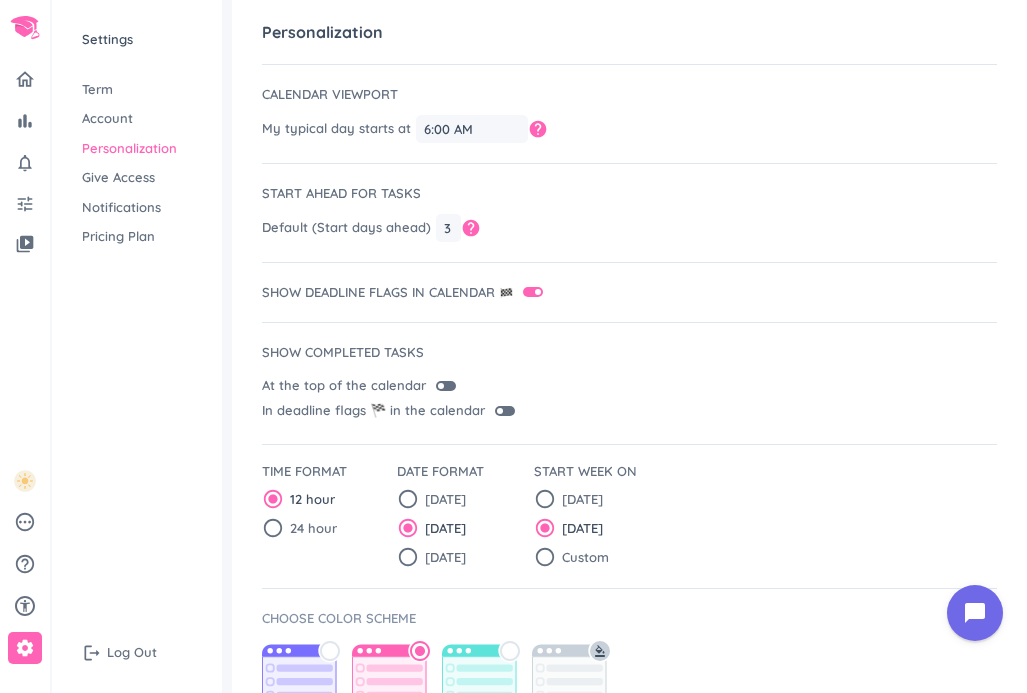 scroll, scrollTop: 0, scrollLeft: 0, axis: both 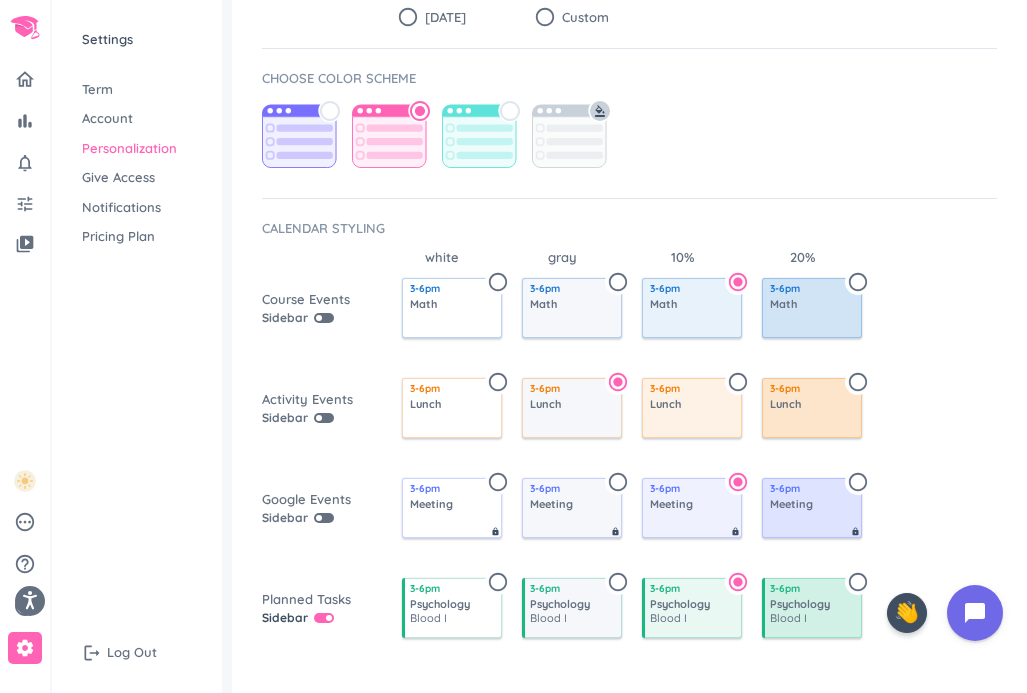 click on "radio_button_unchecked" at bounding box center (738, 382) 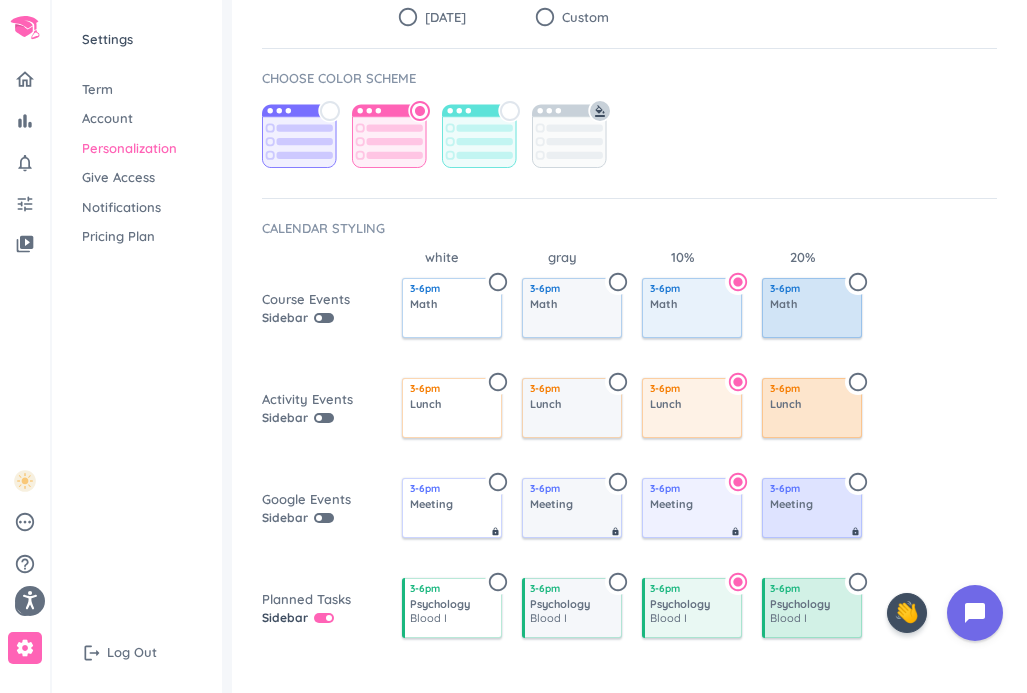 click at bounding box center [324, 318] 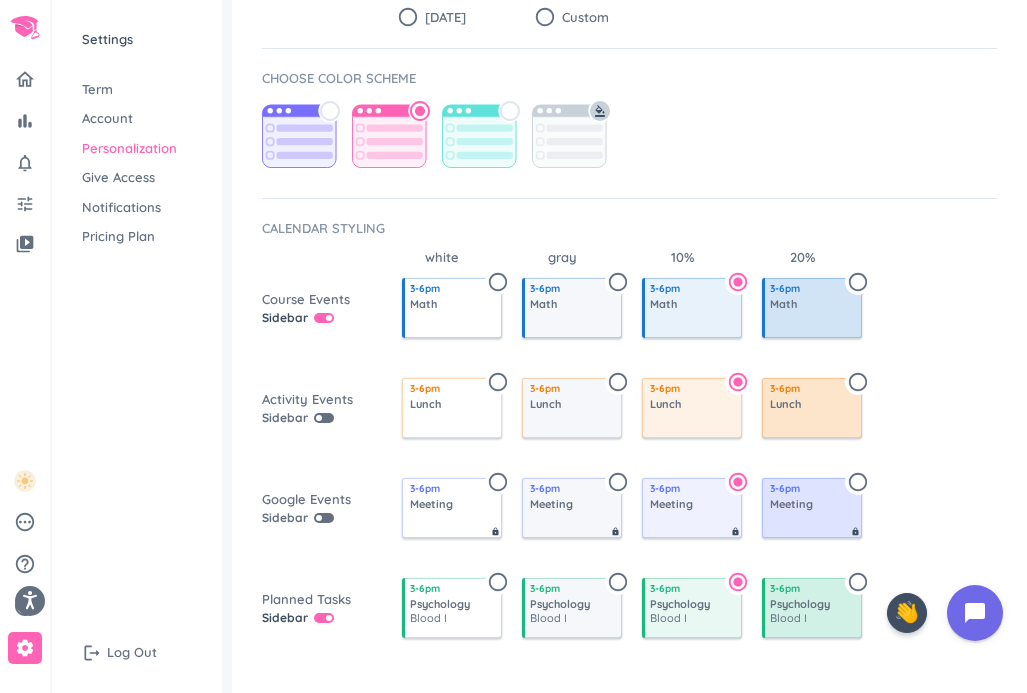 click at bounding box center [324, 518] 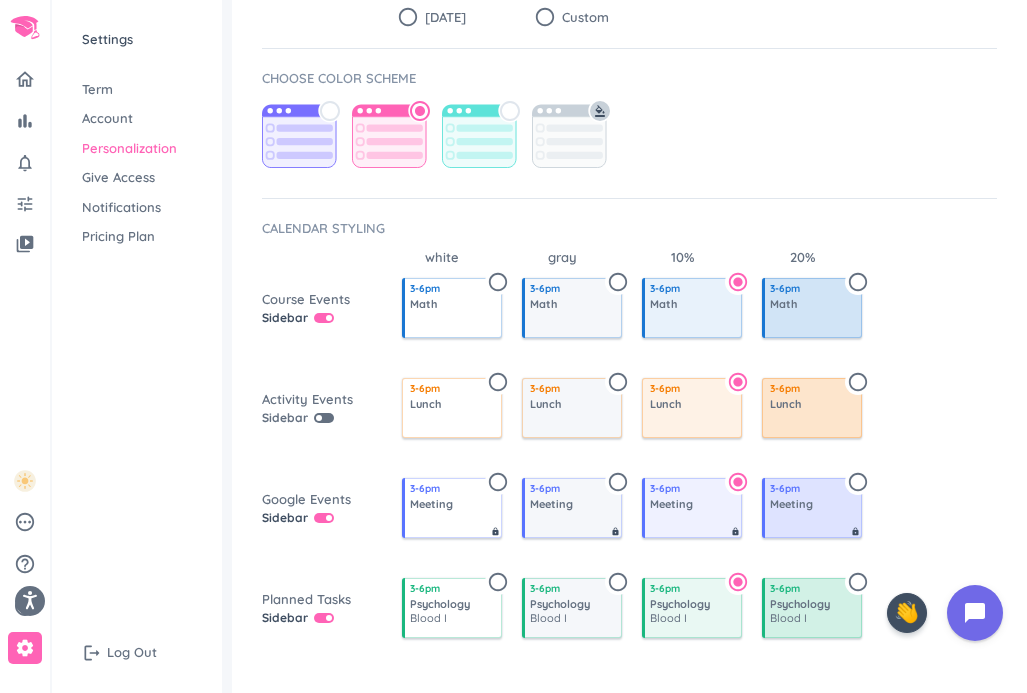 click at bounding box center [329, 518] 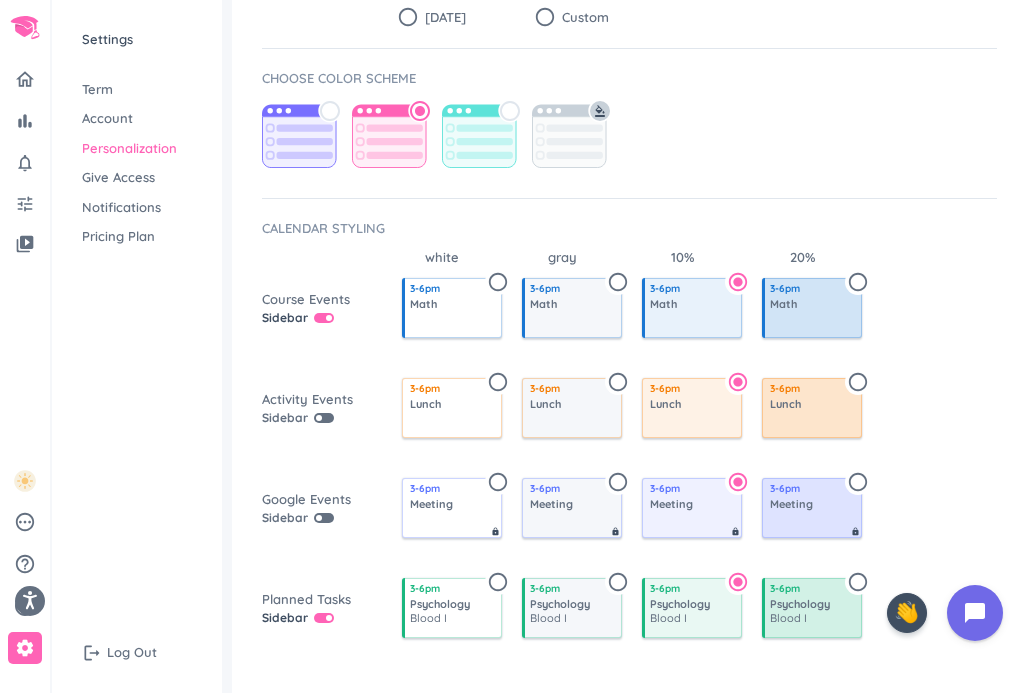 click on "radio_button_unchecked" at bounding box center [618, 482] 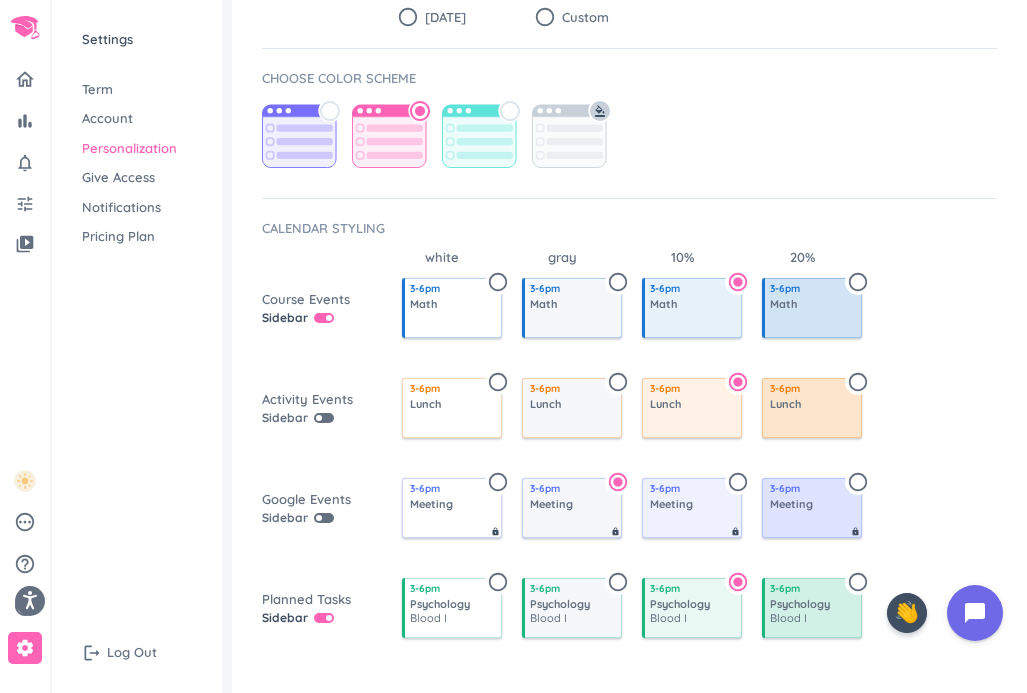 click on "radio_button_unchecked" at bounding box center (858, 582) 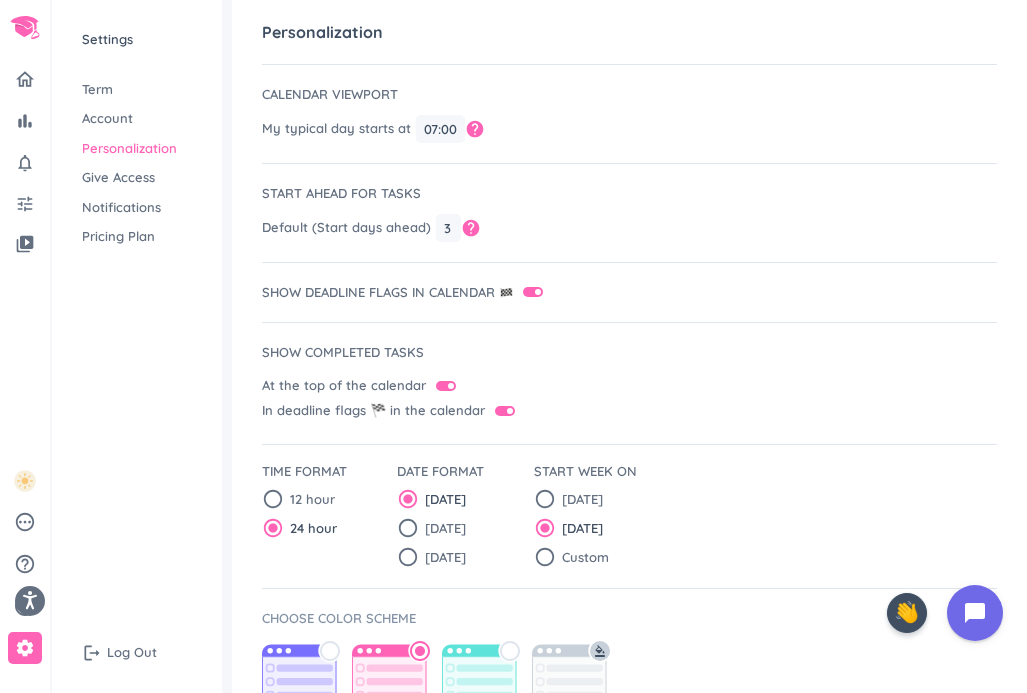 scroll, scrollTop: 0, scrollLeft: 0, axis: both 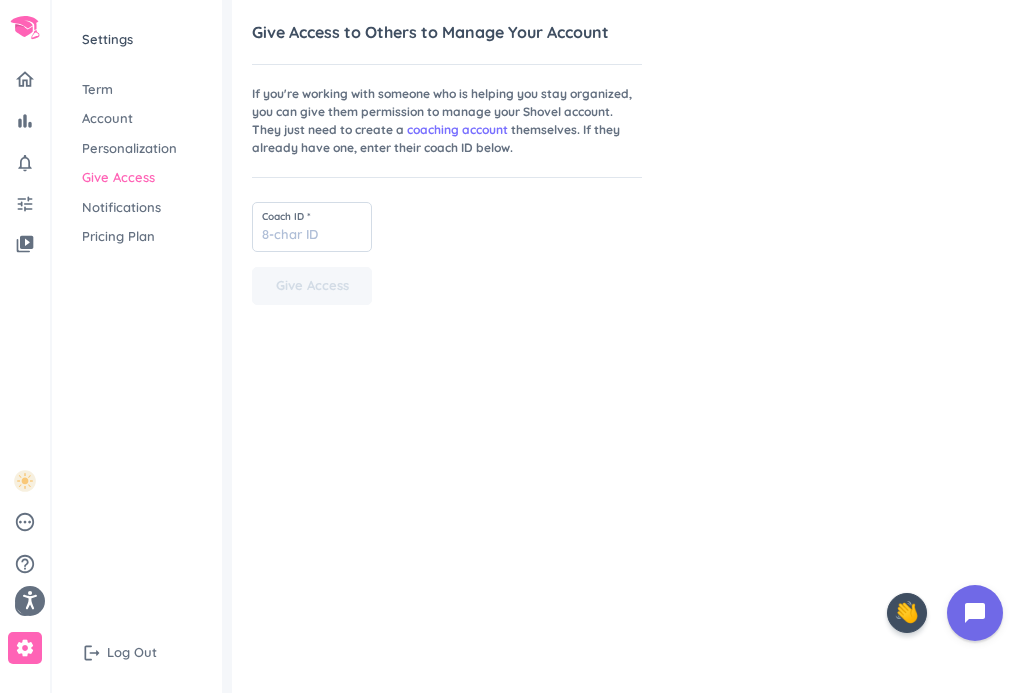 click on "Settings Term Account Personalization Give Access Notifications Pricing Plan" at bounding box center (137, 138) 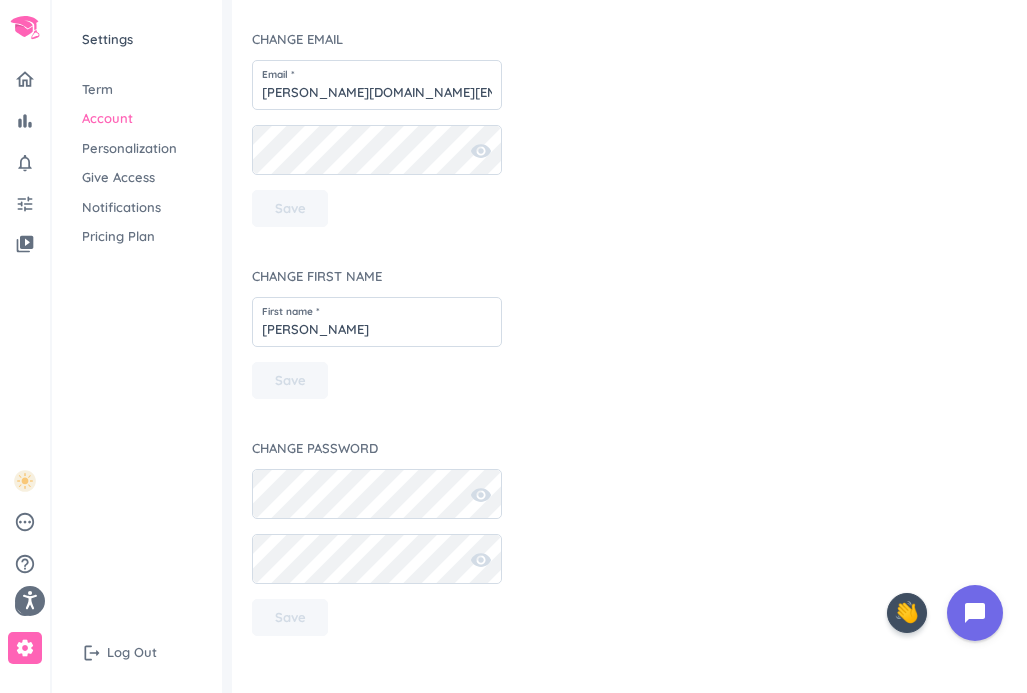 scroll, scrollTop: 0, scrollLeft: 0, axis: both 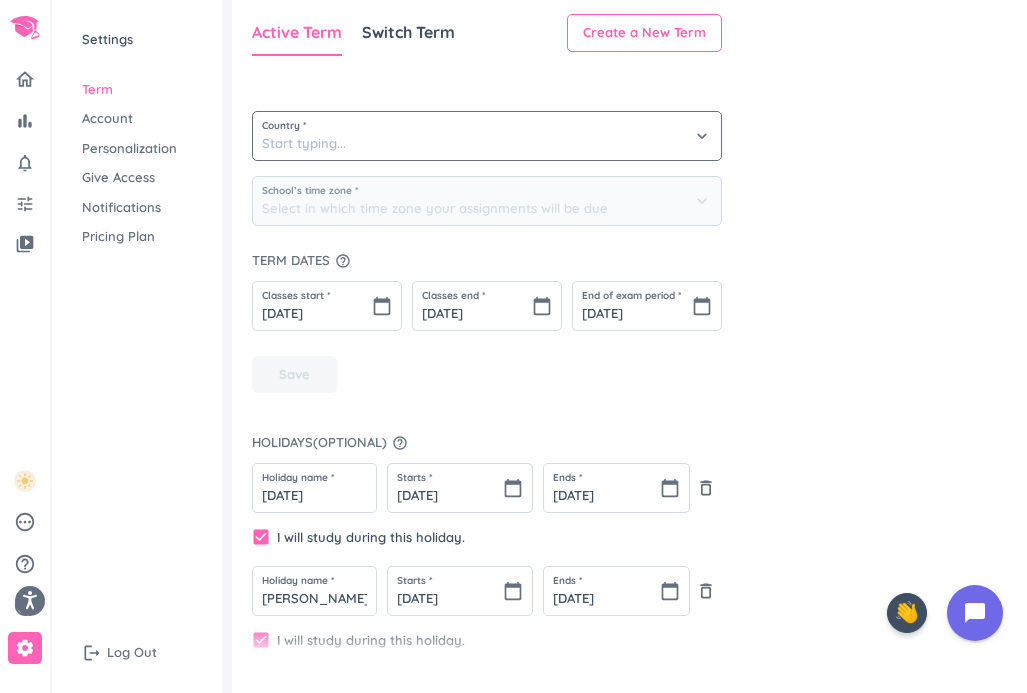 type on "[GEOGRAPHIC_DATA]" 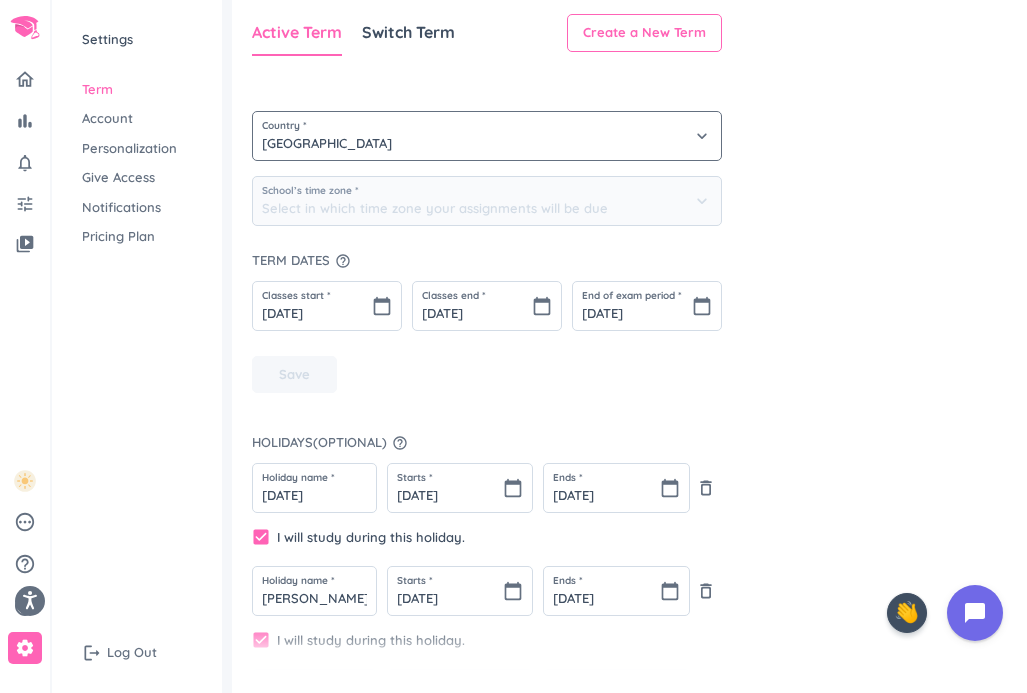 type on "(GMT+02:00) [GEOGRAPHIC_DATA]" 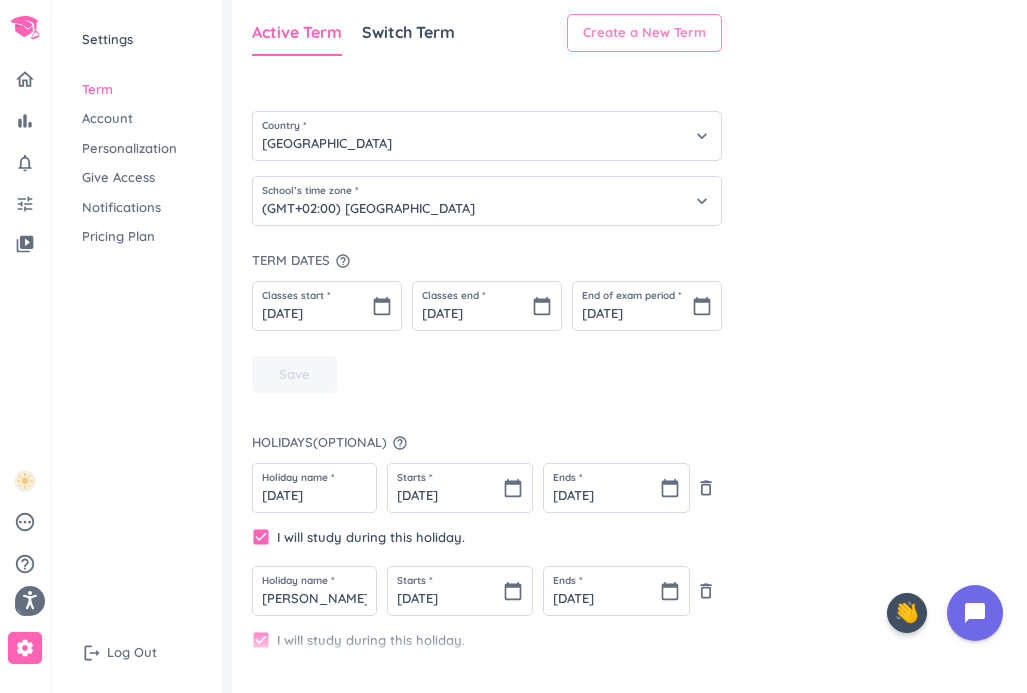 click on "Create a New Term" at bounding box center [644, 33] 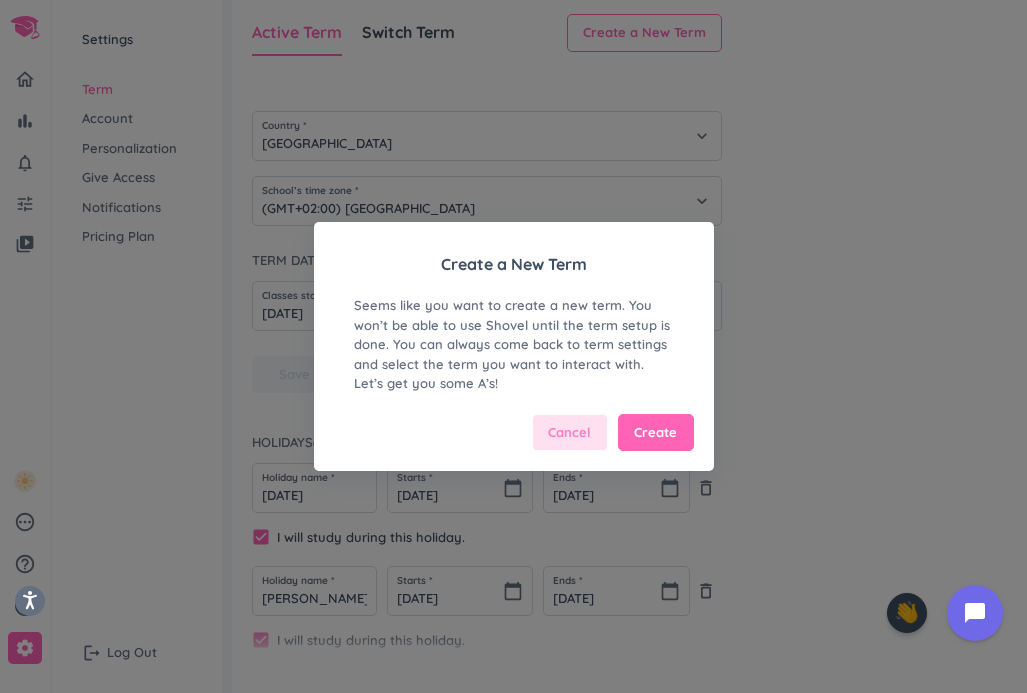 click on "Cancel" at bounding box center (569, 433) 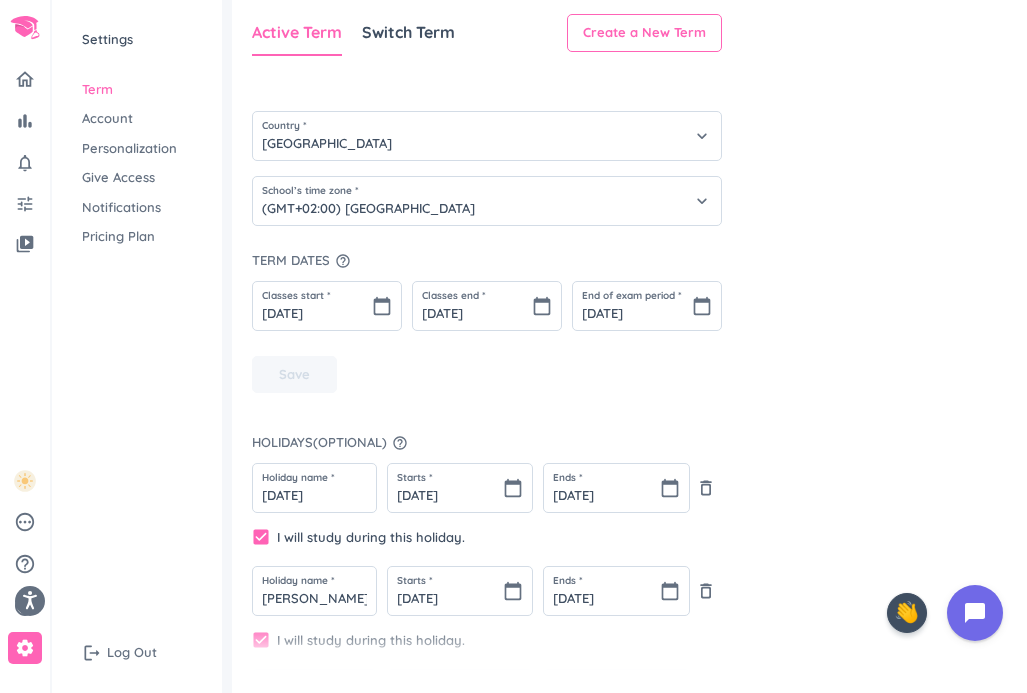 scroll, scrollTop: 0, scrollLeft: 0, axis: both 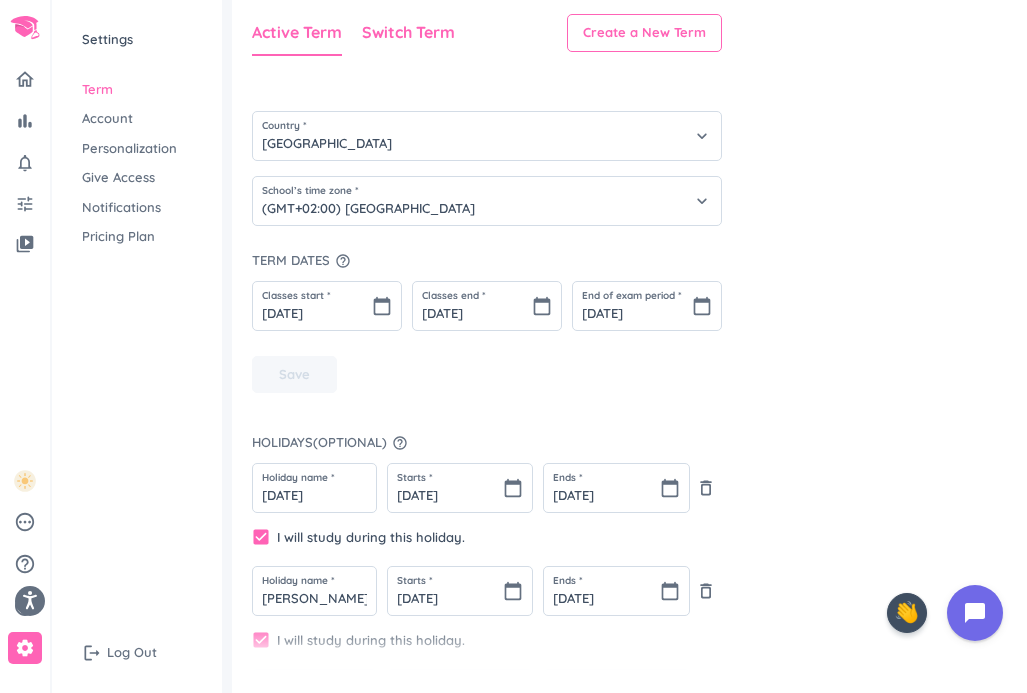click on "Switch Term" at bounding box center [408, 32] 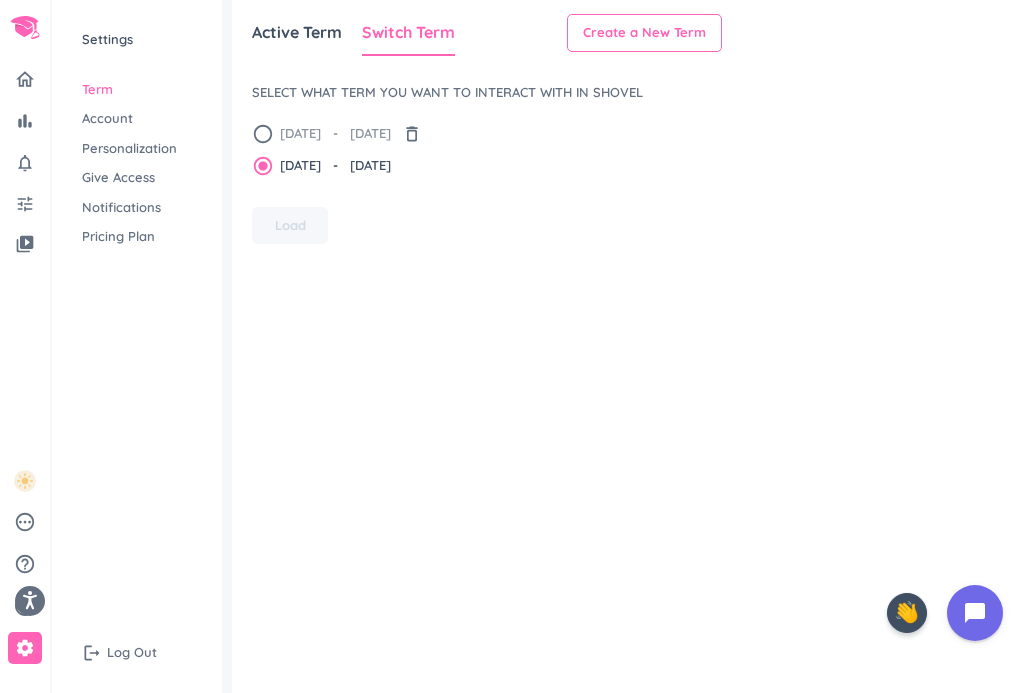 click on "radio_button_unchecked" at bounding box center (263, 134) 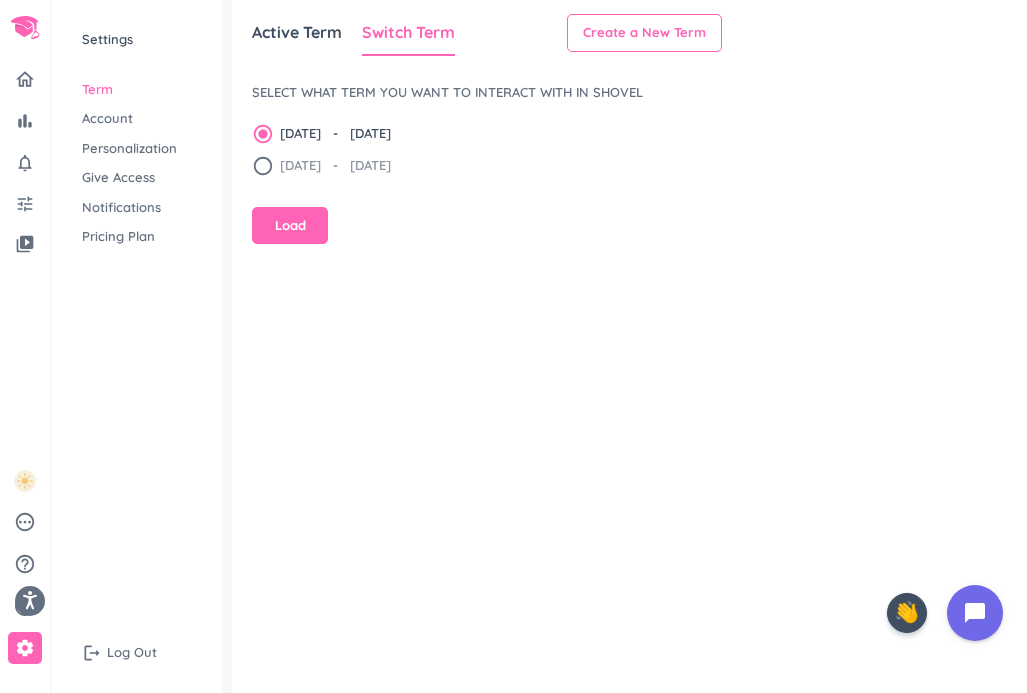 click on "radio_button_unchecked" at bounding box center [263, 166] 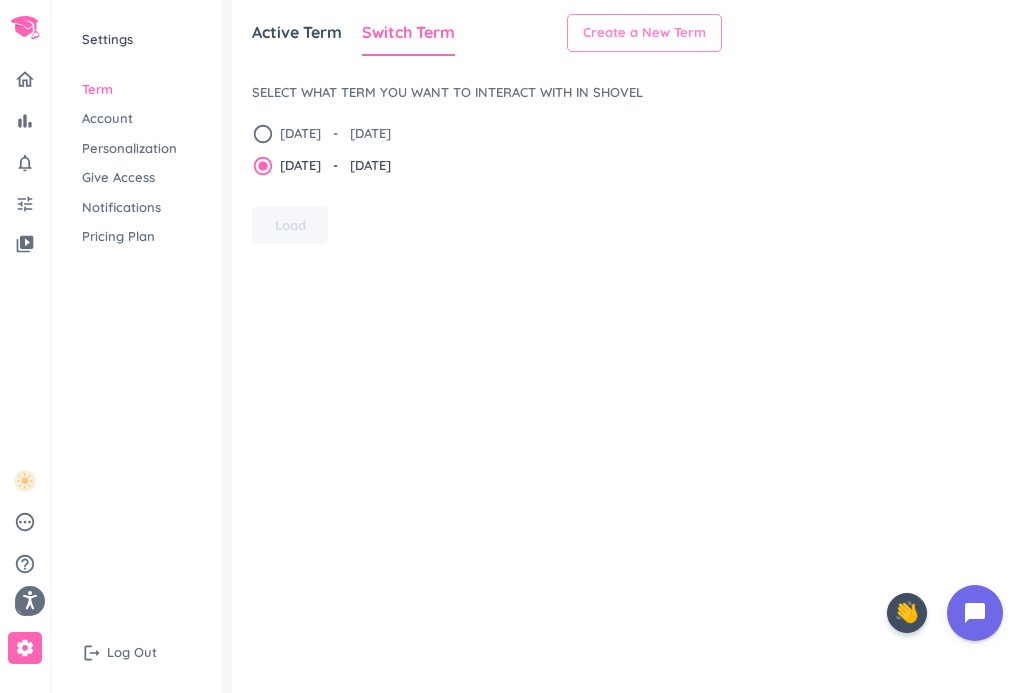 click on "Create a New Term" at bounding box center (644, 33) 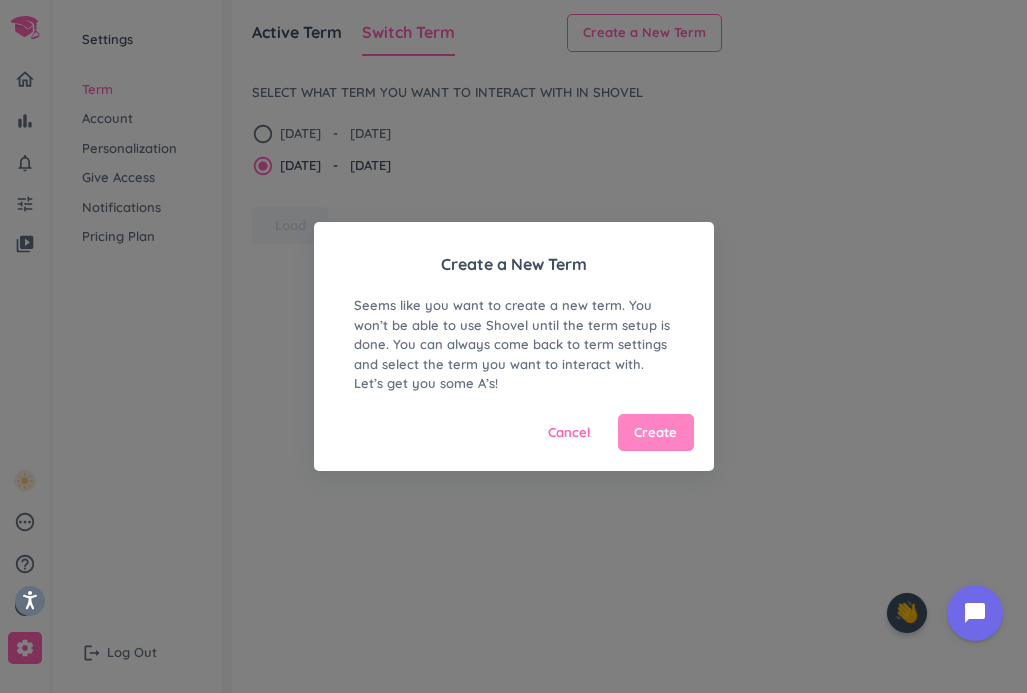click on "Create" at bounding box center (655, 433) 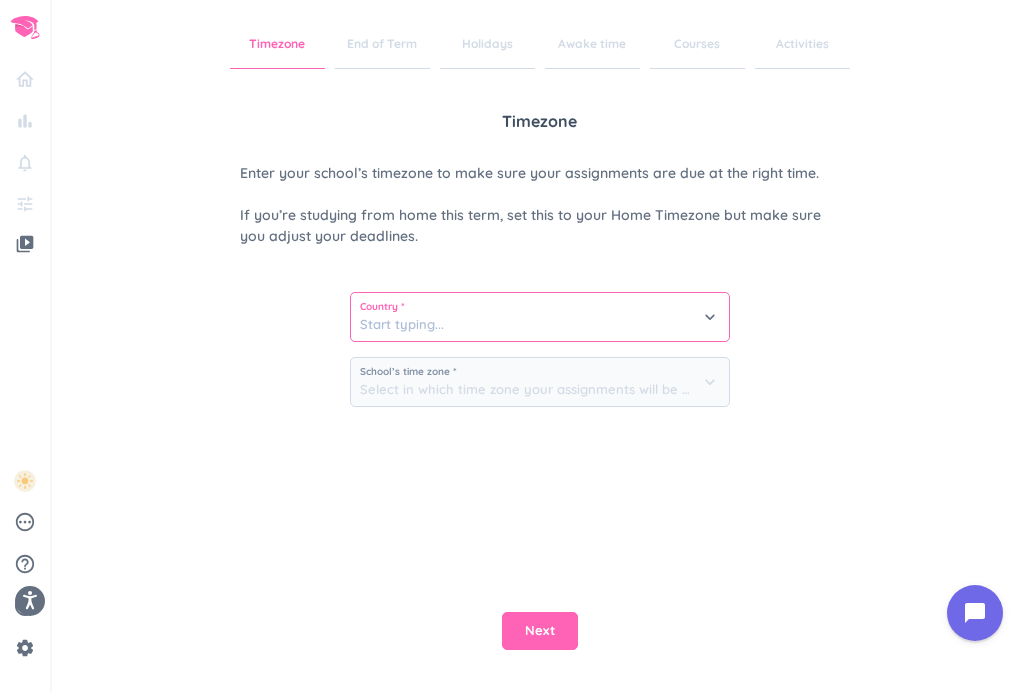 click at bounding box center [540, 317] 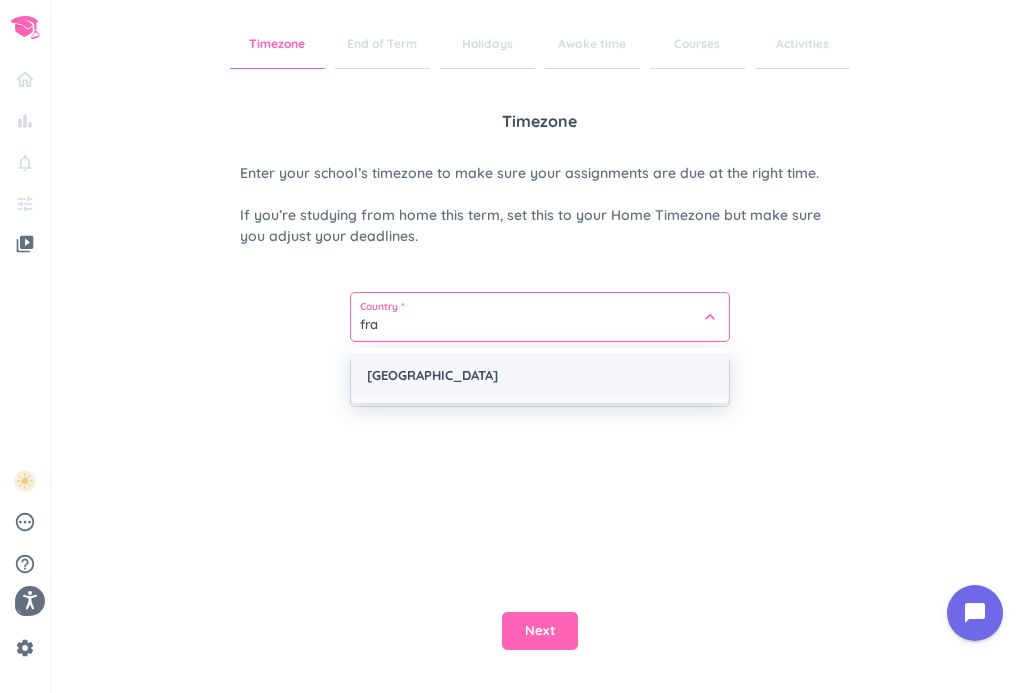 click on "[GEOGRAPHIC_DATA]" at bounding box center [540, 375] 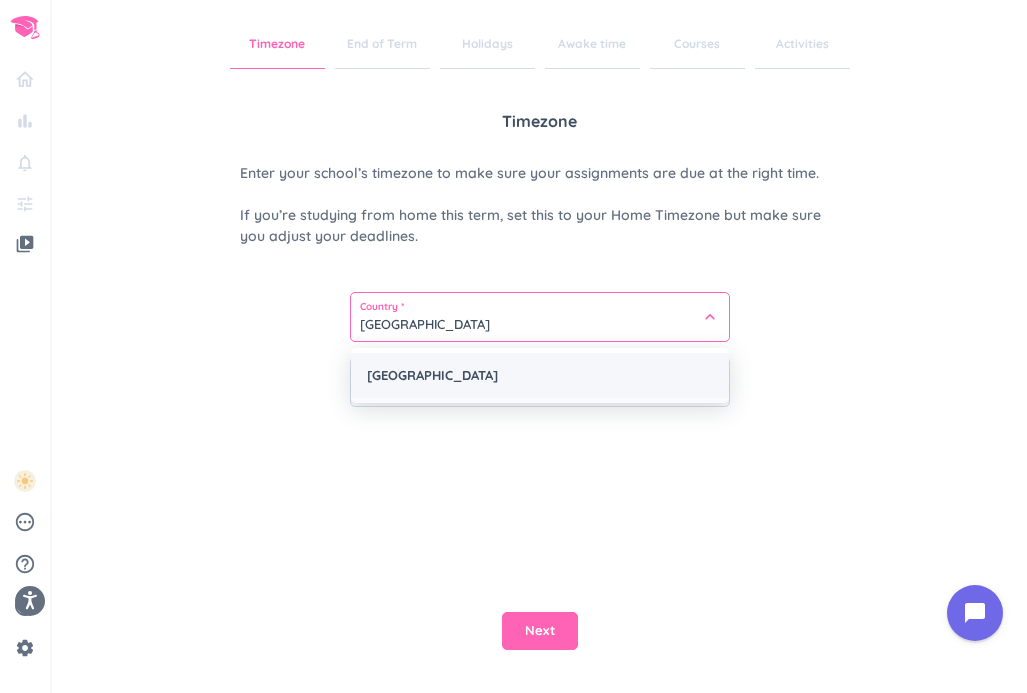 type on "(GMT+02:00) [GEOGRAPHIC_DATA]" 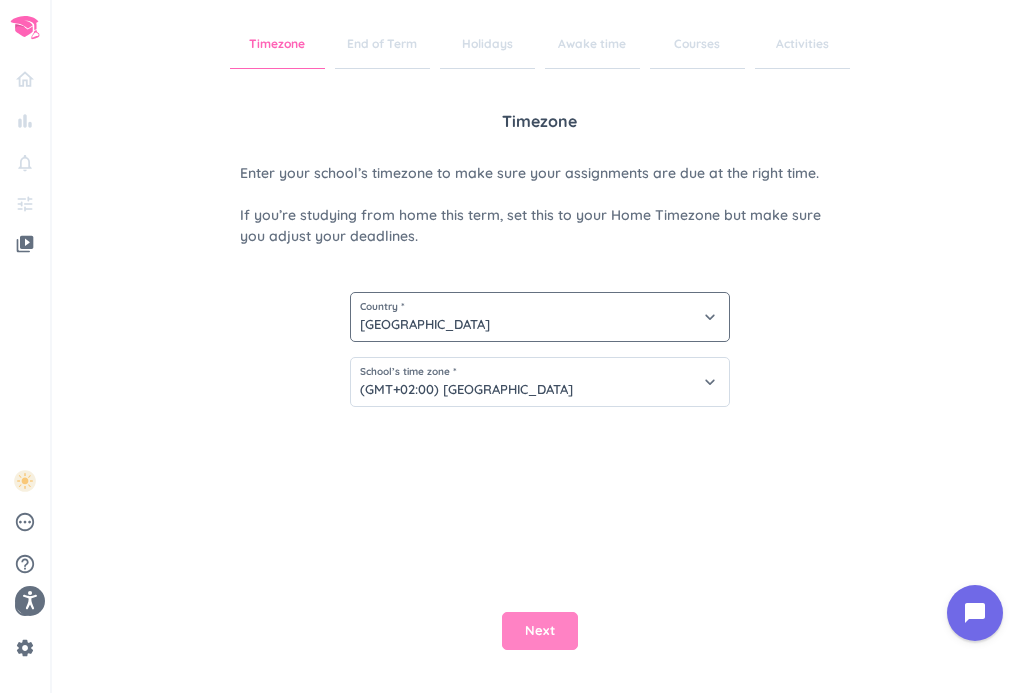 click on "Next" at bounding box center (540, 631) 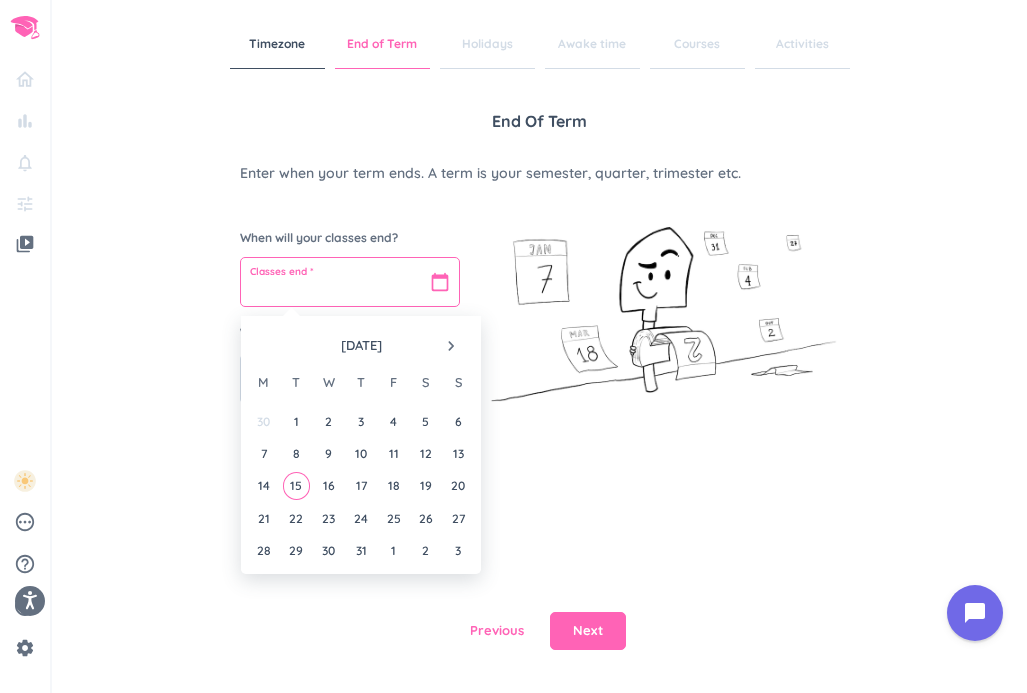 click at bounding box center (350, 282) 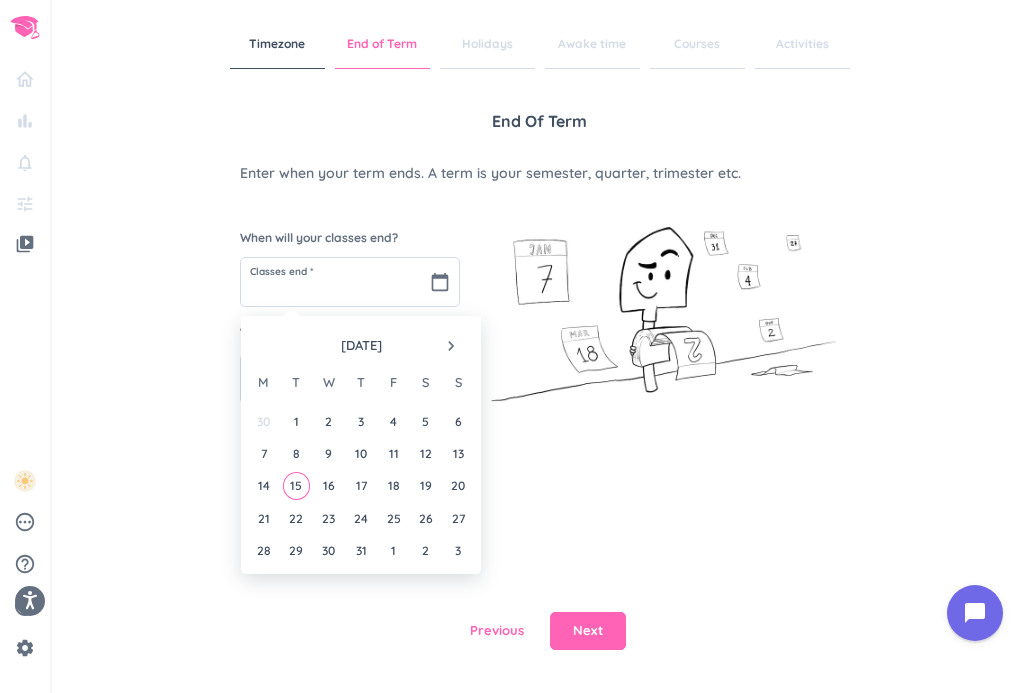 click on "navigate_next" at bounding box center (451, 346) 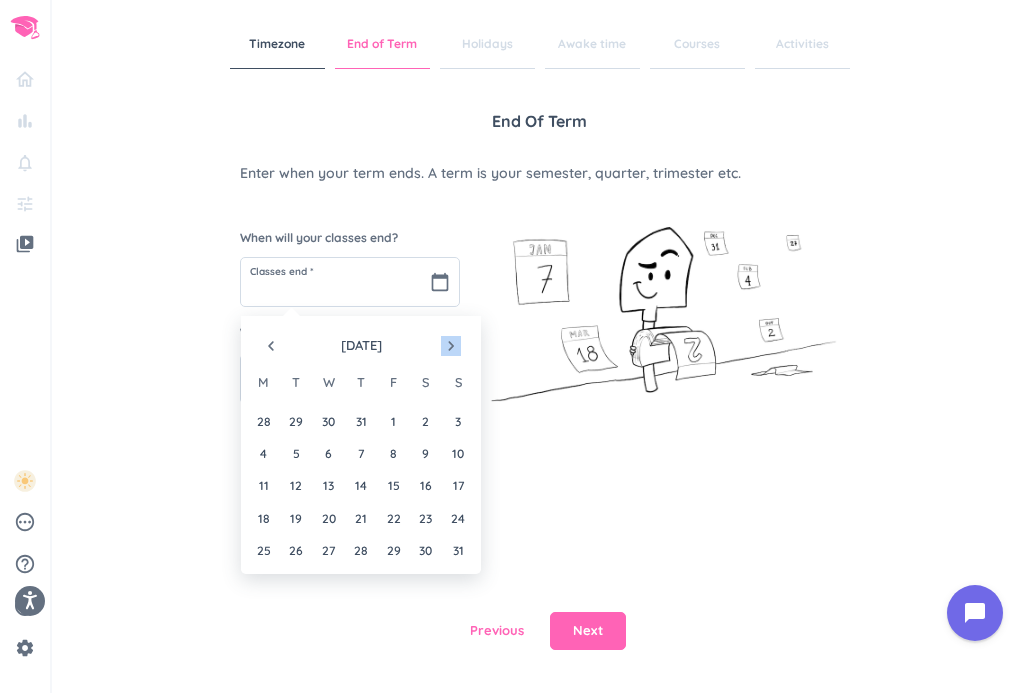 click on "navigate_next" at bounding box center (451, 346) 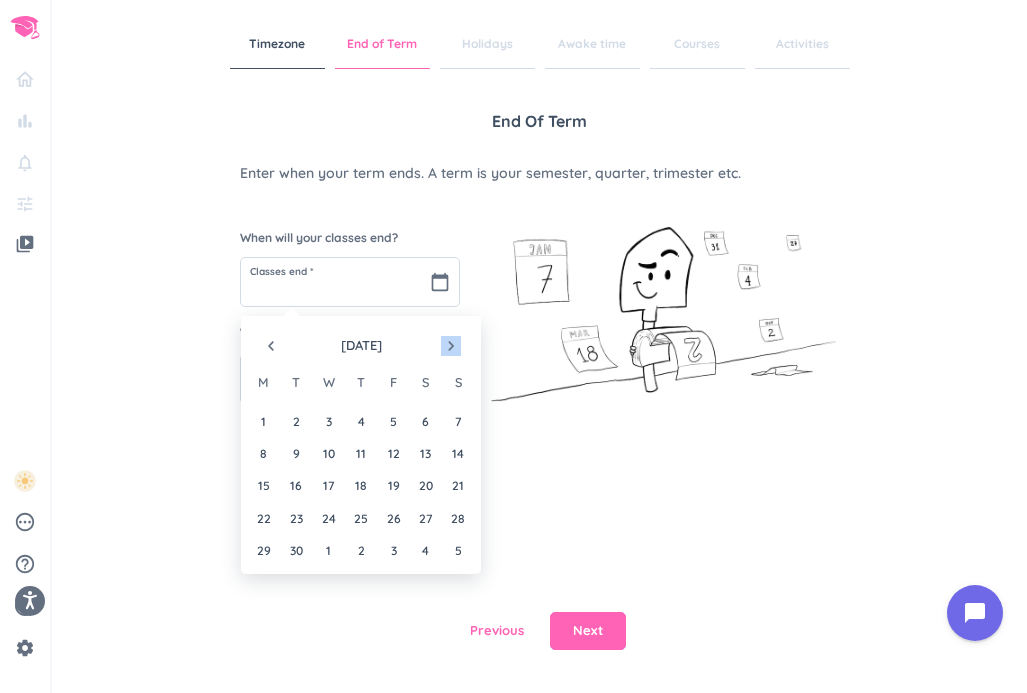 click on "navigate_next" at bounding box center (451, 346) 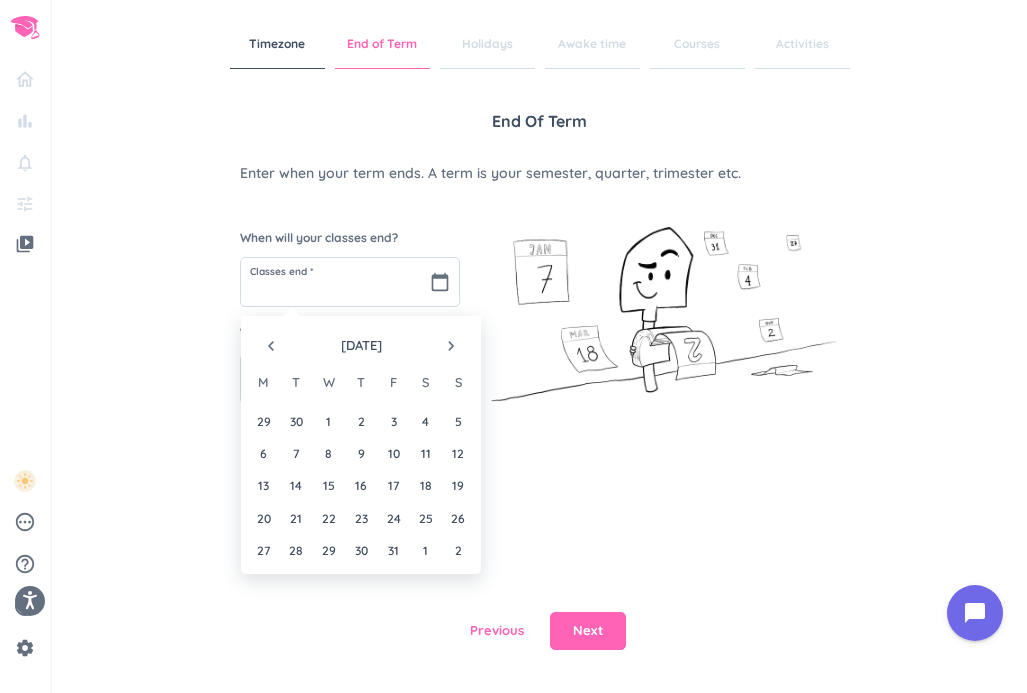 click on "navigate_next" at bounding box center (451, 346) 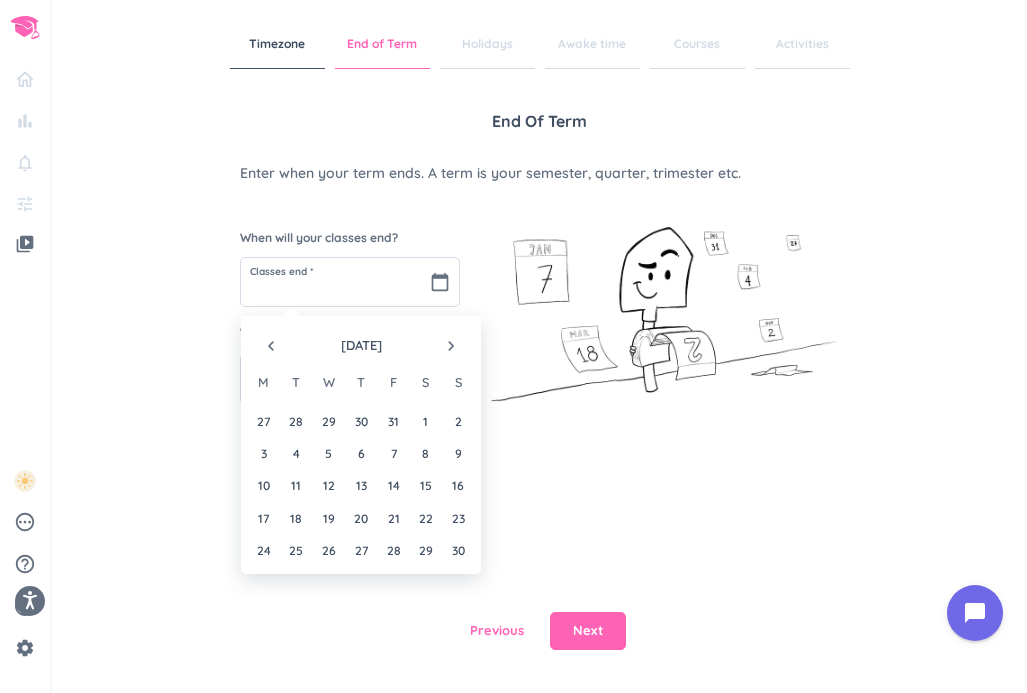 click on "navigate_next" at bounding box center [451, 346] 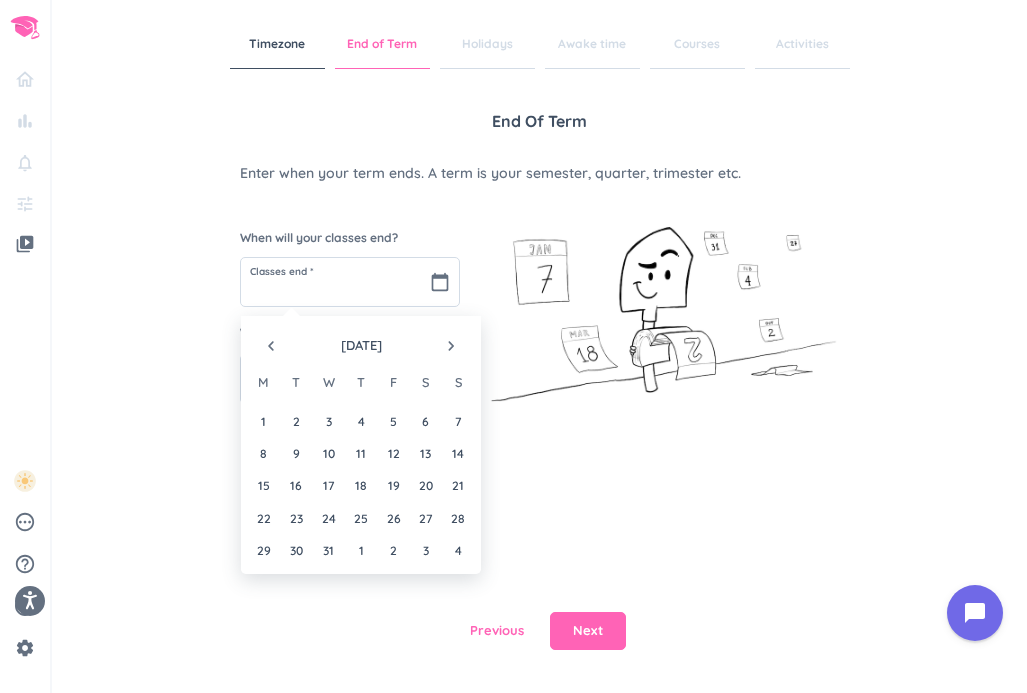 click on "navigate_next" at bounding box center [451, 346] 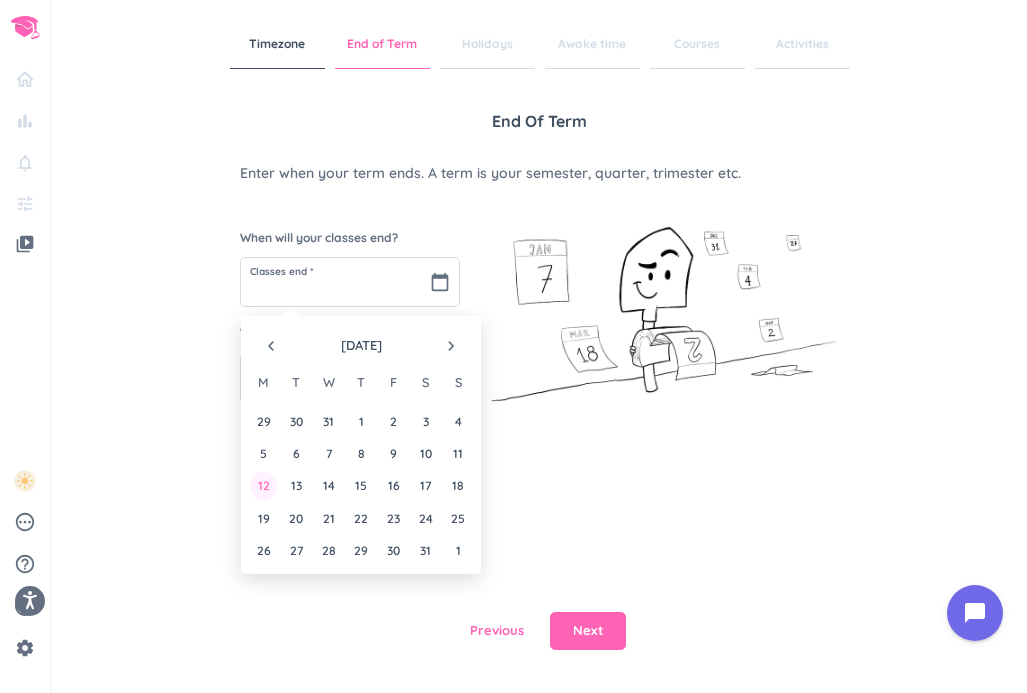 click on "12" at bounding box center (263, 485) 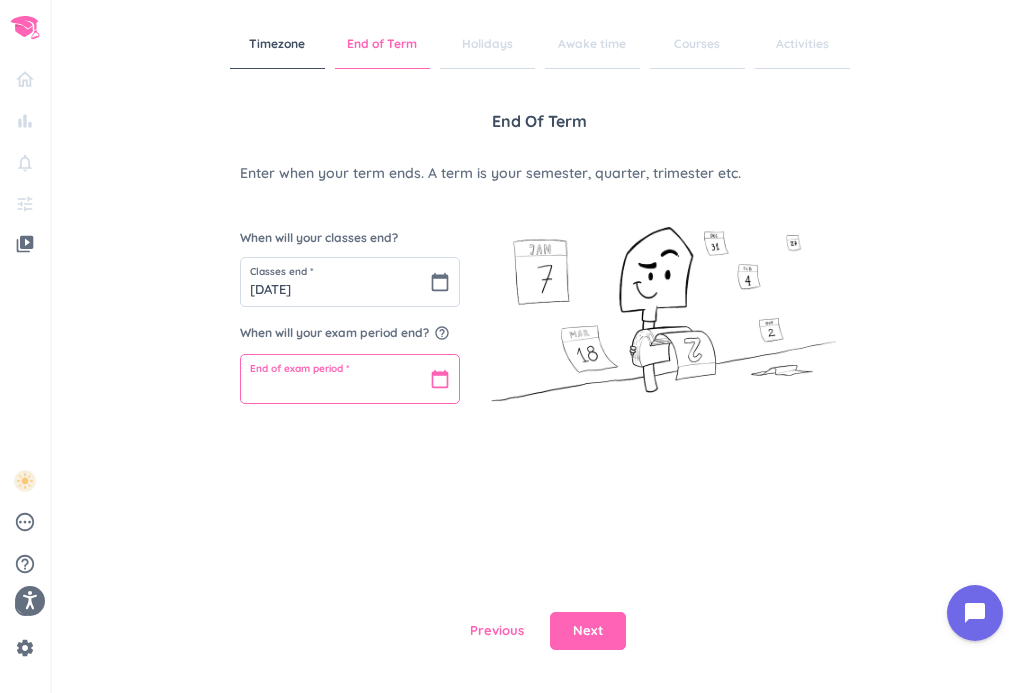 click at bounding box center [350, 379] 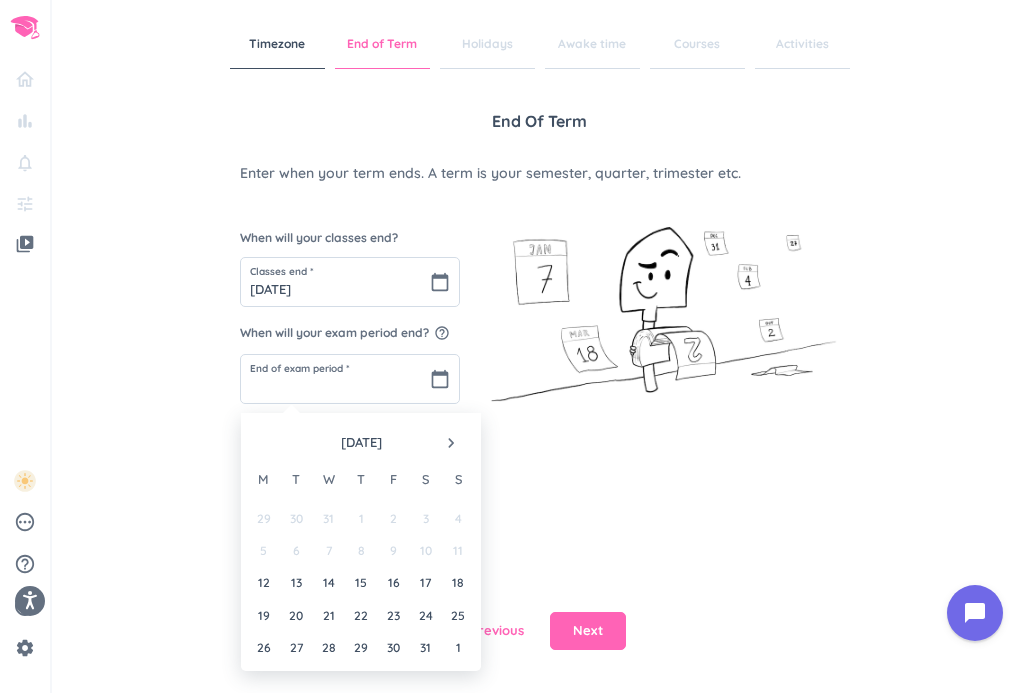 click on "navigate_next" at bounding box center [451, 443] 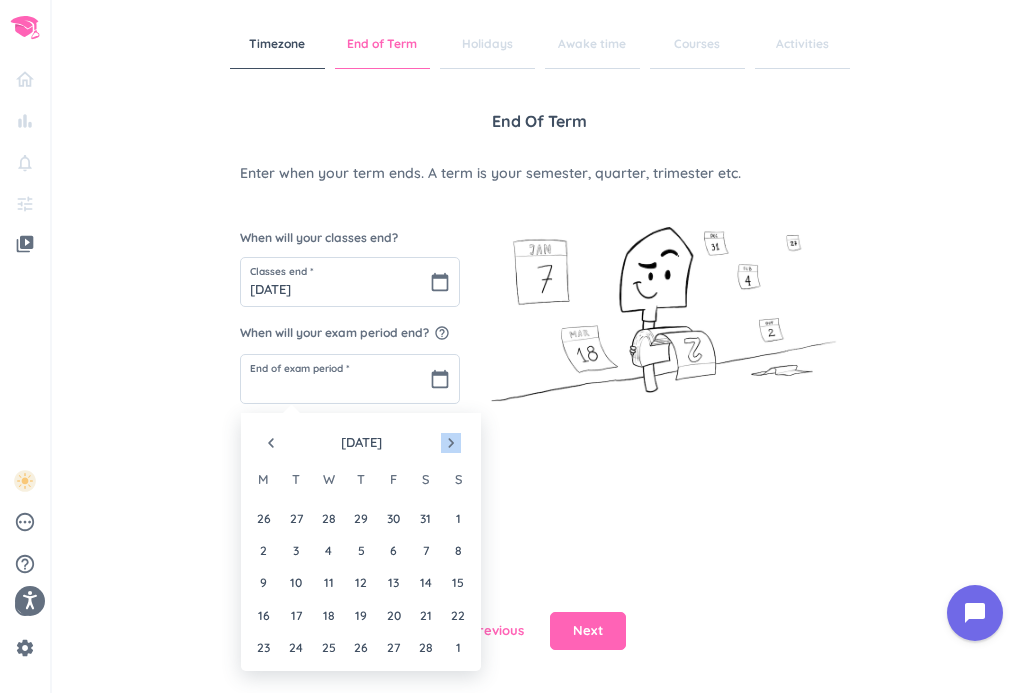 click on "navigate_next" at bounding box center (451, 443) 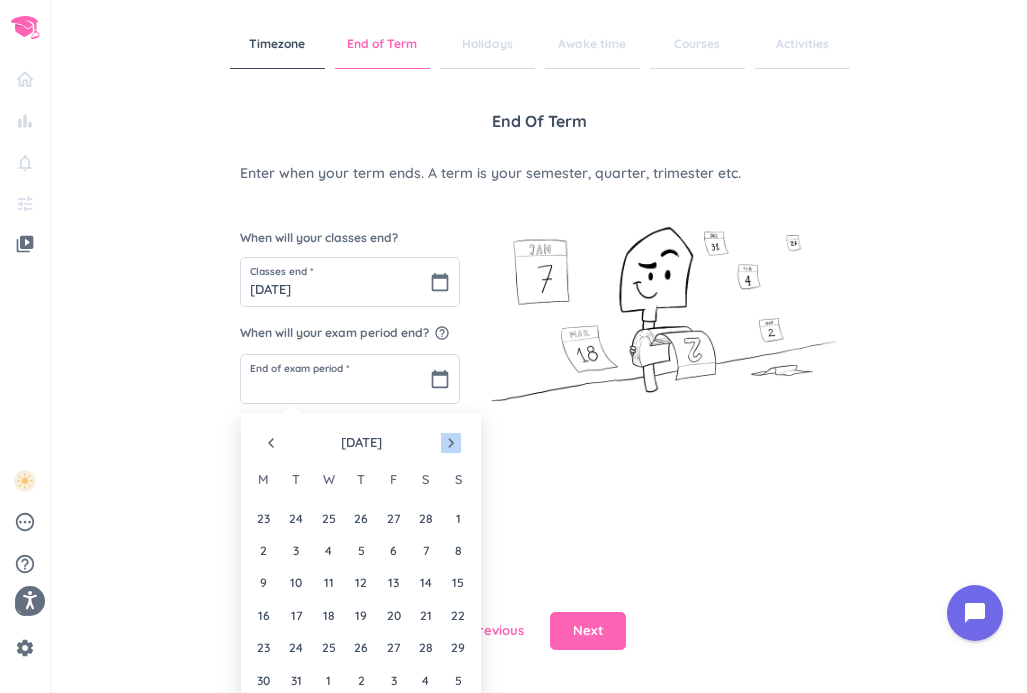 click on "navigate_next" at bounding box center (451, 443) 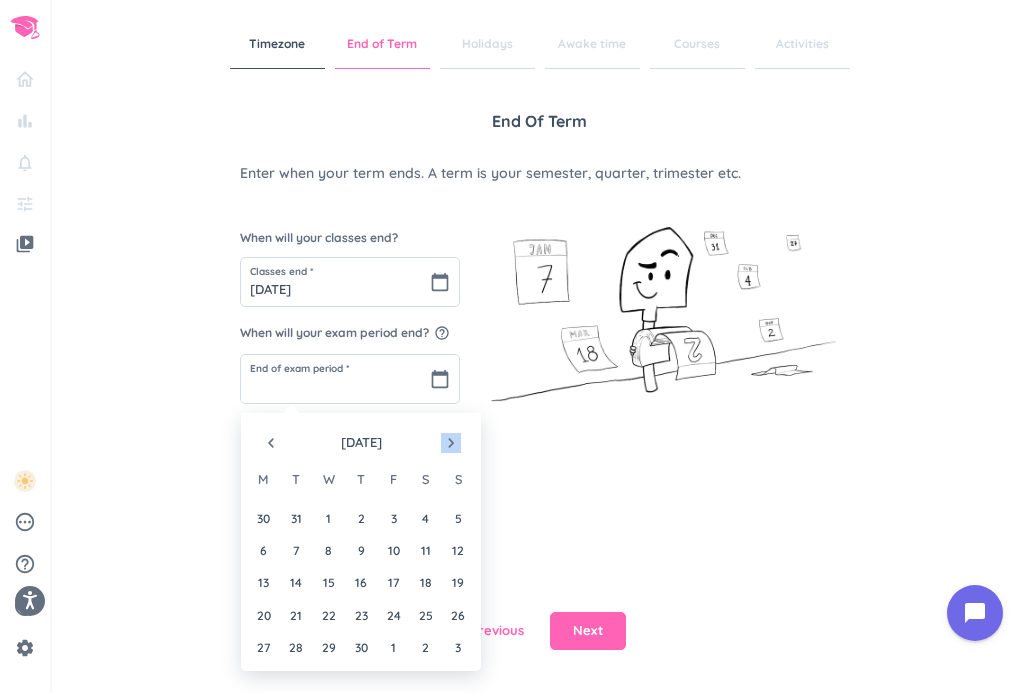click on "navigate_next" at bounding box center [451, 443] 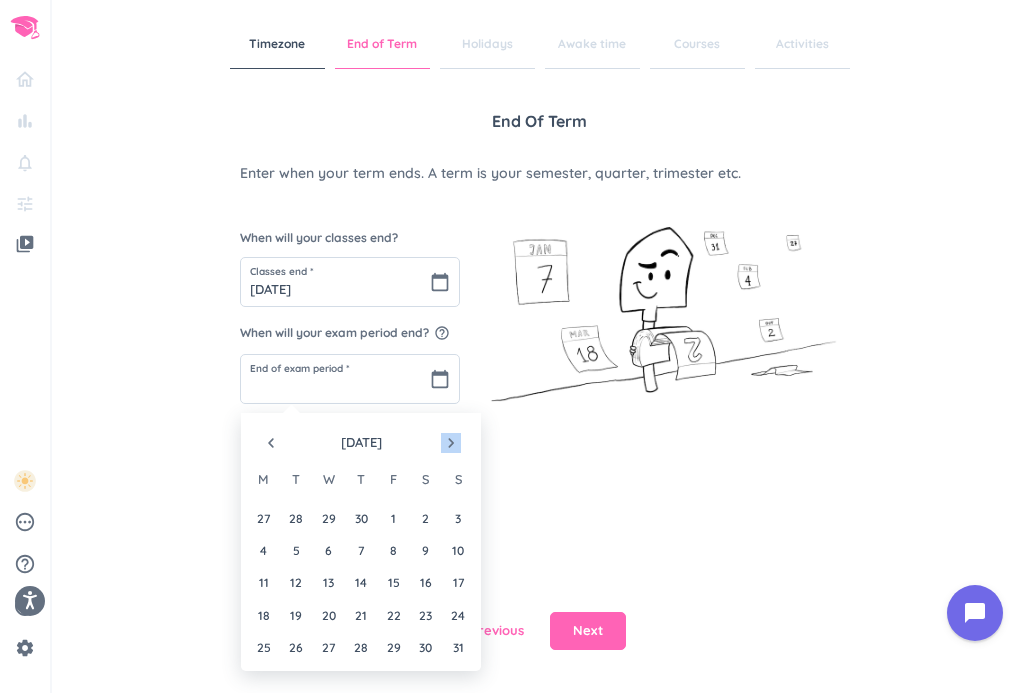click on "navigate_next" at bounding box center [451, 443] 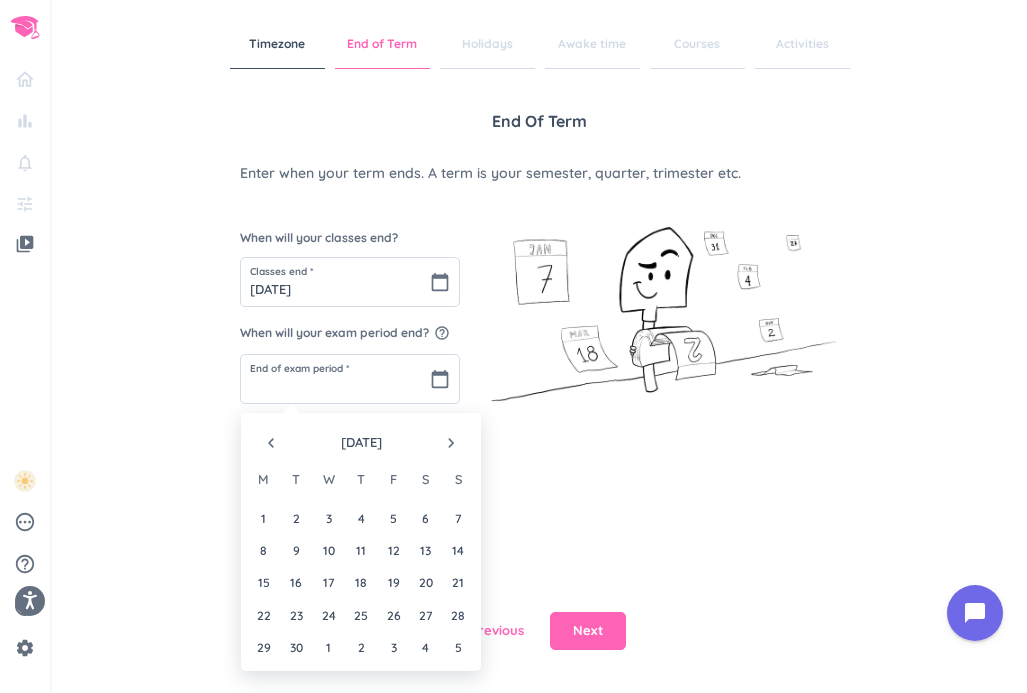 click on "navigate_before" at bounding box center [271, 443] 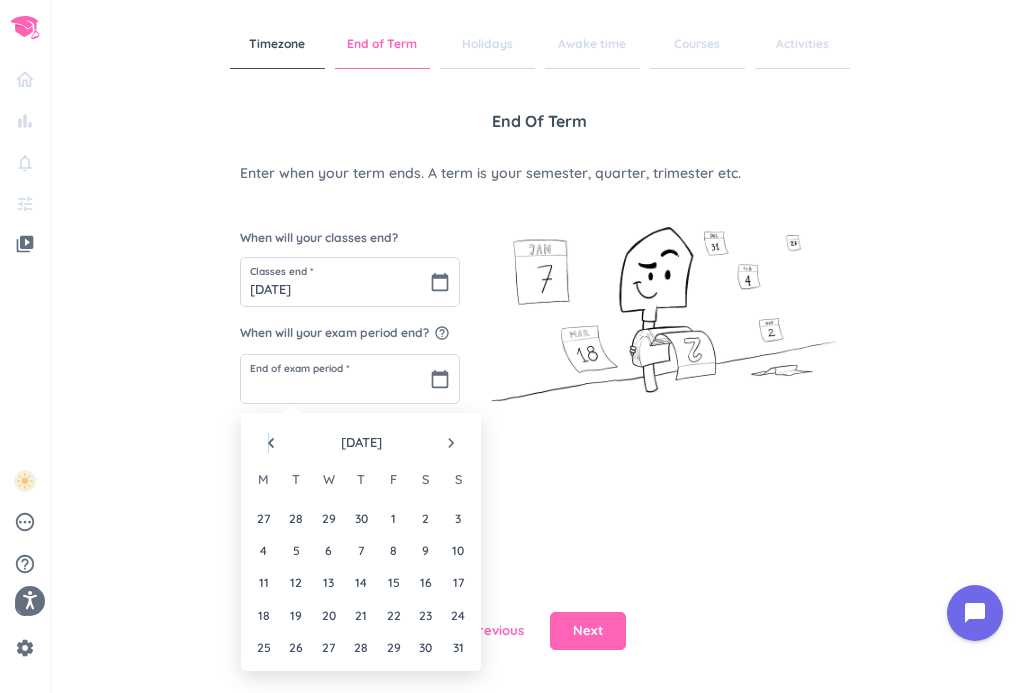click on "navigate_before" at bounding box center (271, 443) 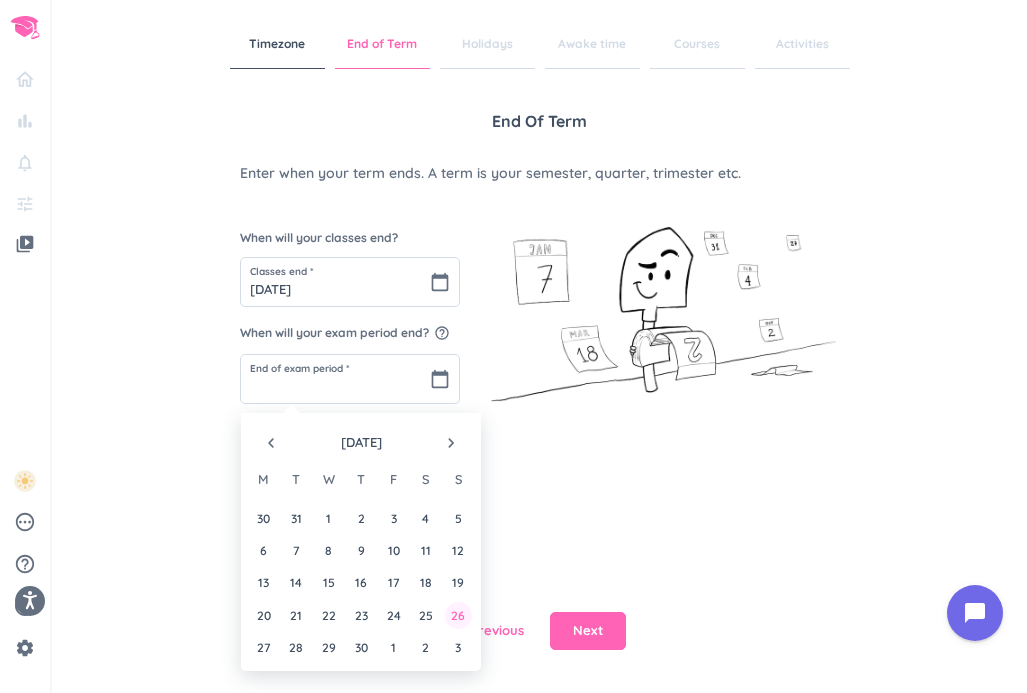 click on "26" at bounding box center [458, 615] 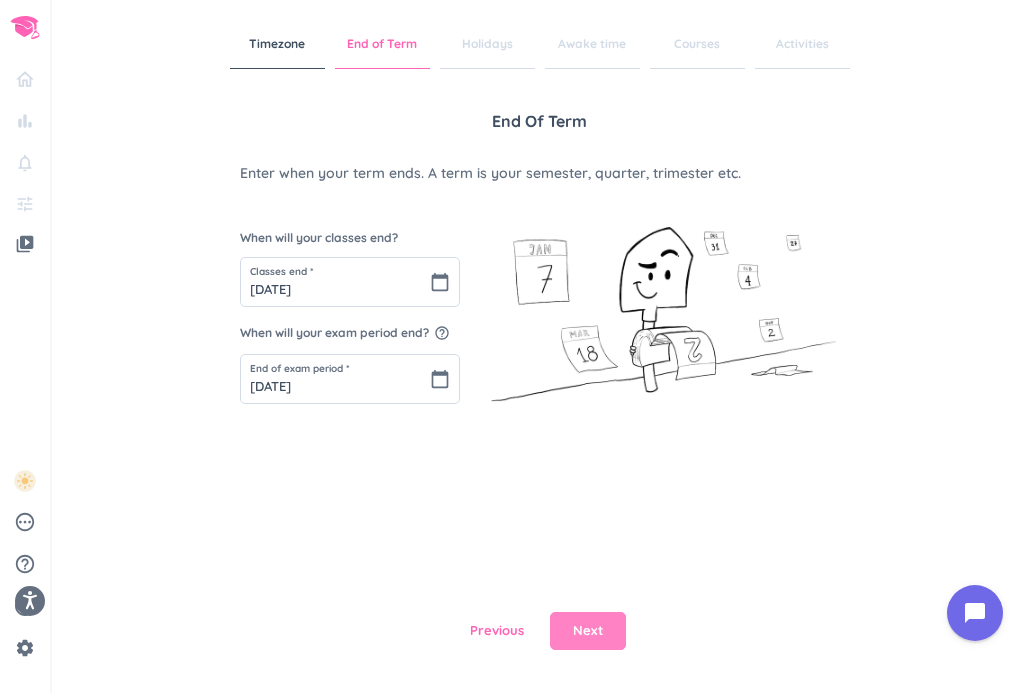 click on "Next" at bounding box center (588, 631) 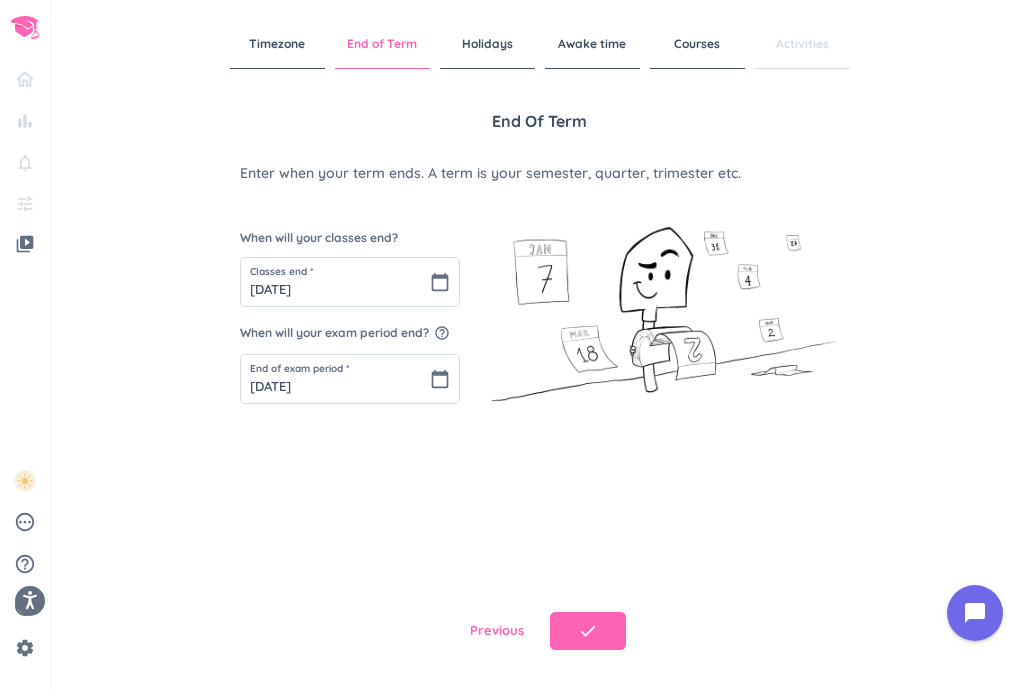 type on "[DATE]" 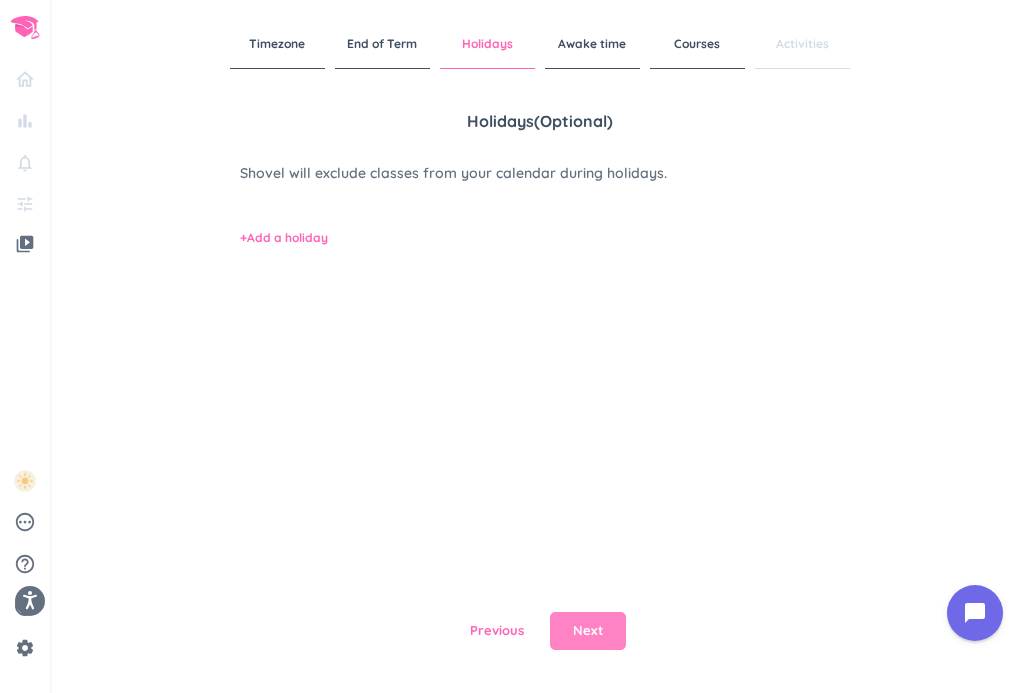 click on "Next" at bounding box center (588, 631) 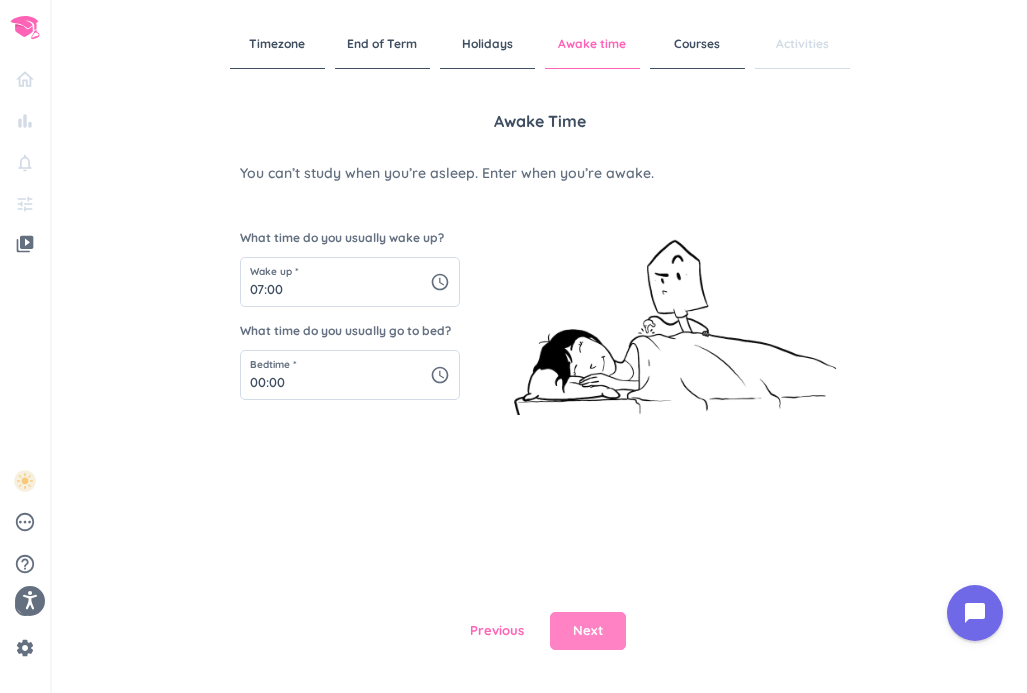click on "Next" at bounding box center (588, 631) 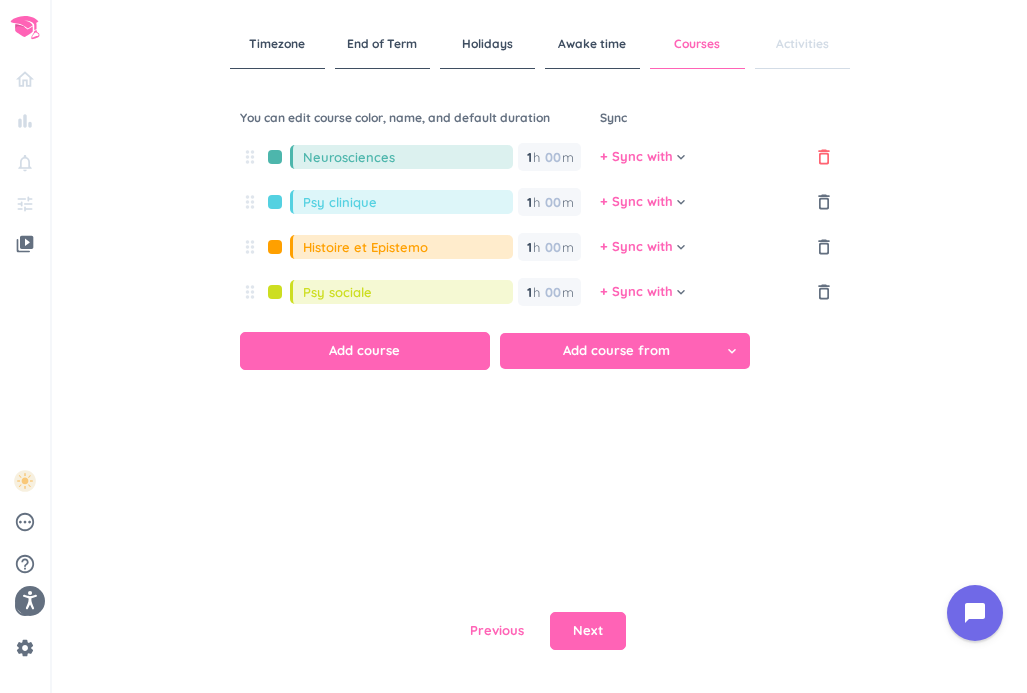 click on "delete_outline" at bounding box center (824, 157) 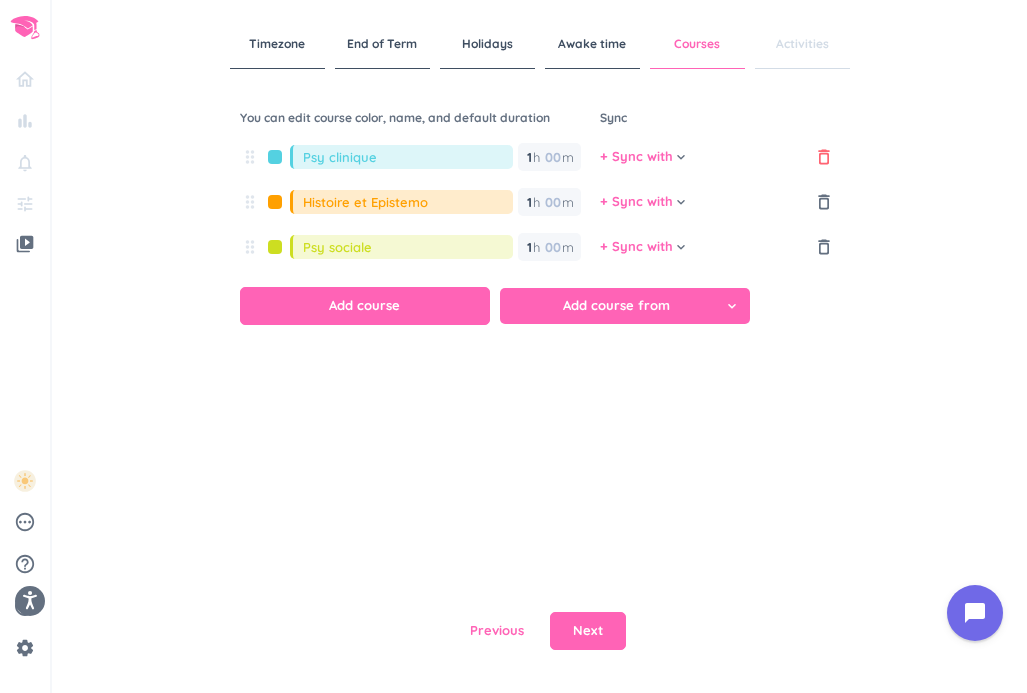 click on "delete_outline" at bounding box center (824, 157) 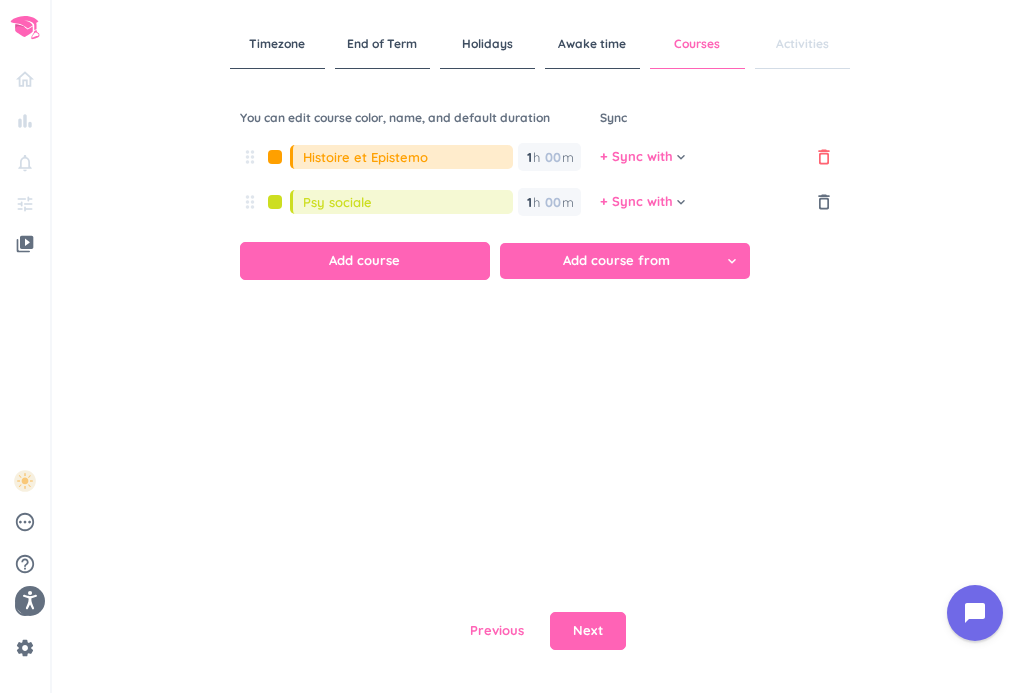 click on "delete_outline" at bounding box center [824, 157] 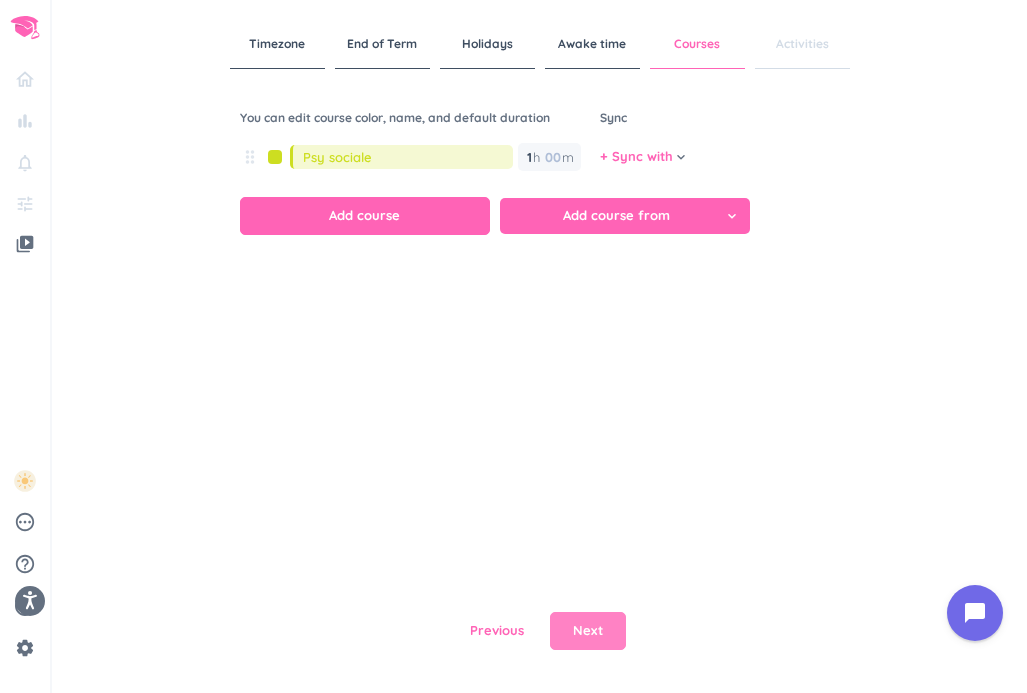 click on "Next" at bounding box center (588, 631) 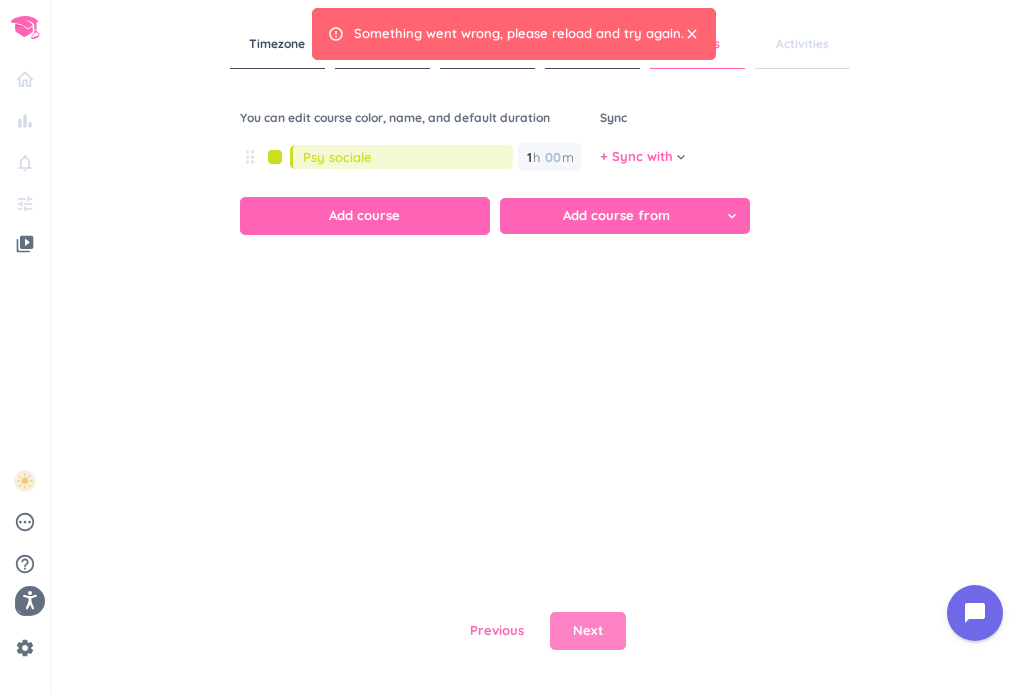 click on "Next" at bounding box center (588, 631) 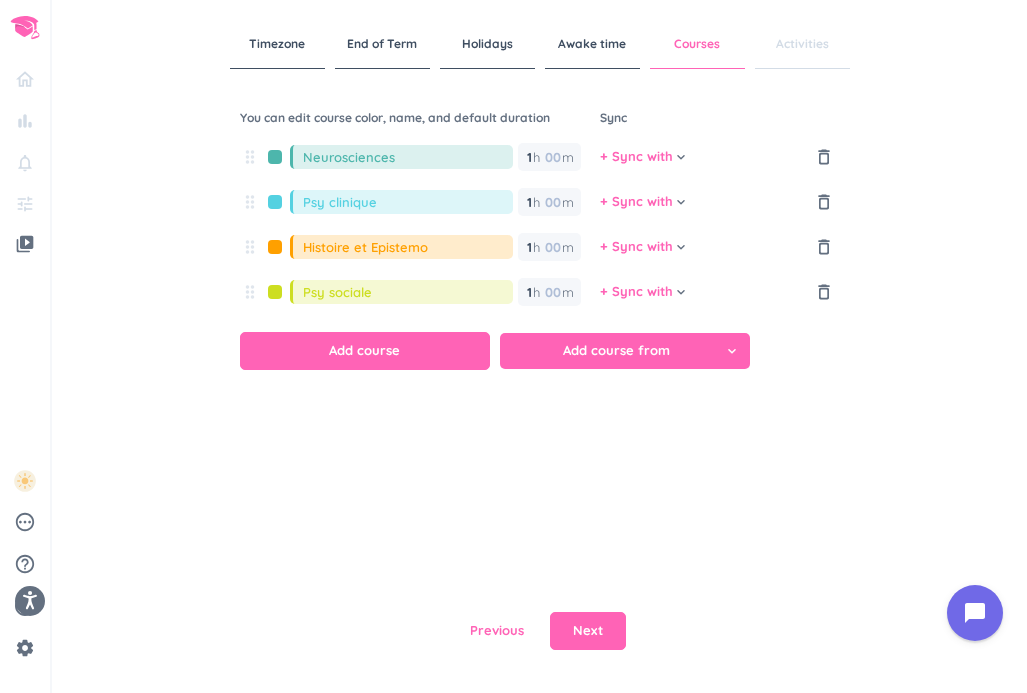 scroll, scrollTop: 0, scrollLeft: 0, axis: both 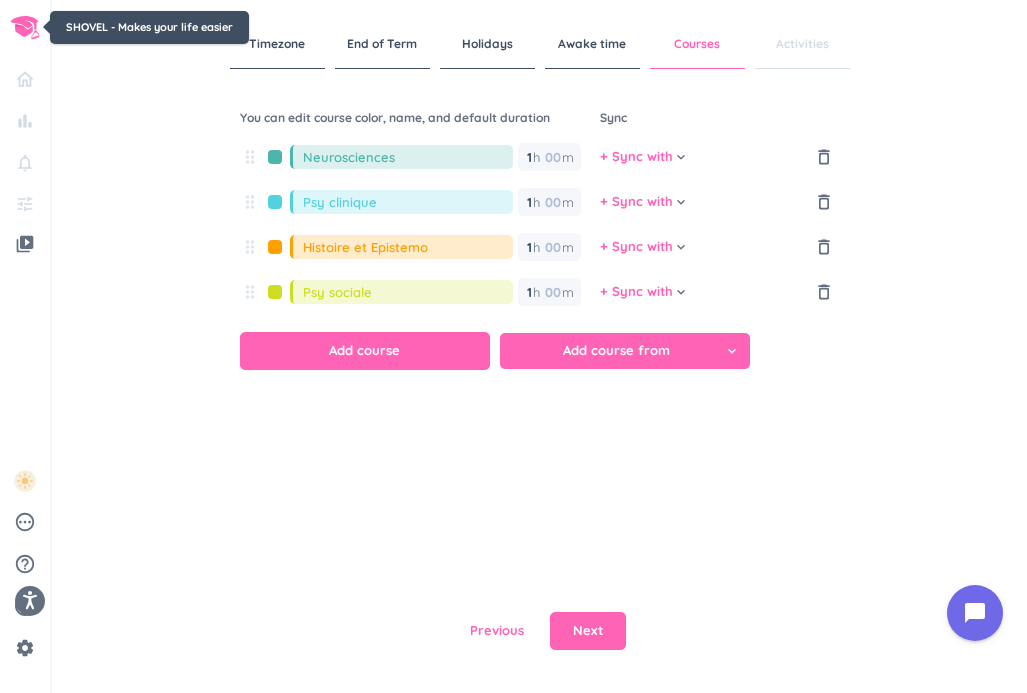 click 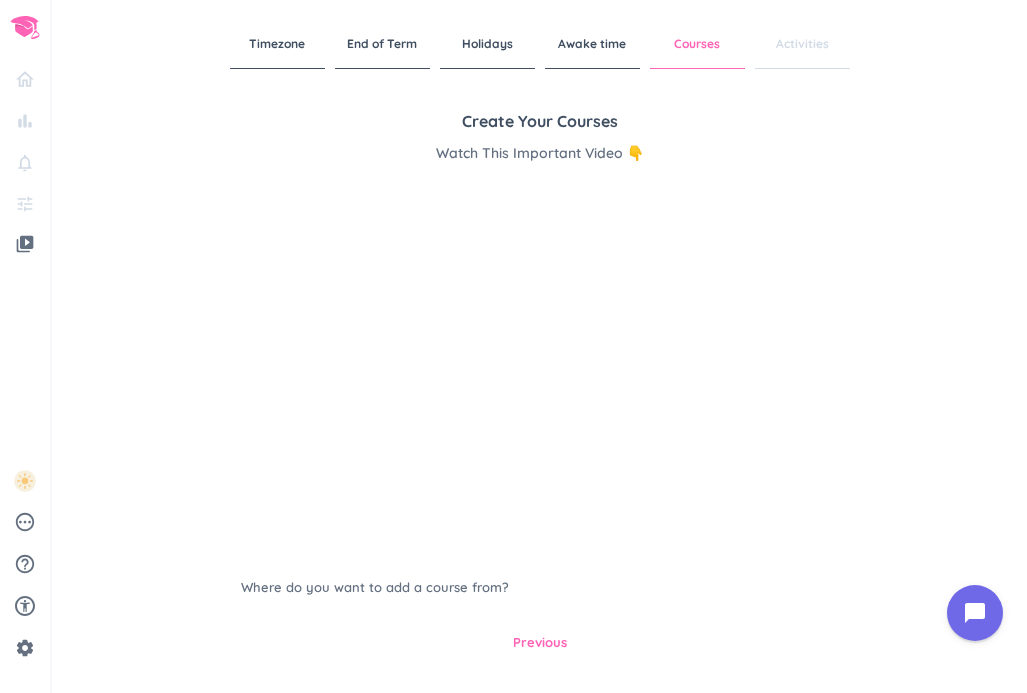 scroll, scrollTop: 0, scrollLeft: 0, axis: both 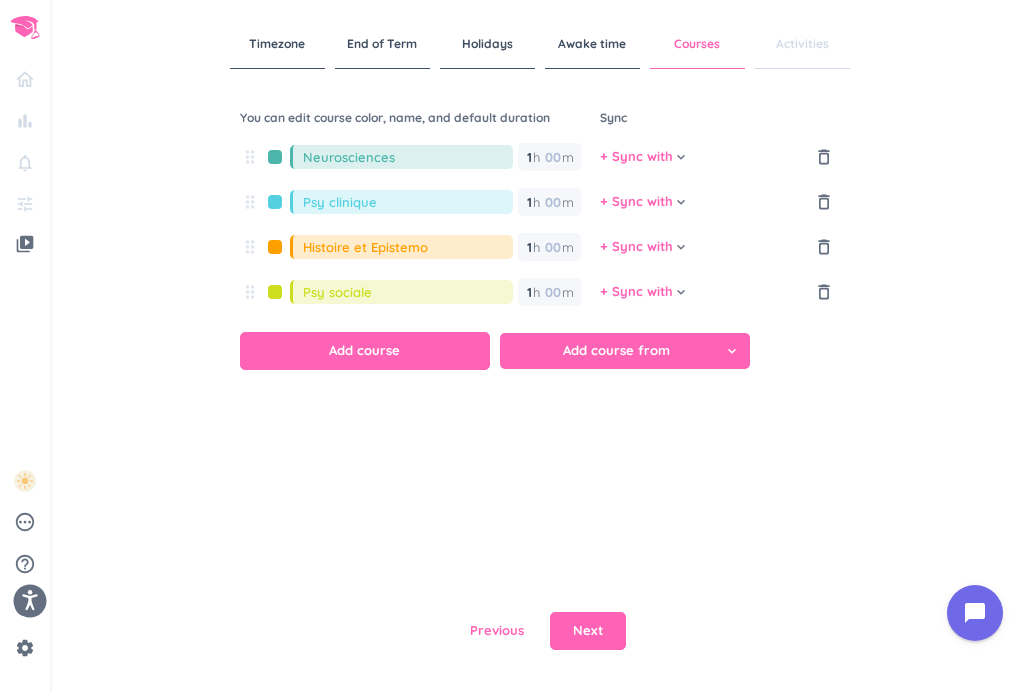 click 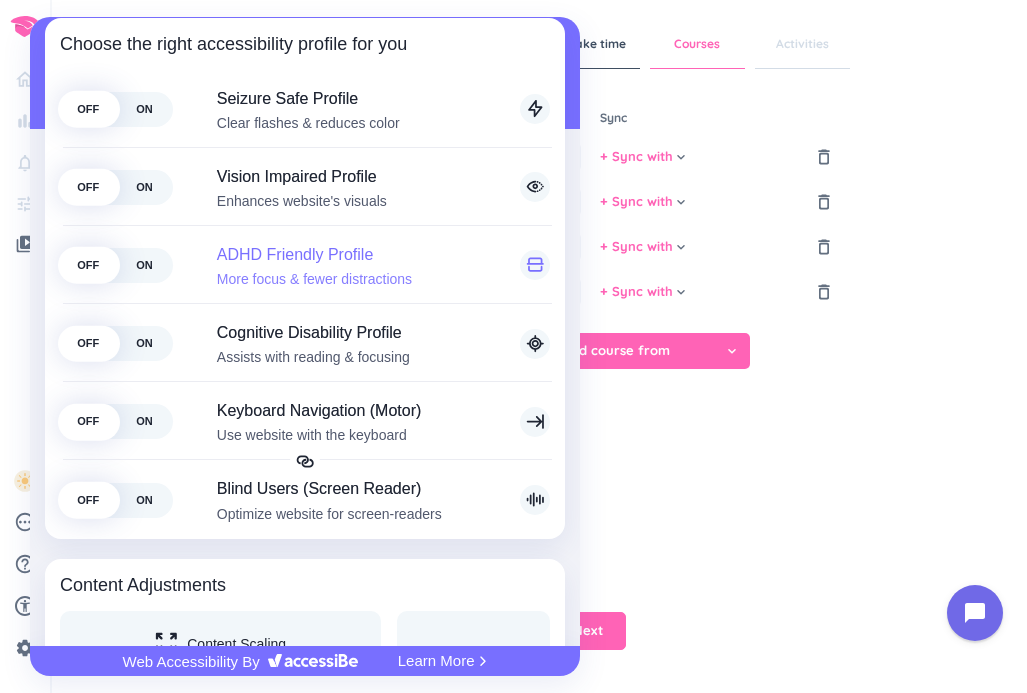 scroll, scrollTop: 251, scrollLeft: 0, axis: vertical 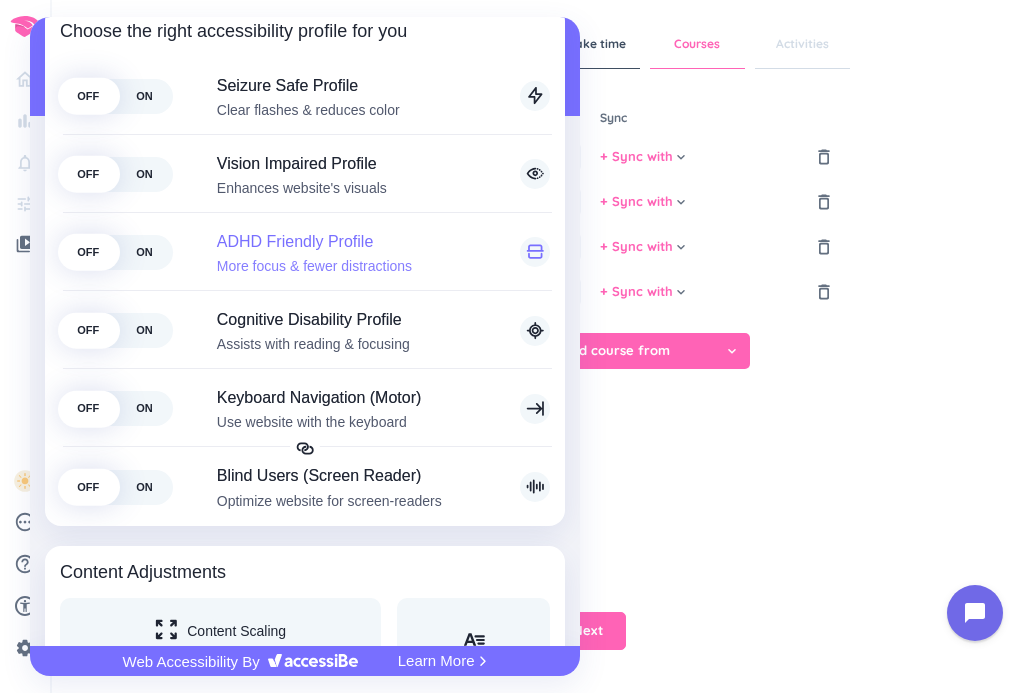 click on "ON" at bounding box center [144, 252] 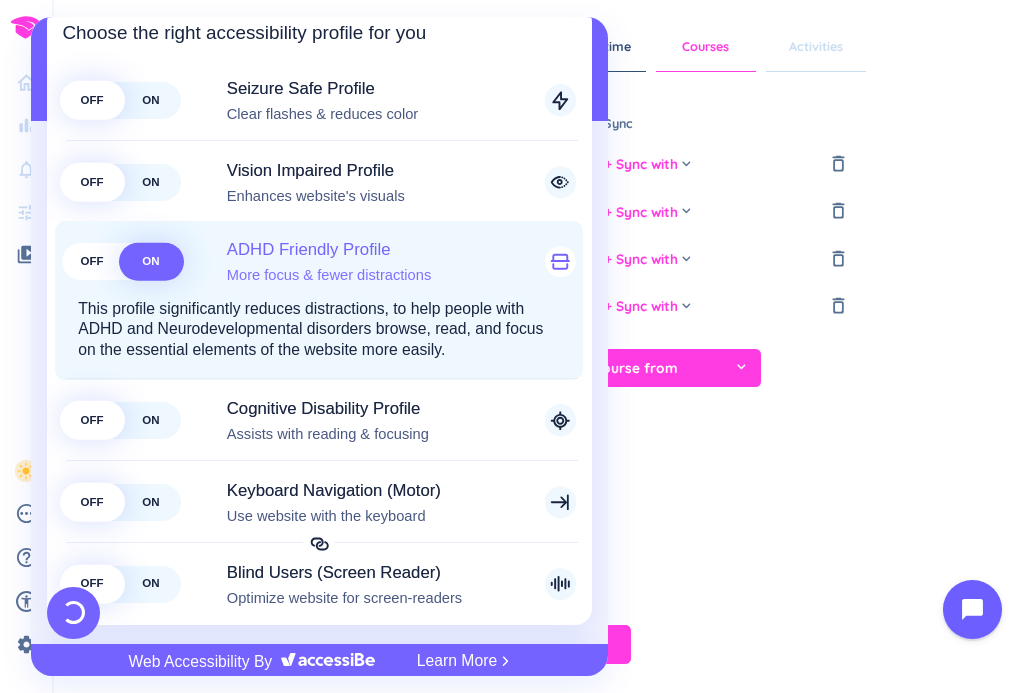 scroll, scrollTop: 251, scrollLeft: 0, axis: vertical 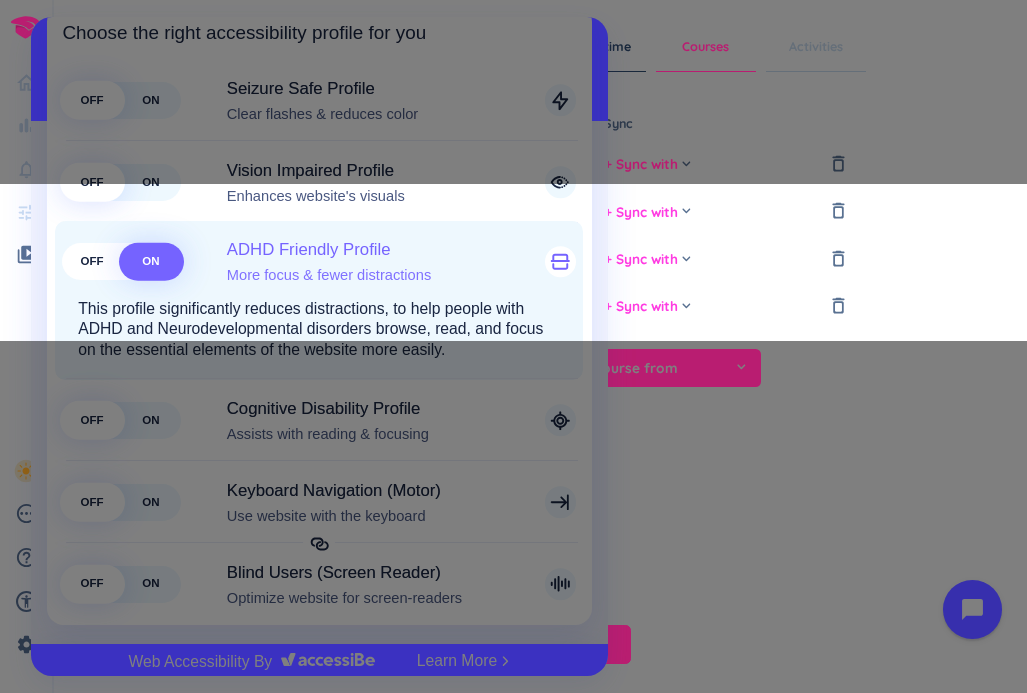 click on "OFF" at bounding box center [92, 261] 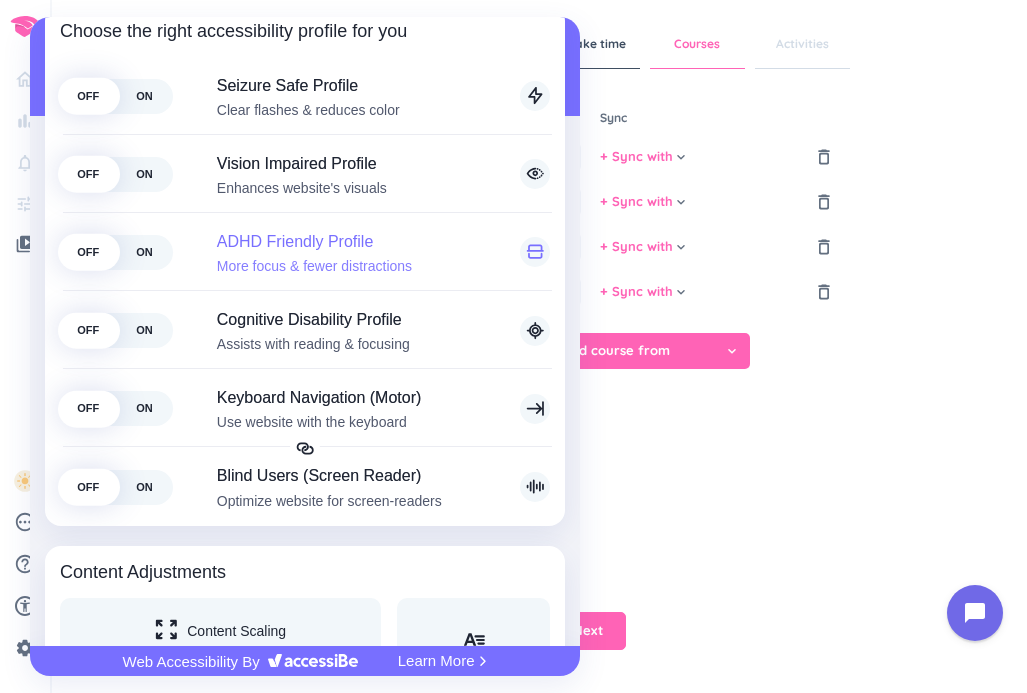 scroll, scrollTop: 251, scrollLeft: 0, axis: vertical 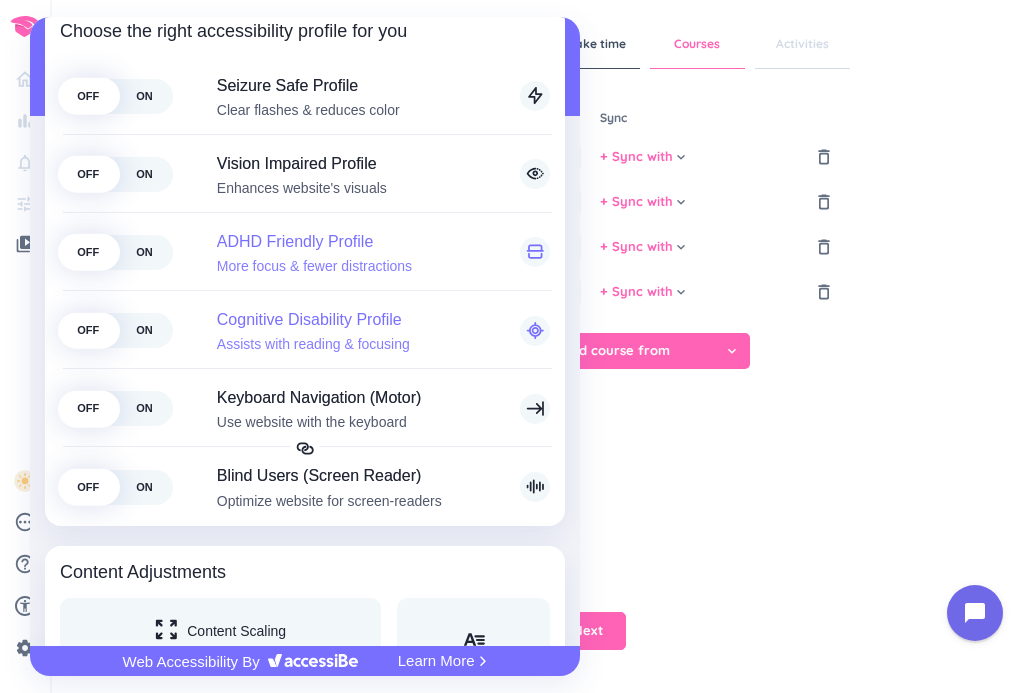 click on "ON" at bounding box center (144, 330) 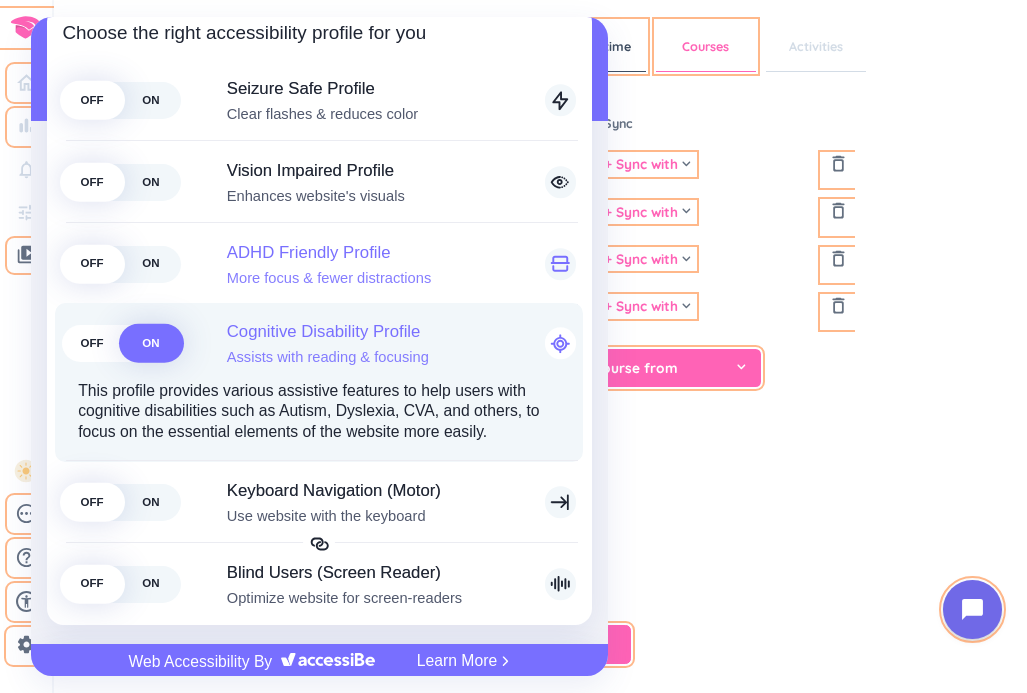 scroll, scrollTop: 251, scrollLeft: 0, axis: vertical 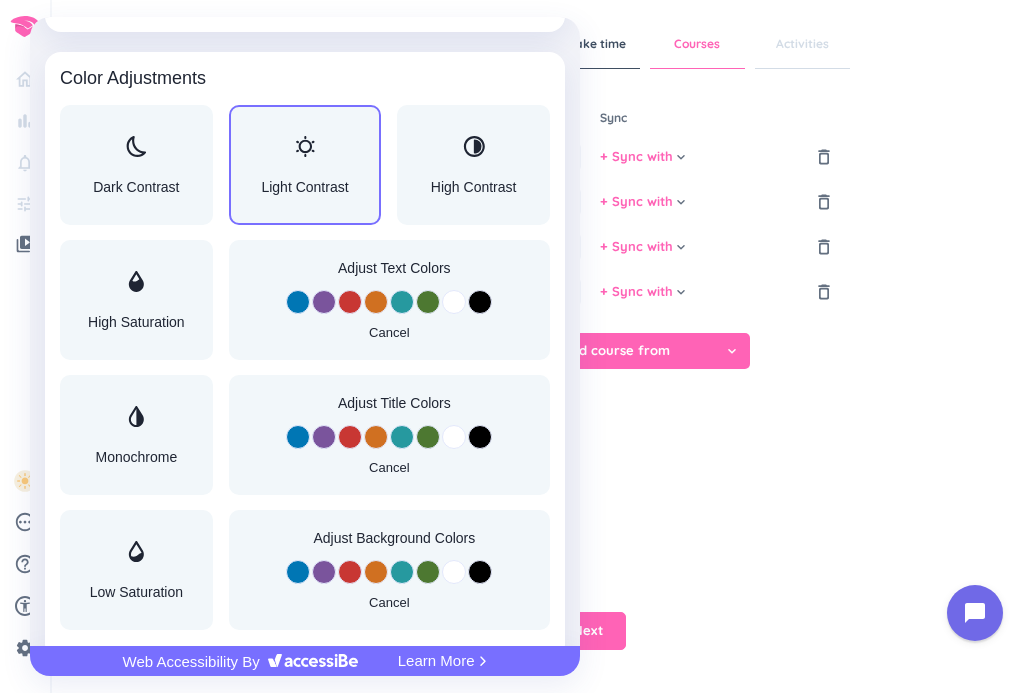 click on "Light Contrast" at bounding box center (304, 165) 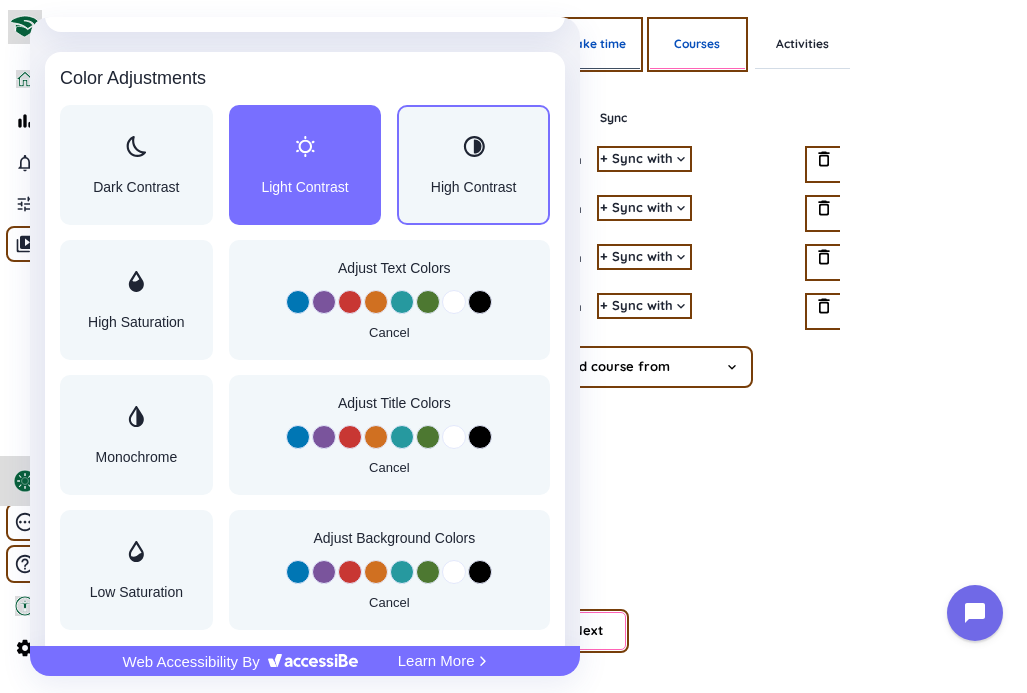 click on "High Contrast" at bounding box center [474, 187] 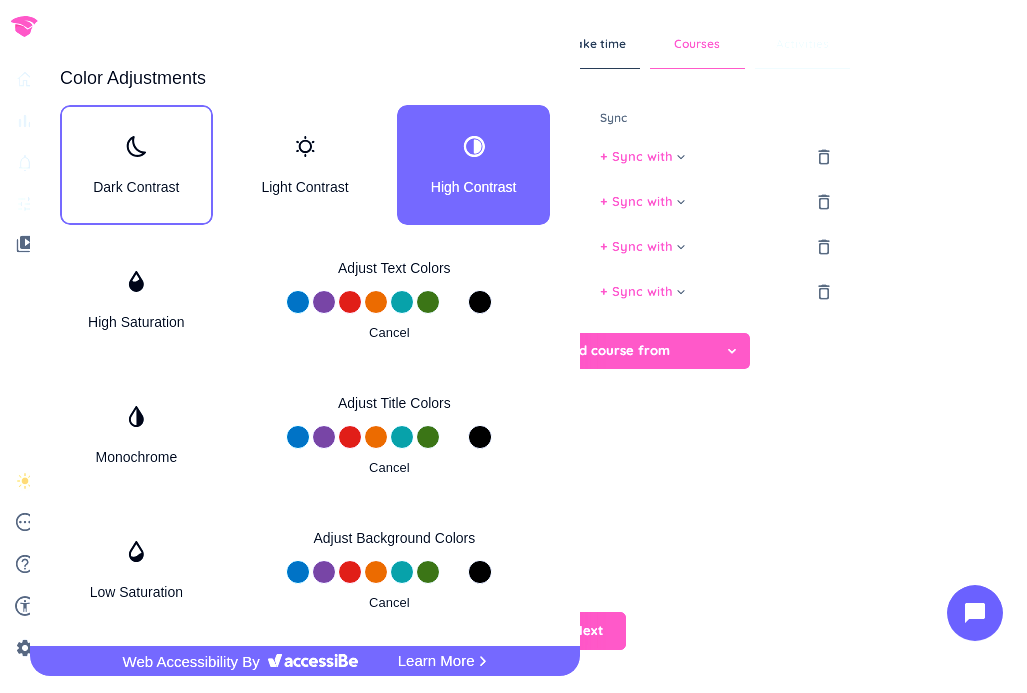 click on "Dark Contrast" at bounding box center [136, 165] 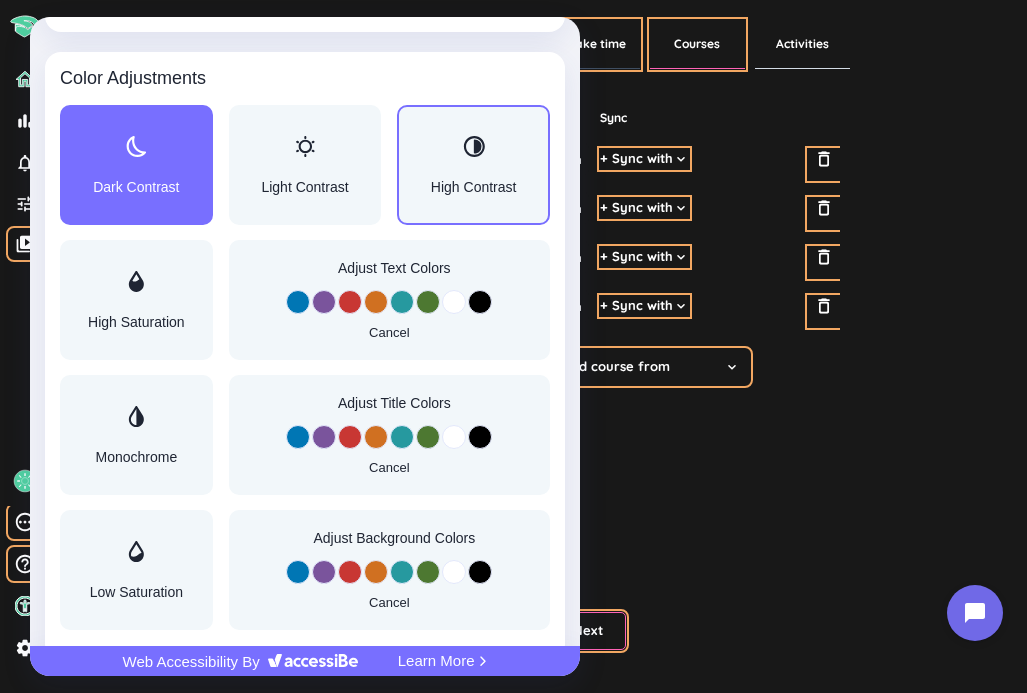 click on "High Contrast" at bounding box center [474, 165] 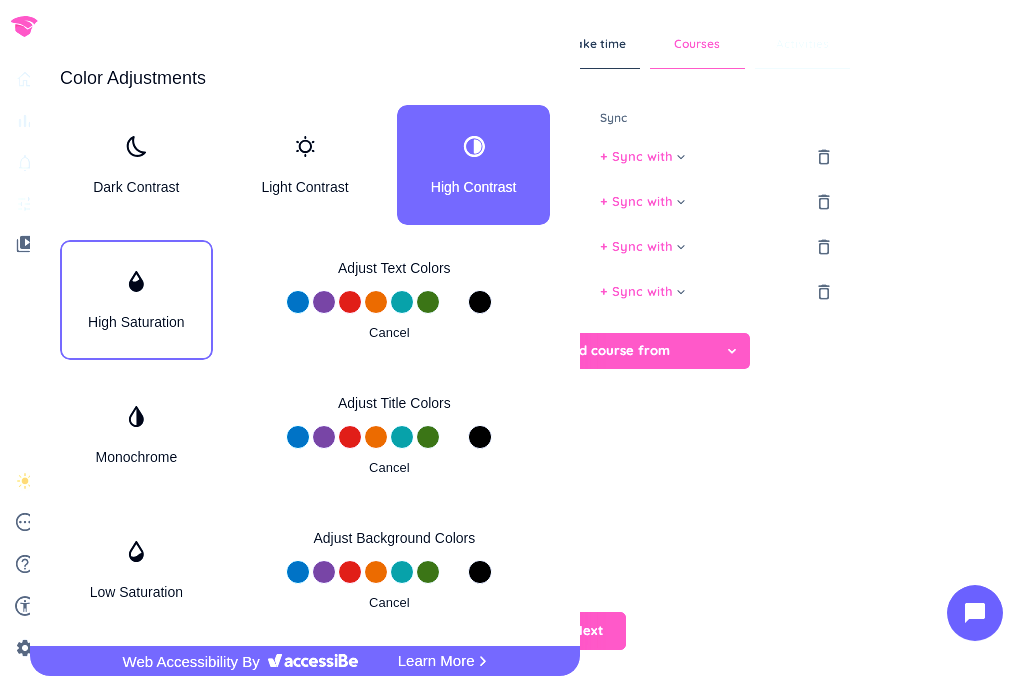 click on "High Saturation" at bounding box center [136, 300] 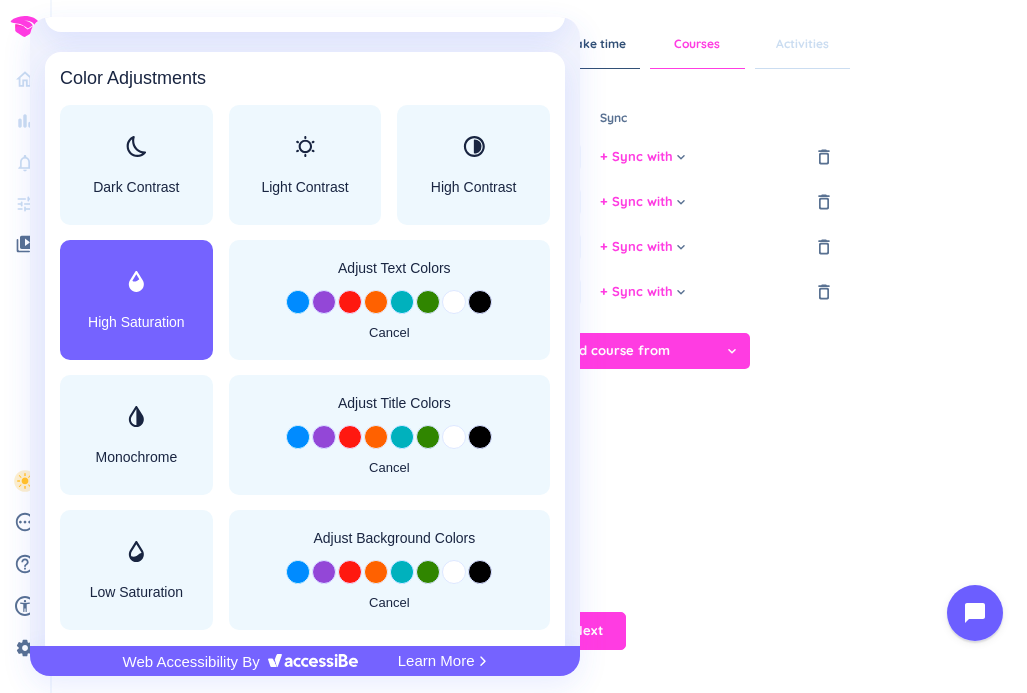 click on "High Saturation" at bounding box center [136, 322] 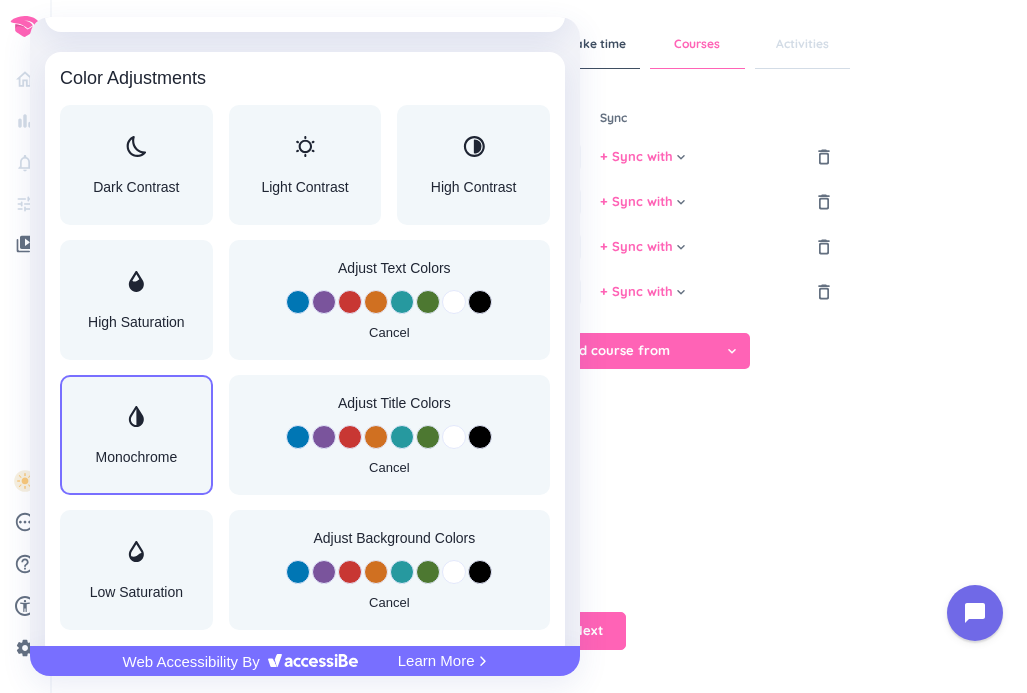 click on "Monochrome" at bounding box center [136, 435] 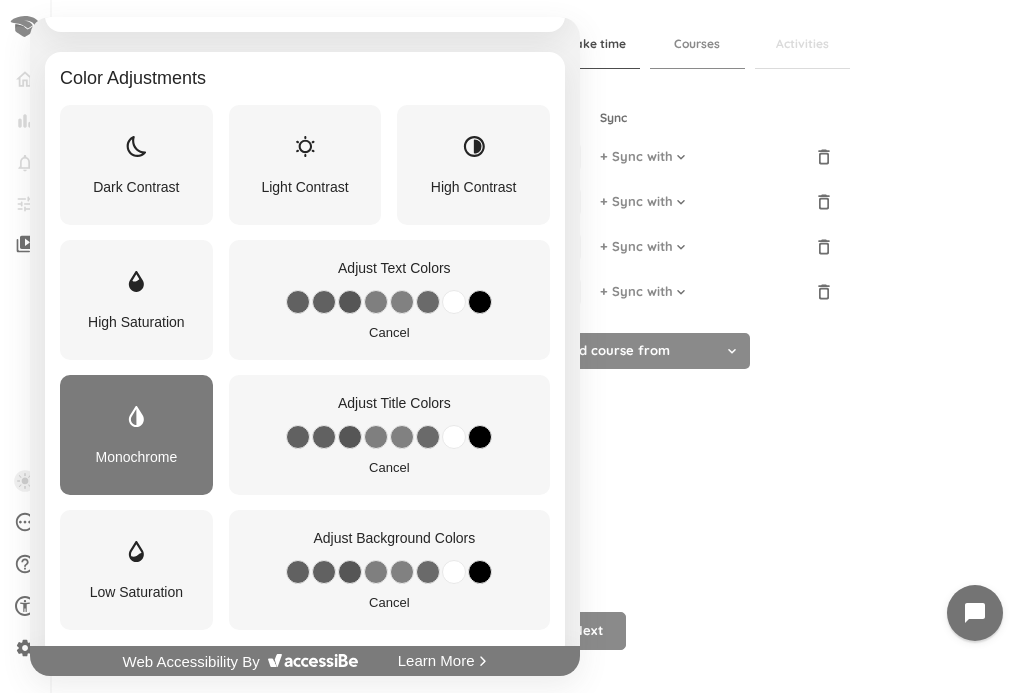 click on "Monochrome" at bounding box center (136, 435) 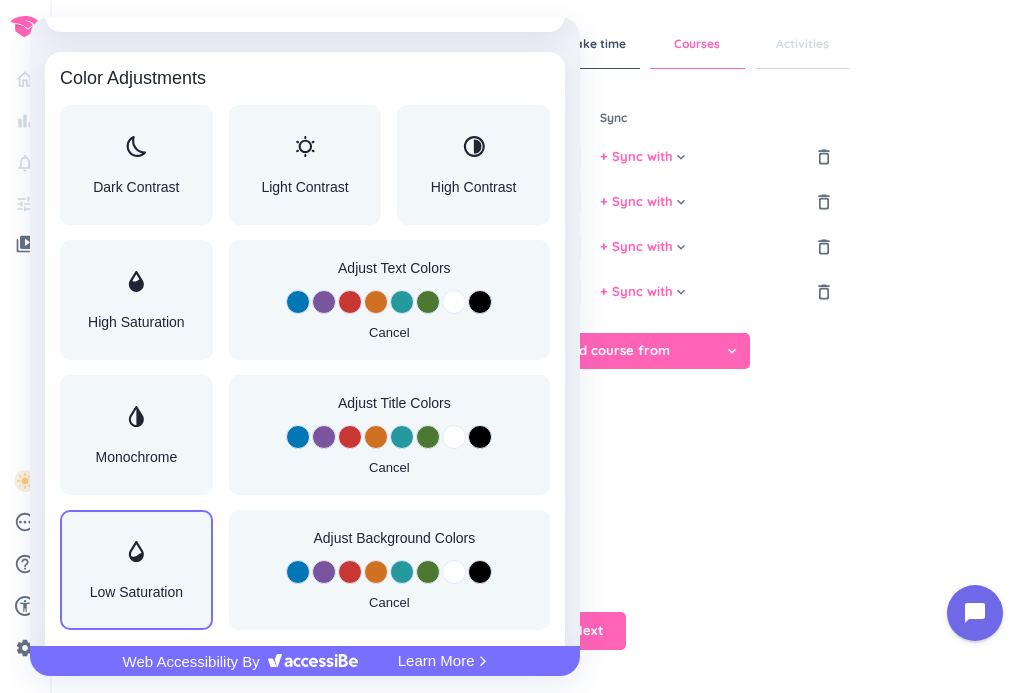 click at bounding box center (136, 553) 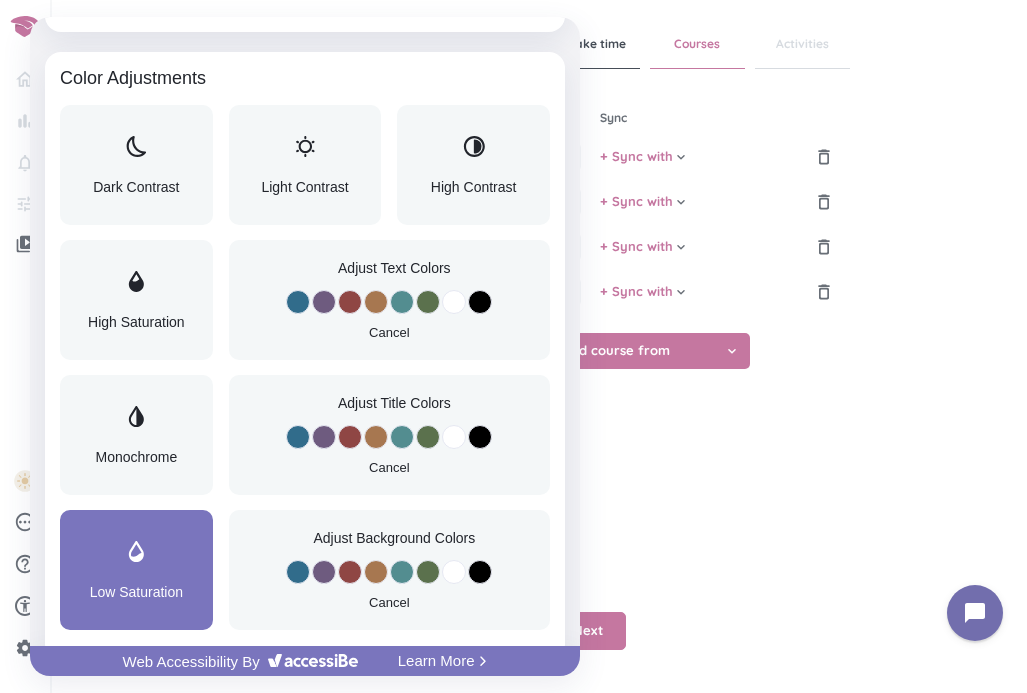 click at bounding box center (136, 553) 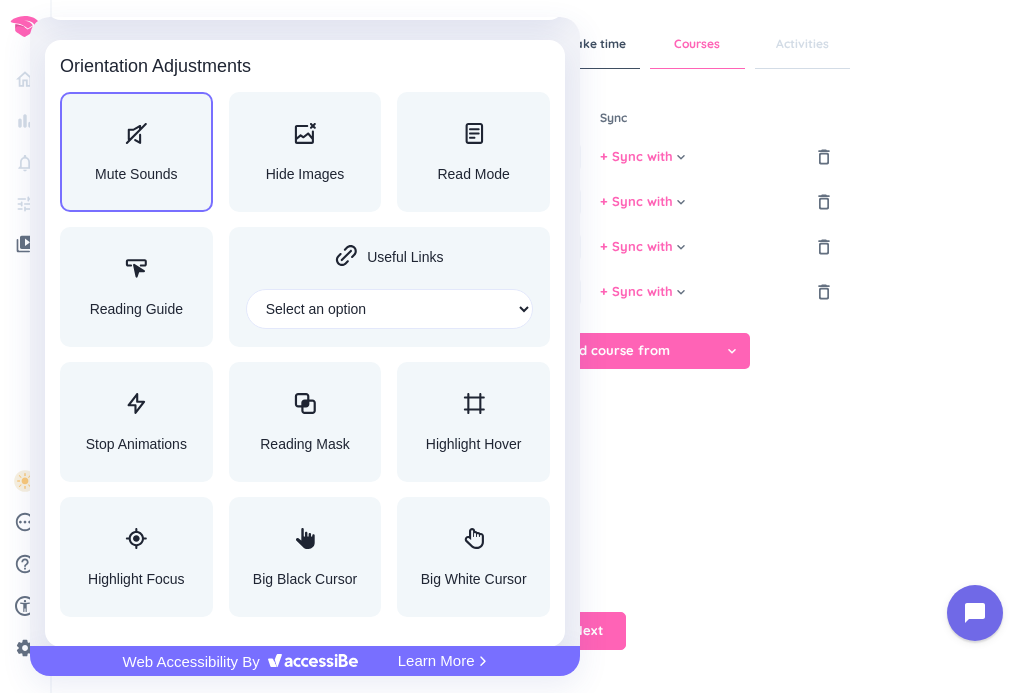scroll, scrollTop: 2146, scrollLeft: 0, axis: vertical 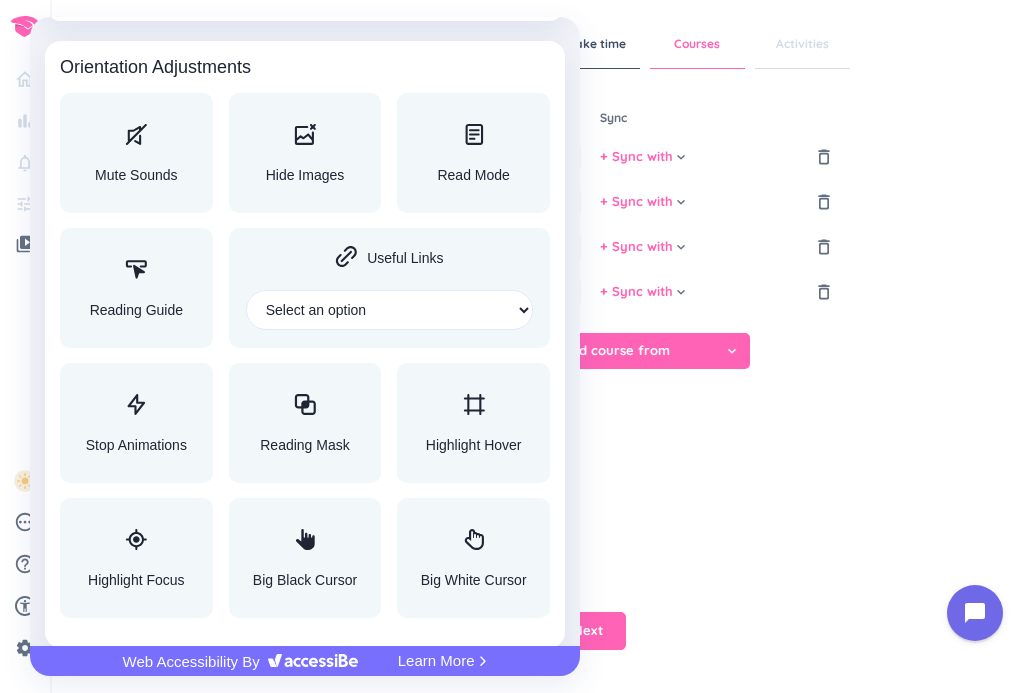 click at bounding box center [513, 346] 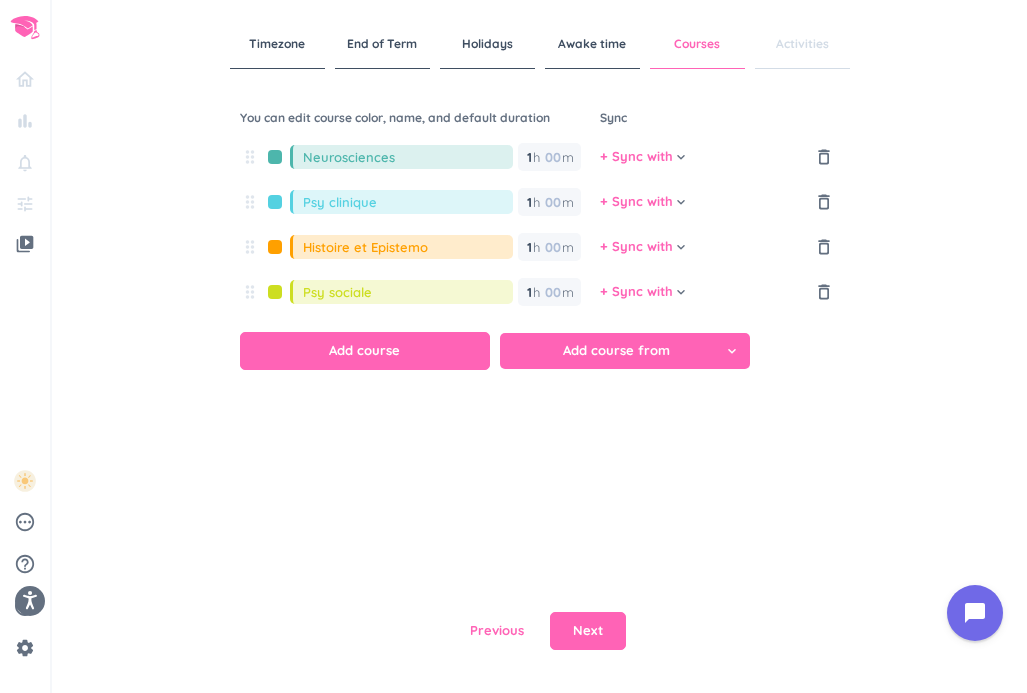 scroll, scrollTop: 0, scrollLeft: 0, axis: both 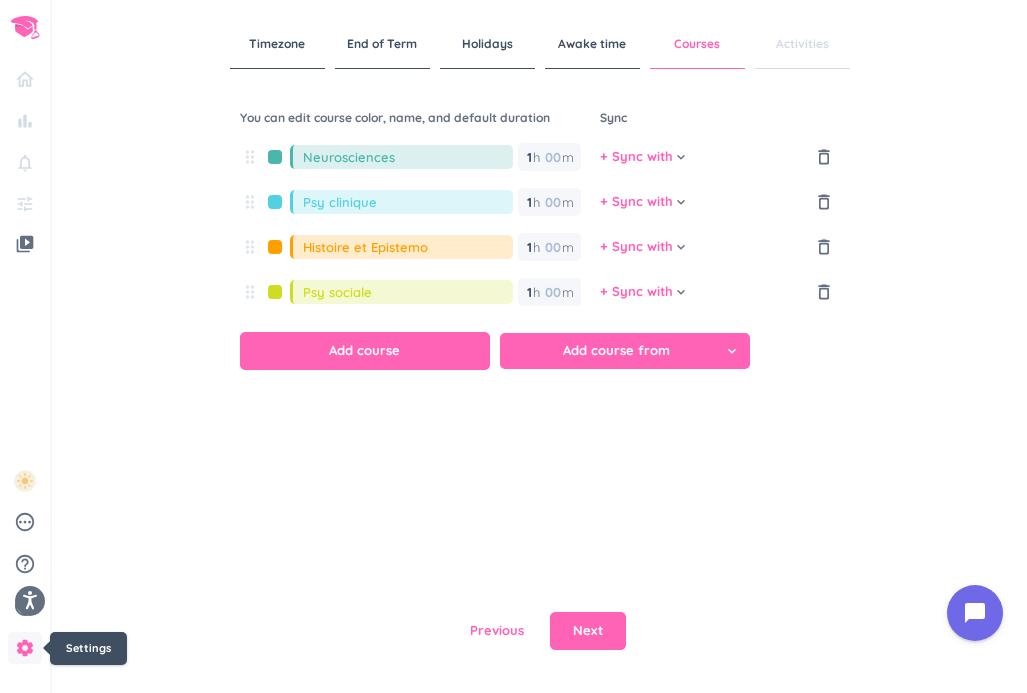 click on "settings" at bounding box center [25, 648] 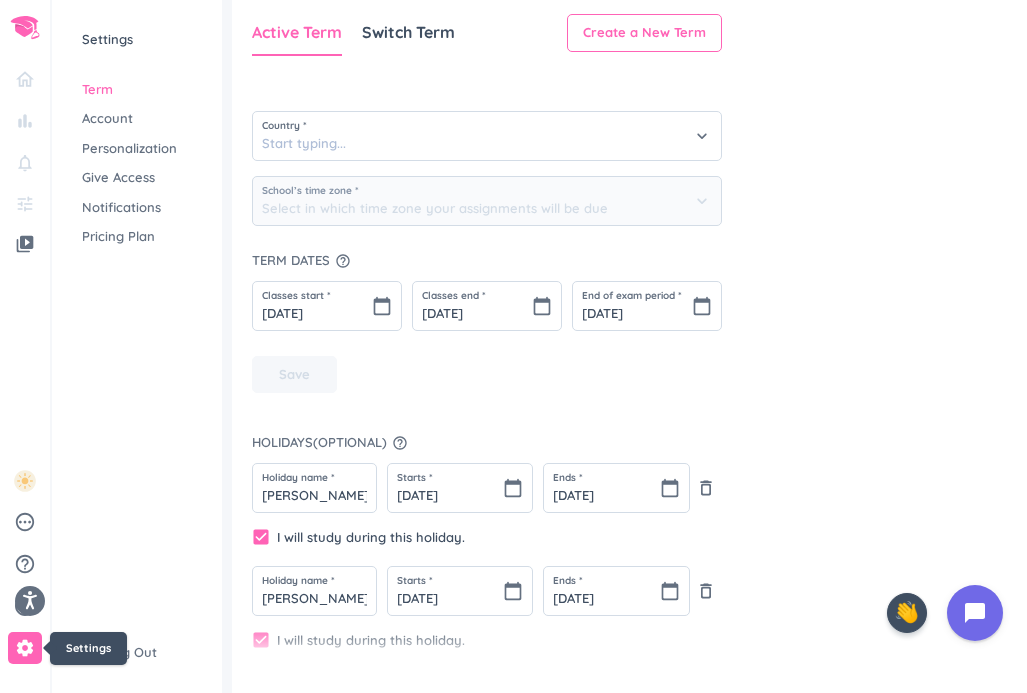 type on "(GMT+02:00) [GEOGRAPHIC_DATA]" 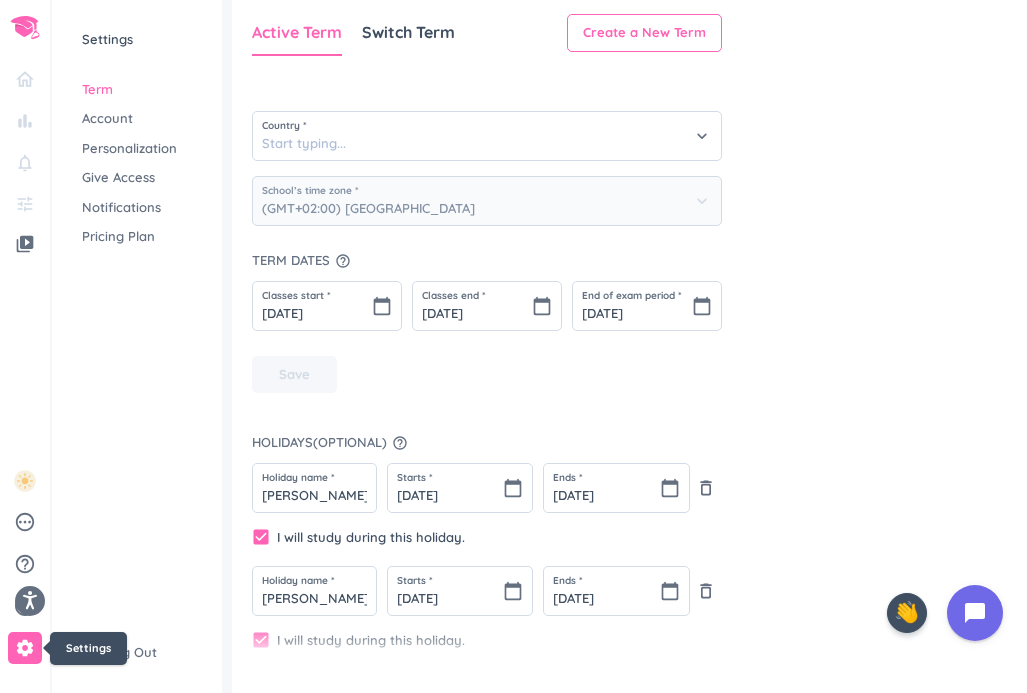 type on "[GEOGRAPHIC_DATA]" 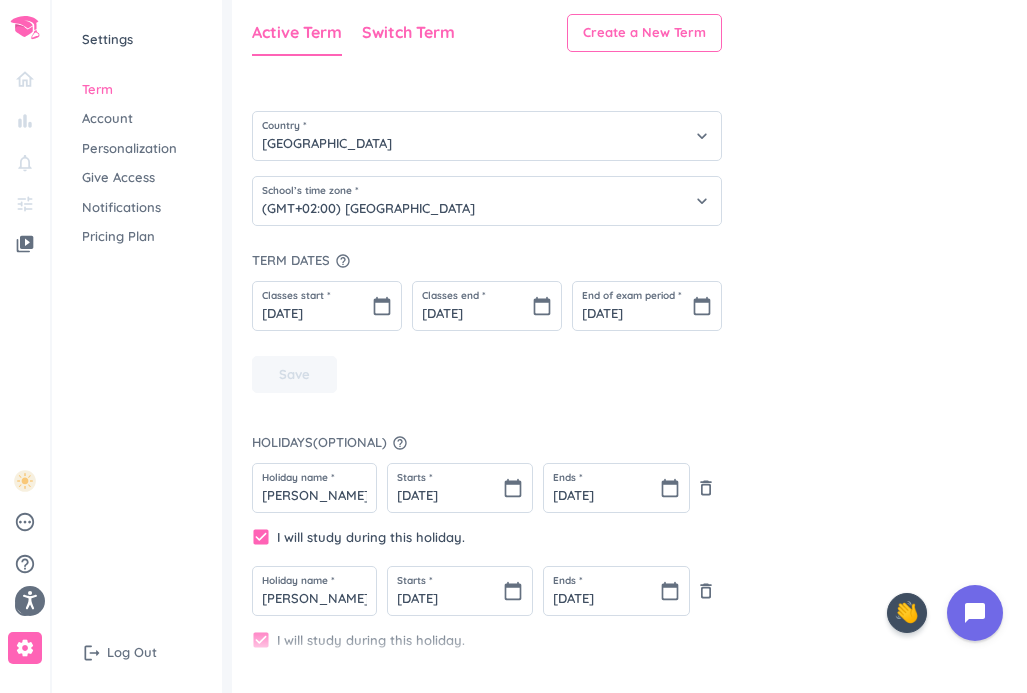 click on "Switch Term" at bounding box center (408, 32) 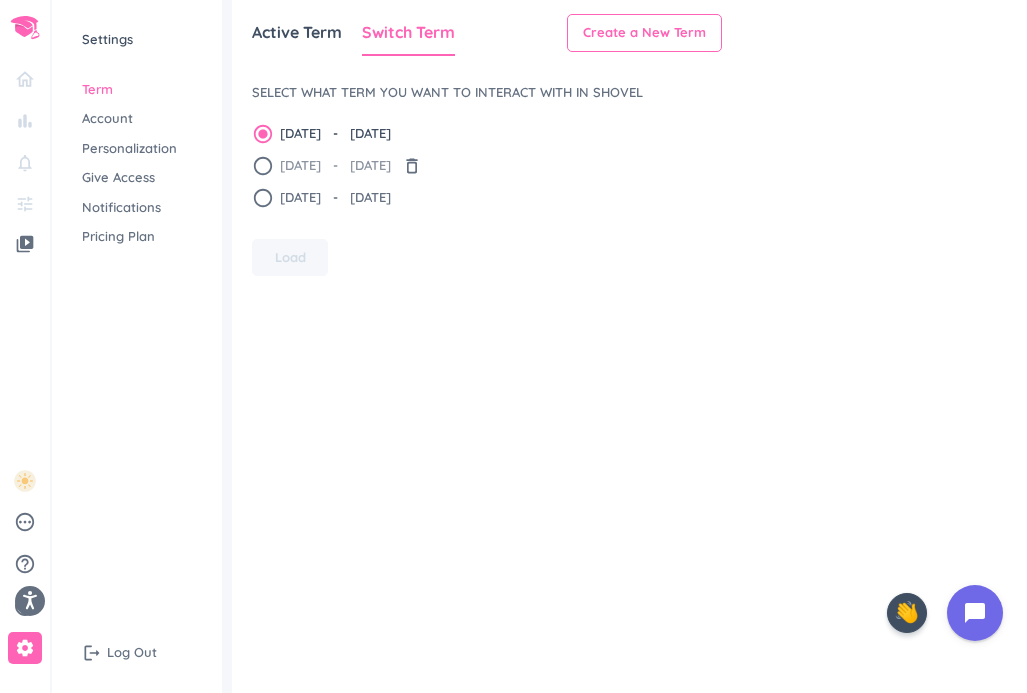click on "[DATE]   -   [DATE]" at bounding box center (335, 166) 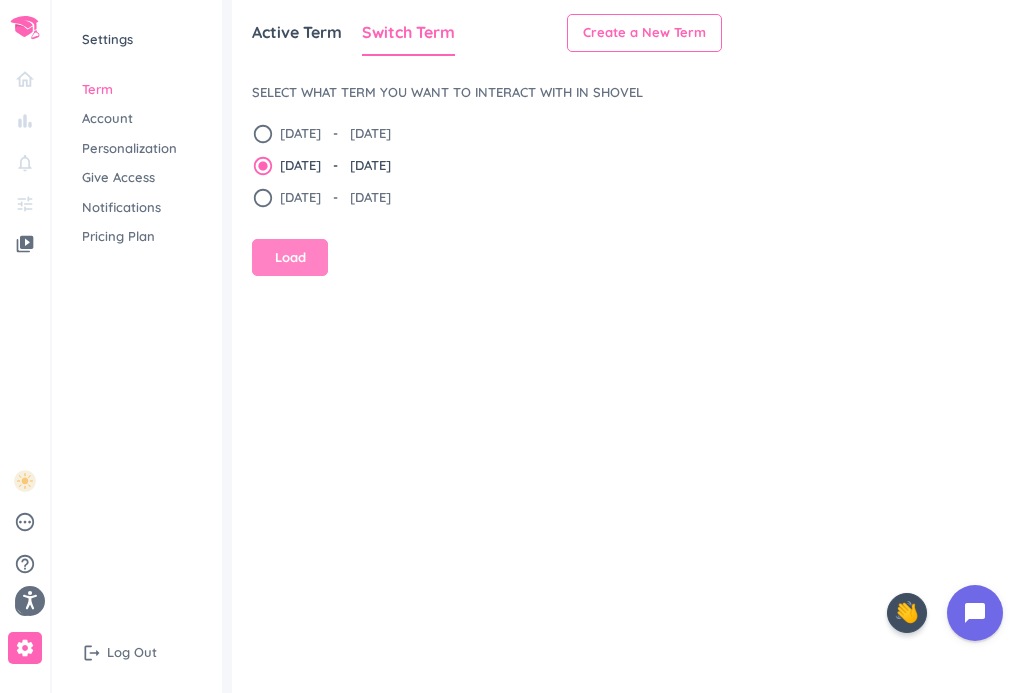 click on "Load" at bounding box center (290, 258) 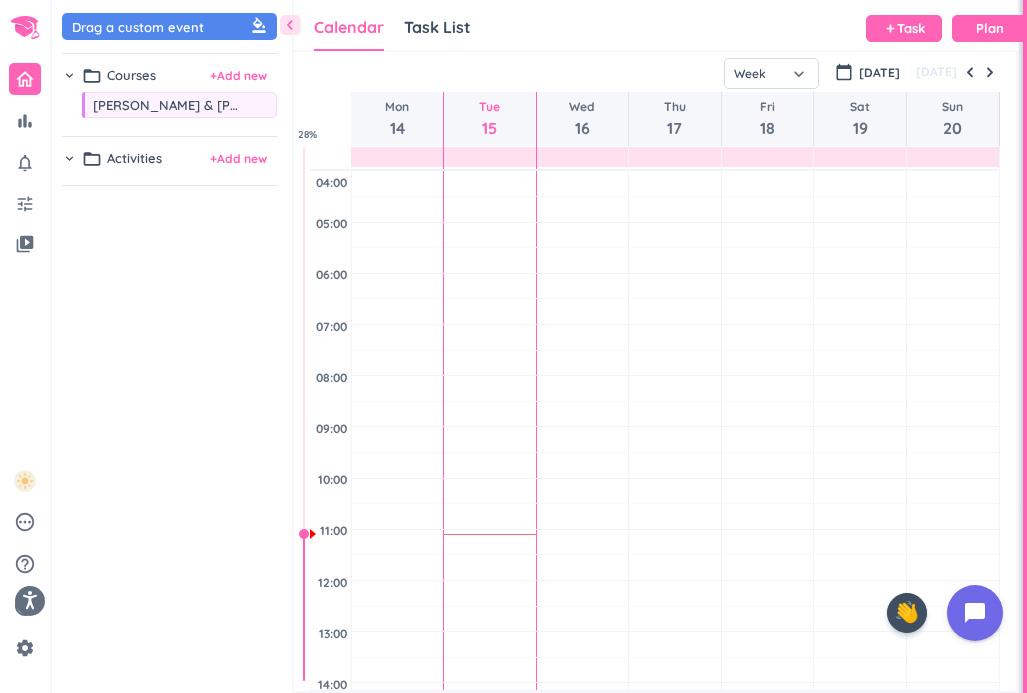 scroll, scrollTop: 50, scrollLeft: 724, axis: both 